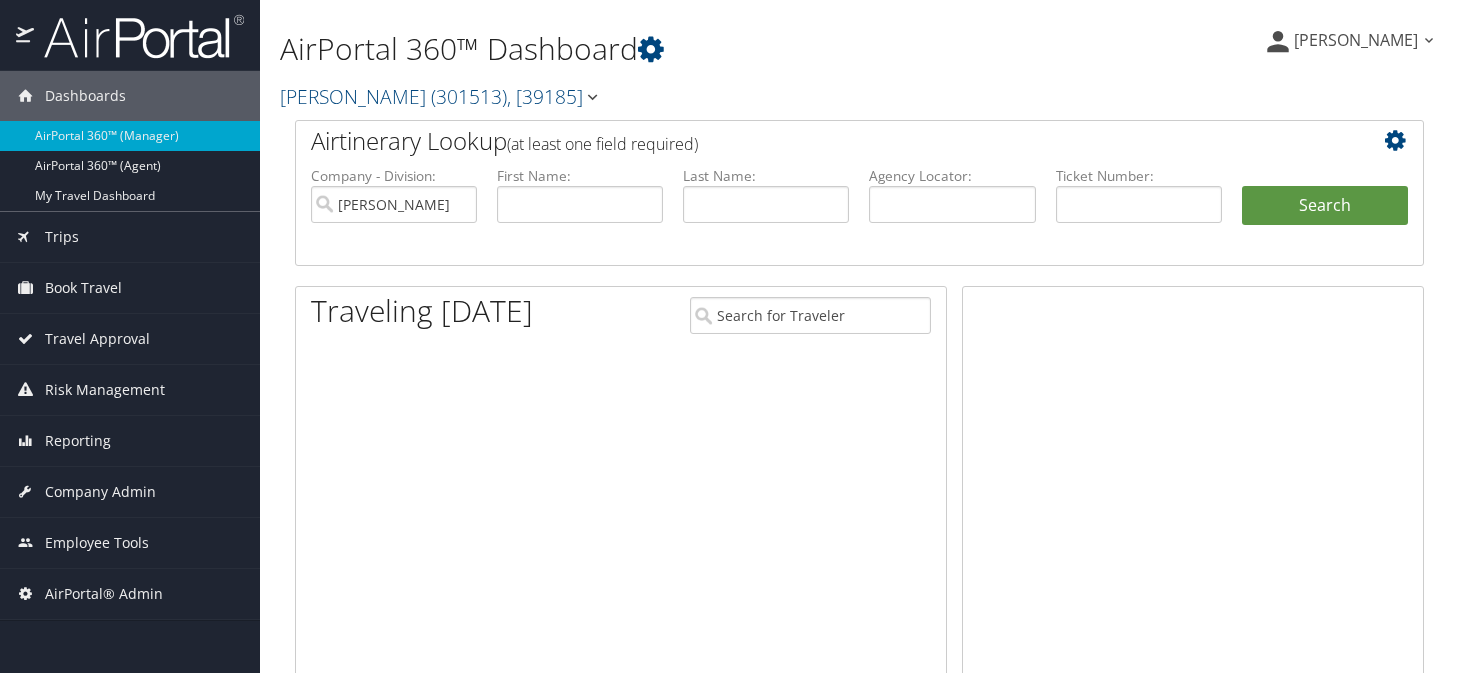 scroll, scrollTop: 0, scrollLeft: 0, axis: both 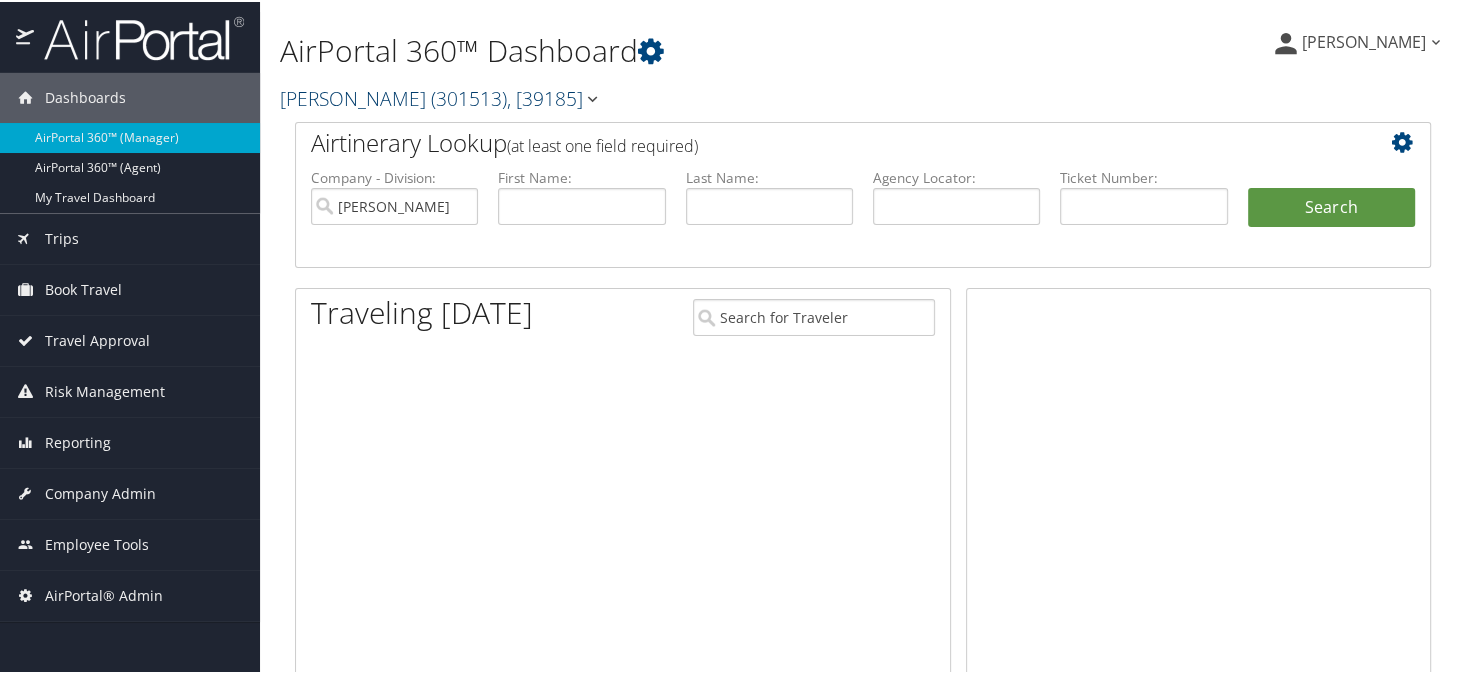 click on "Midgley Huber   ( 301513 )  , [ 39185 ]" at bounding box center (441, 96) 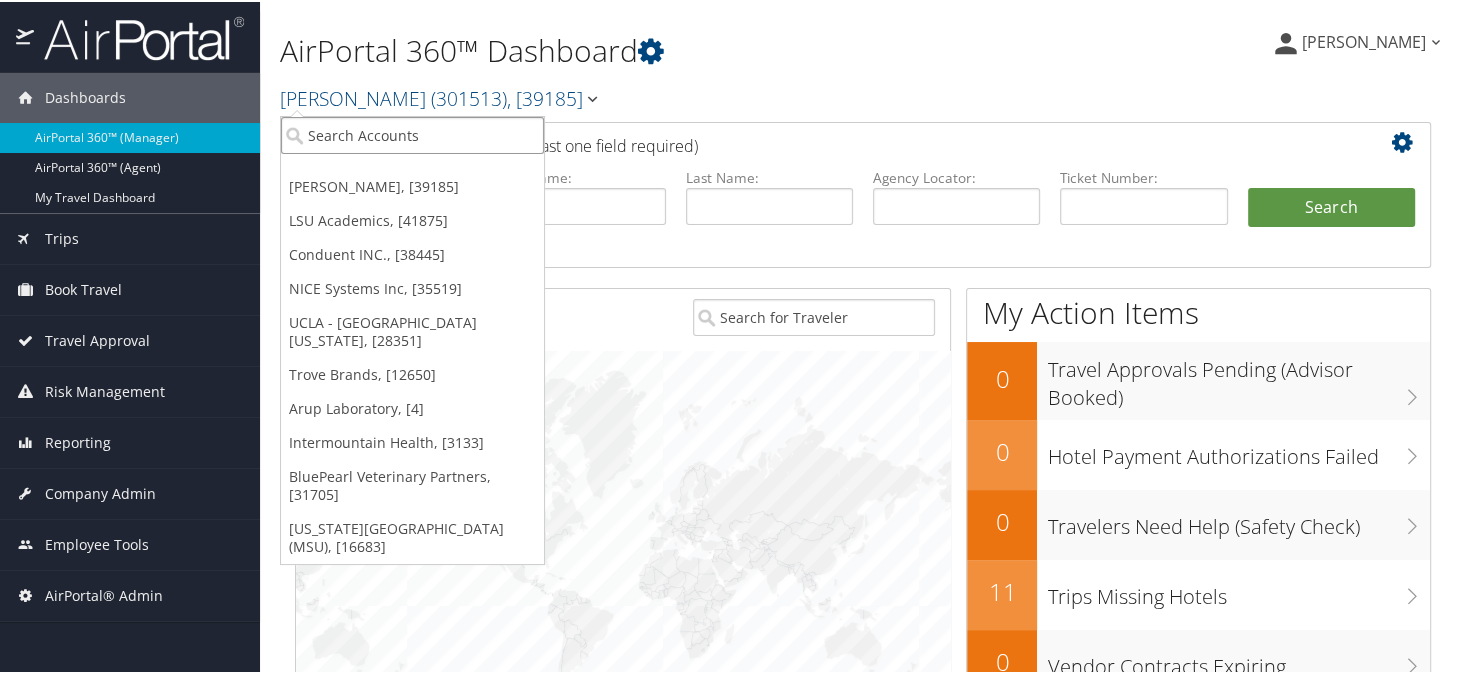 click at bounding box center (412, 133) 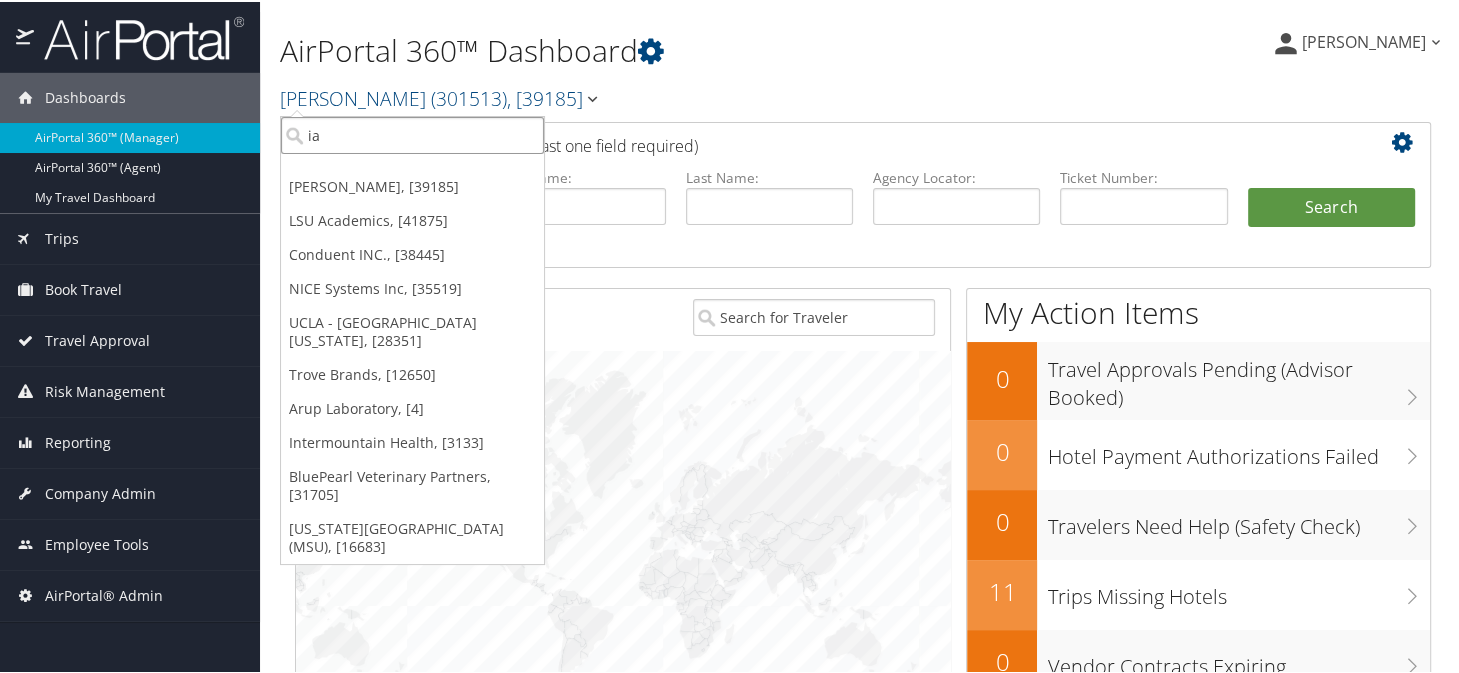 type on "iav" 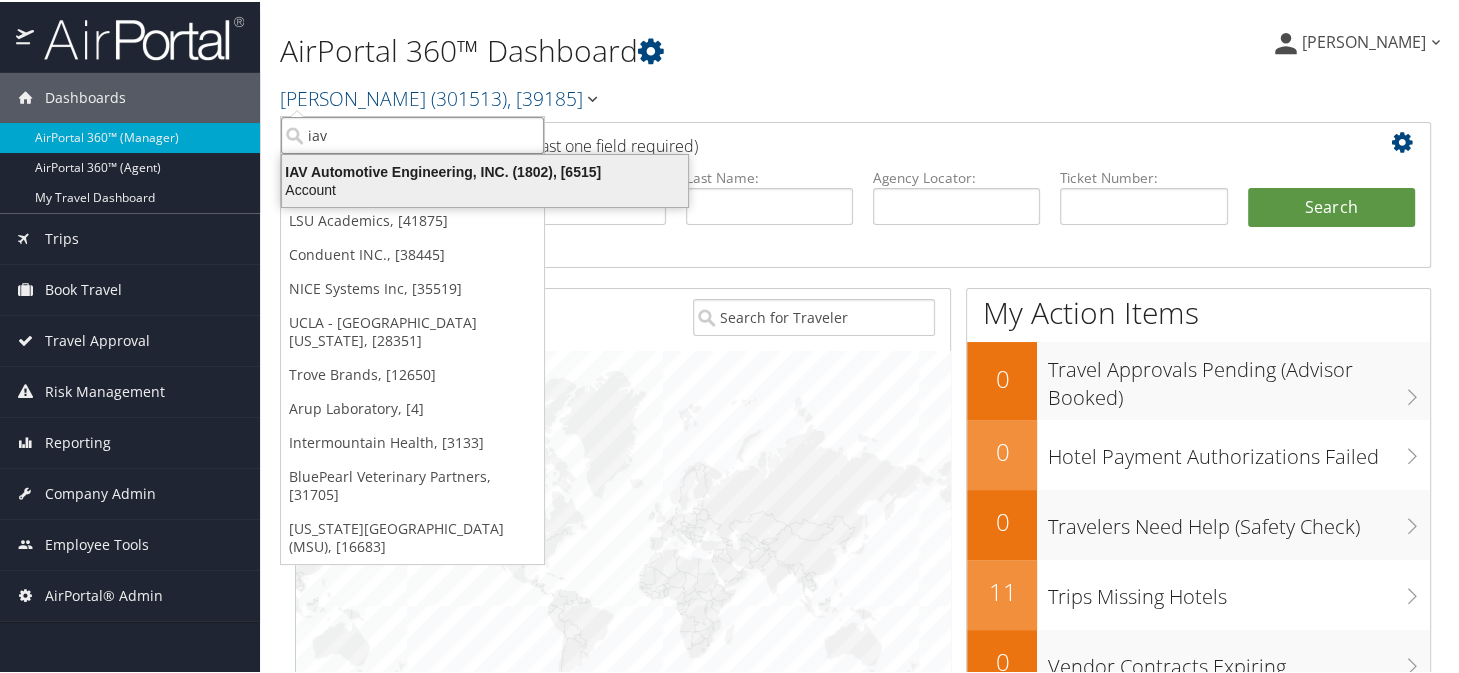 click on "IAV Automotive Engineering, INC. (1802), [6515]" at bounding box center [485, 170] 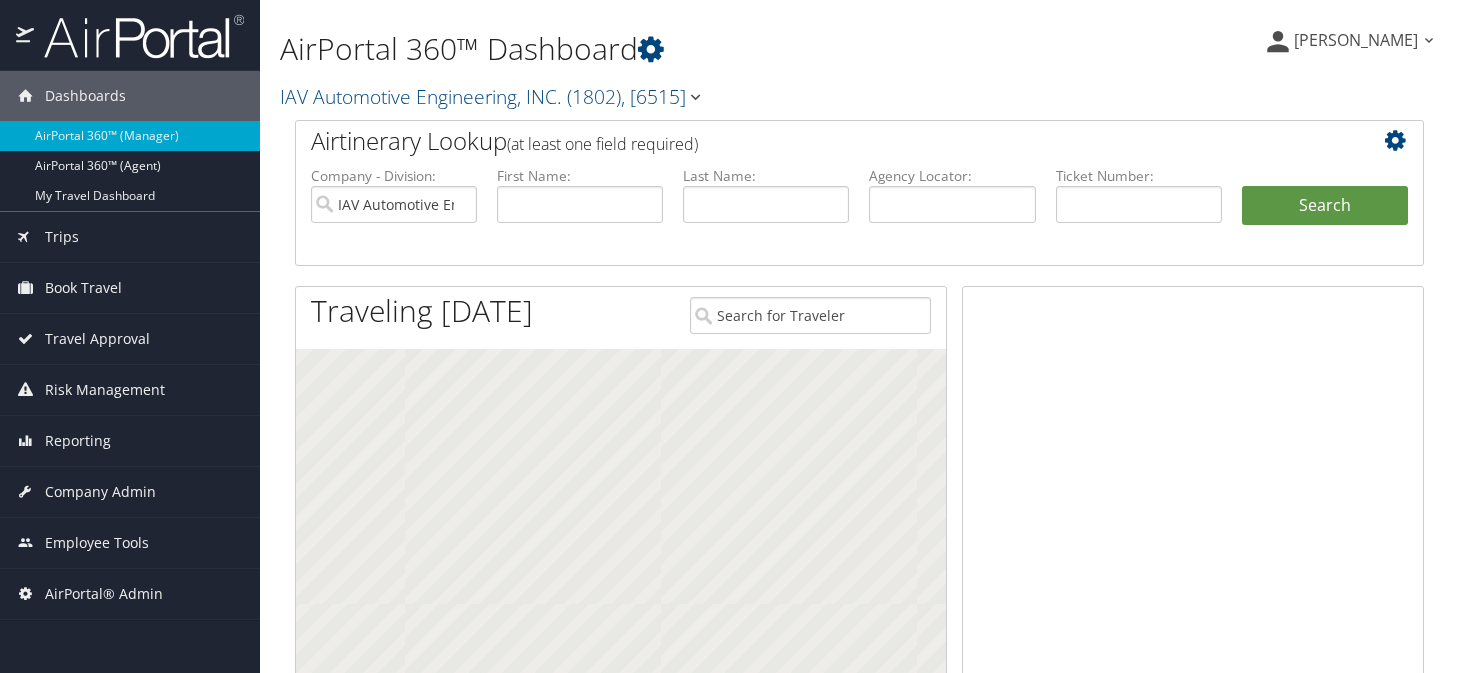 scroll, scrollTop: 0, scrollLeft: 0, axis: both 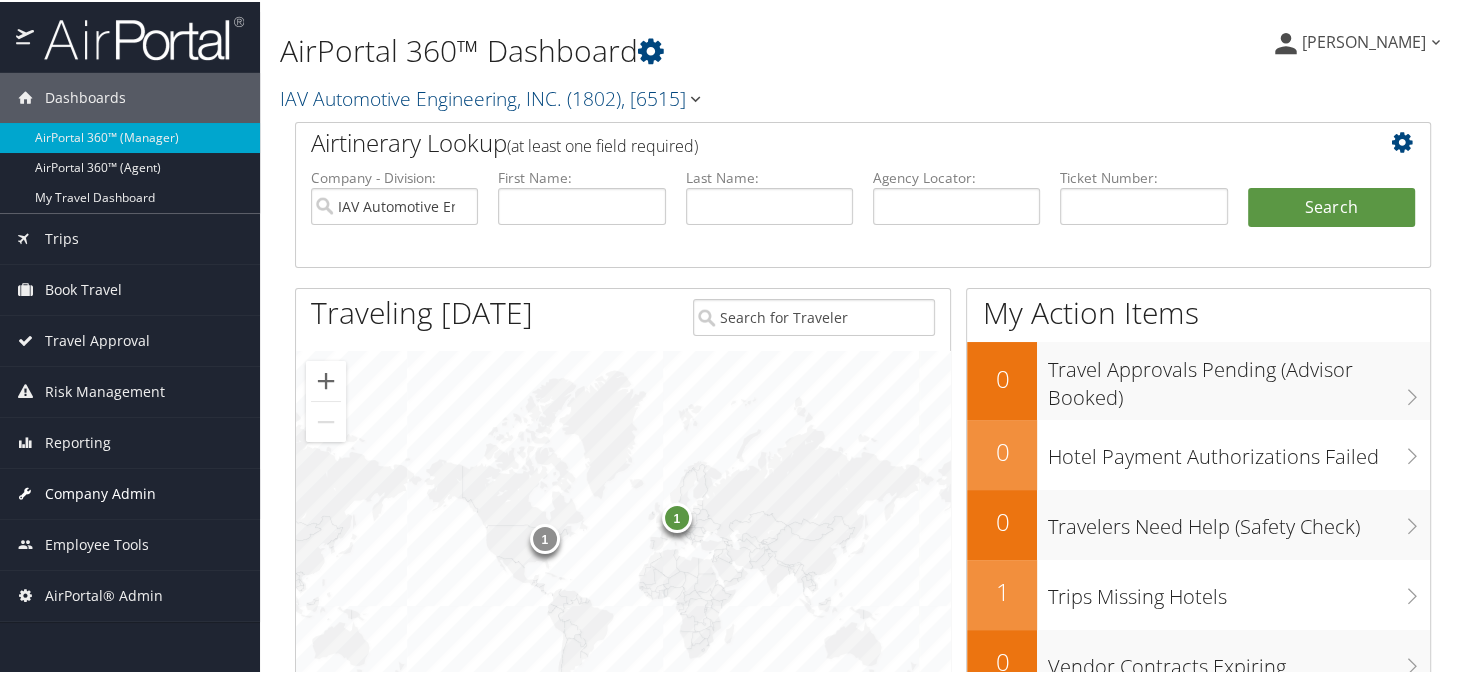 click on "Company Admin" at bounding box center (100, 492) 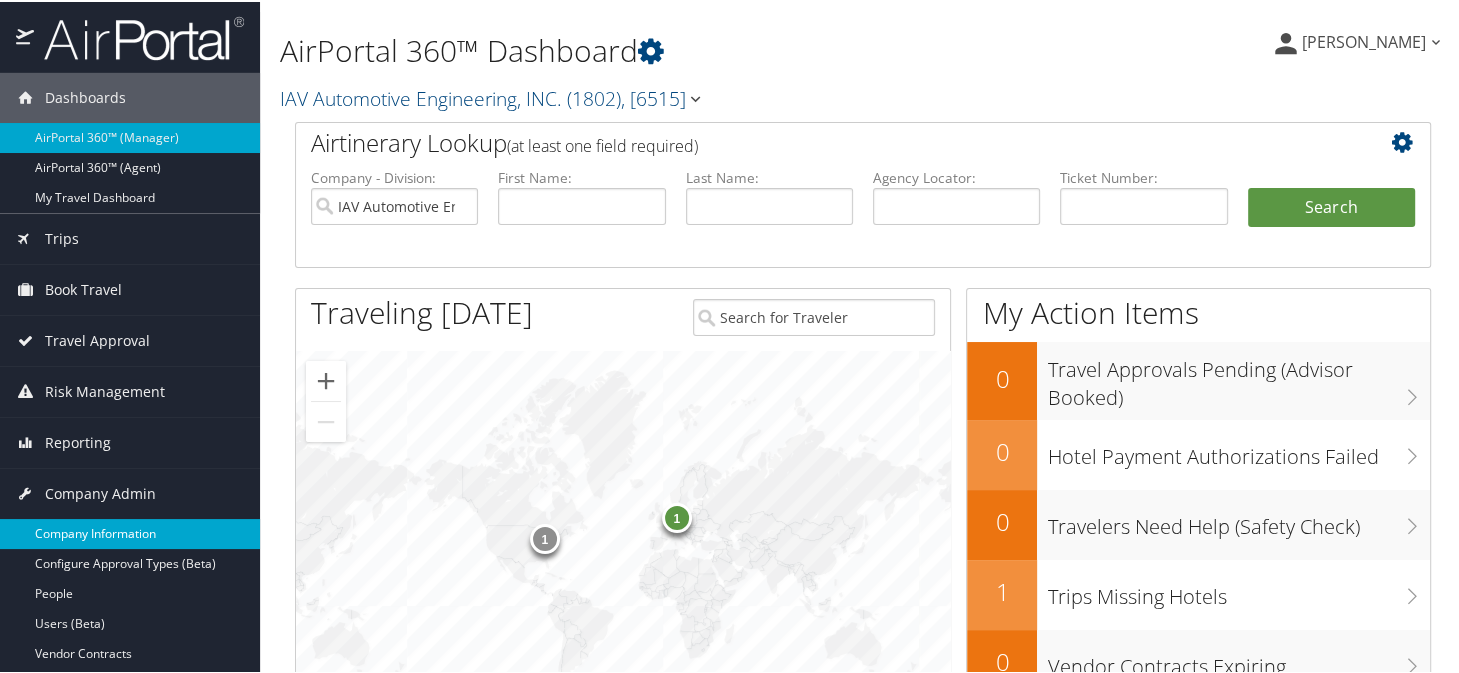 click on "Company Information" at bounding box center [130, 532] 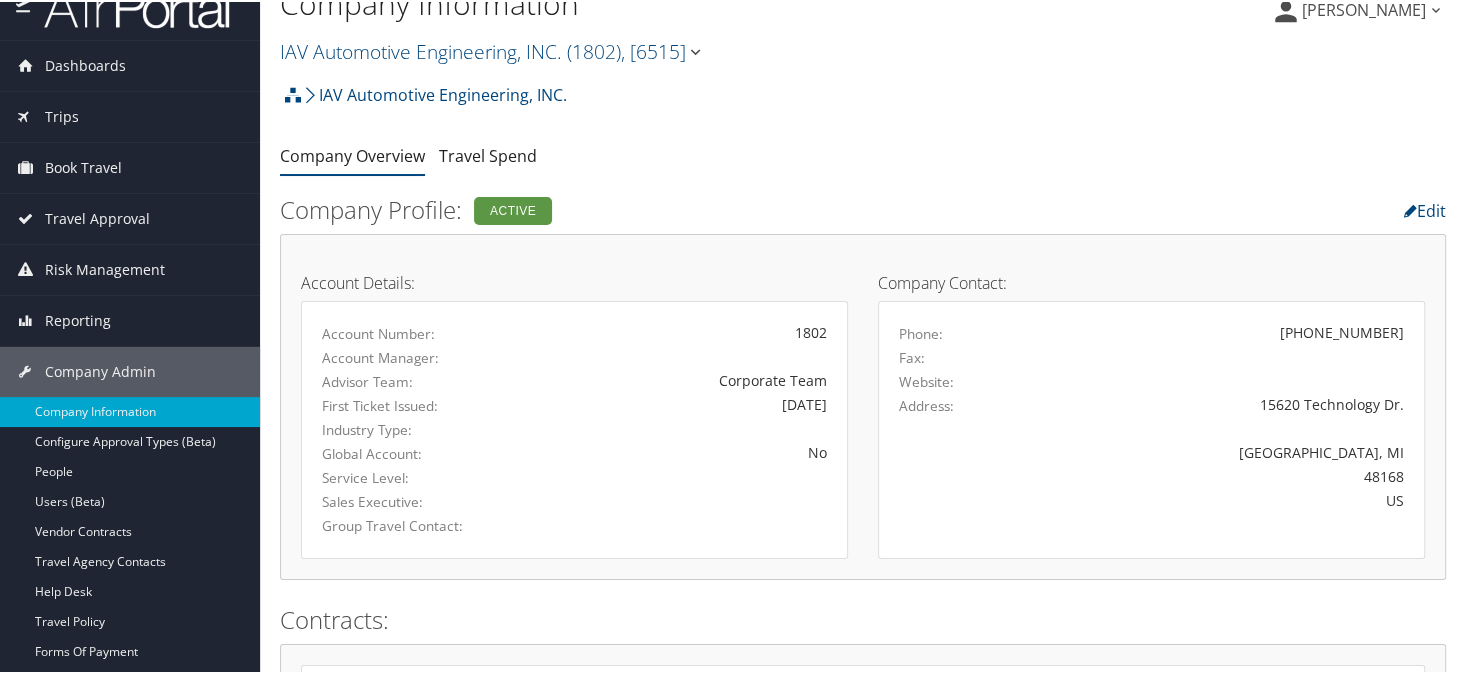 scroll, scrollTop: 0, scrollLeft: 0, axis: both 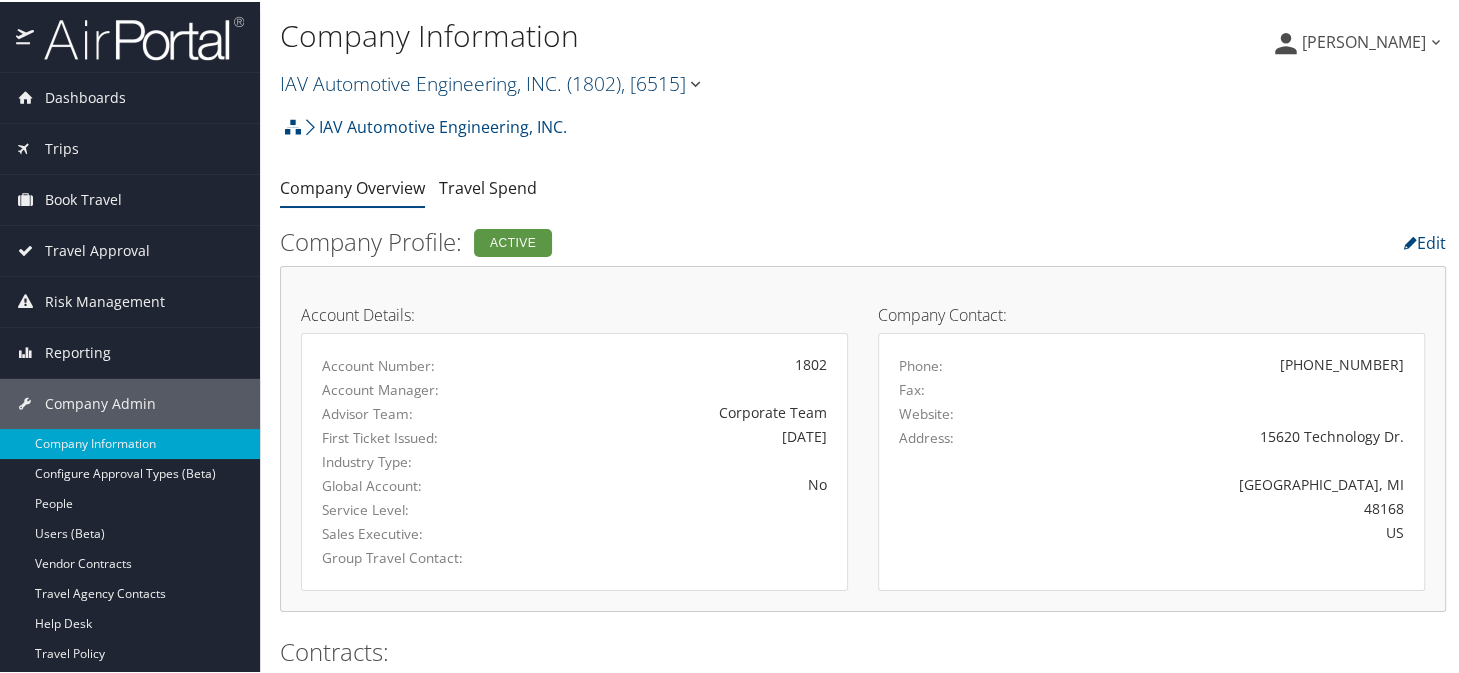 click on "IAV Automotive Engineering, INC.   ( 1802 )  , [ 6515 ]" at bounding box center [492, 81] 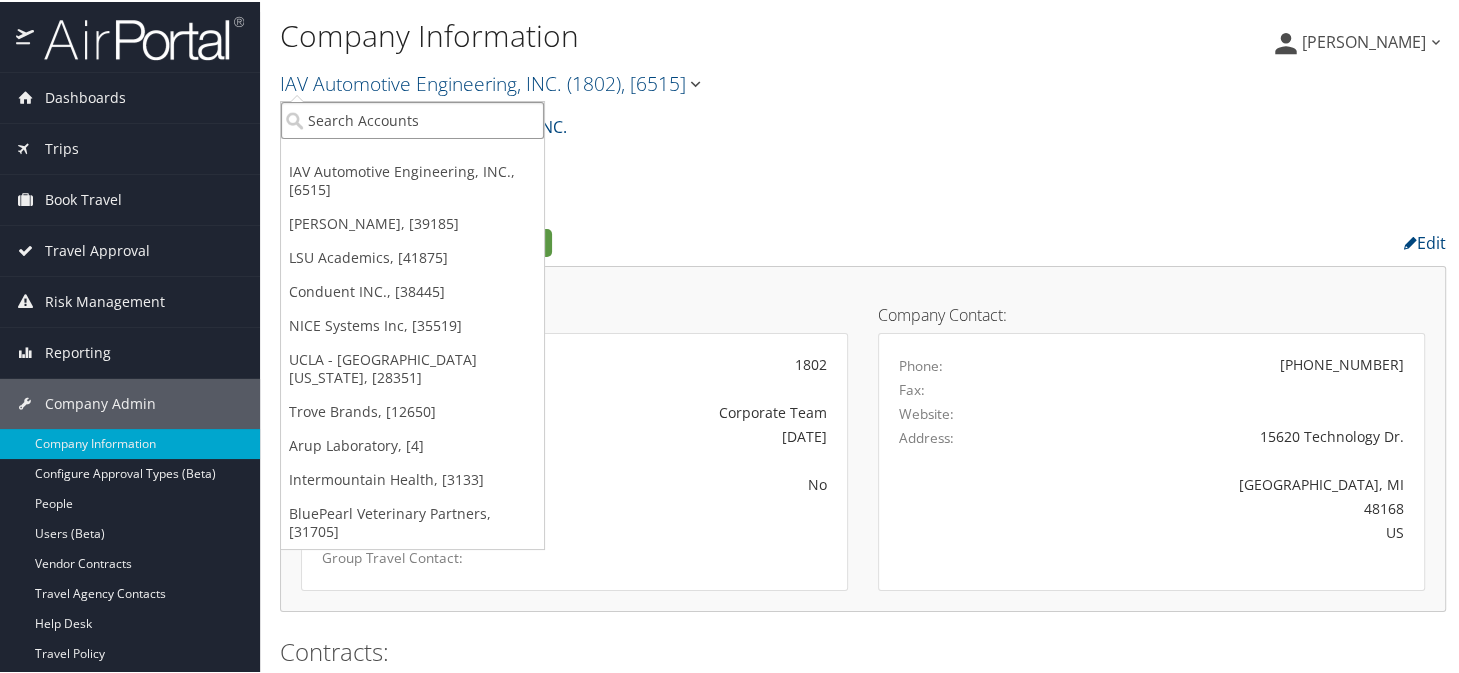 click at bounding box center [412, 118] 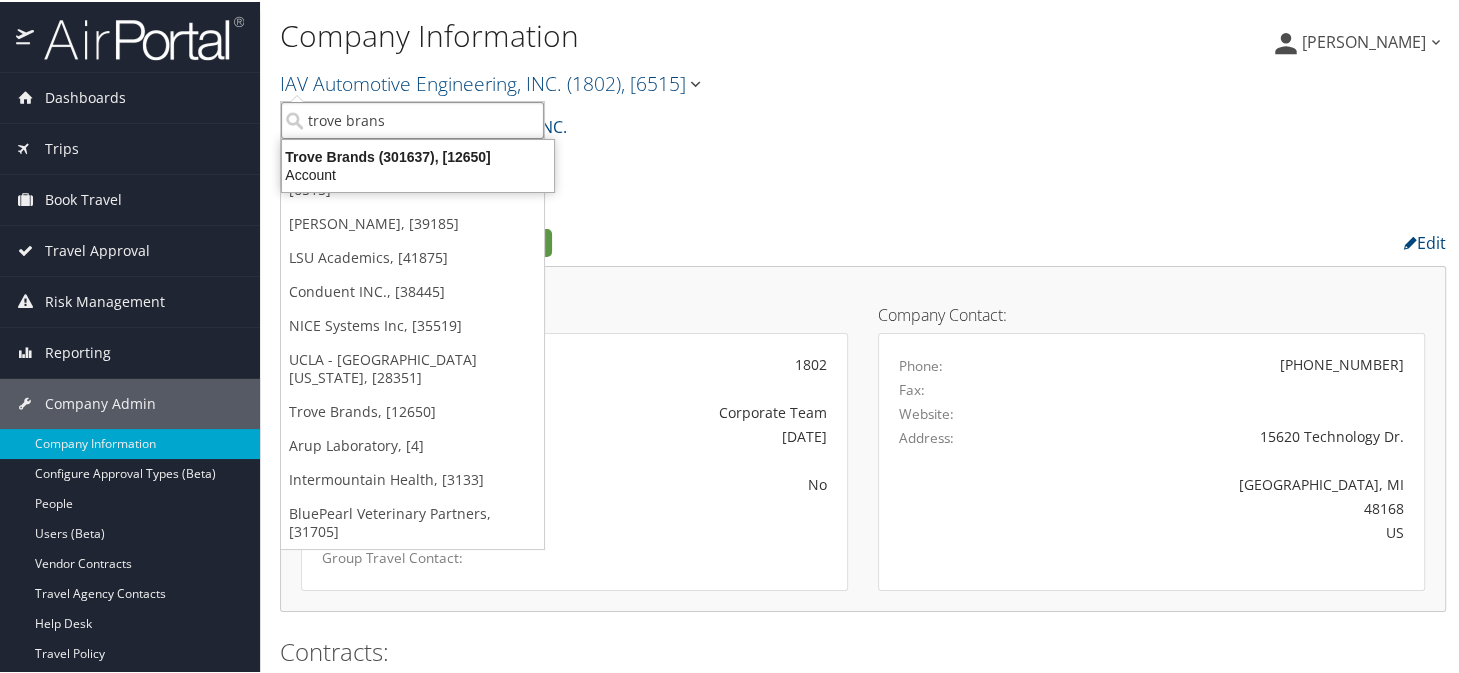 type on "trove bran" 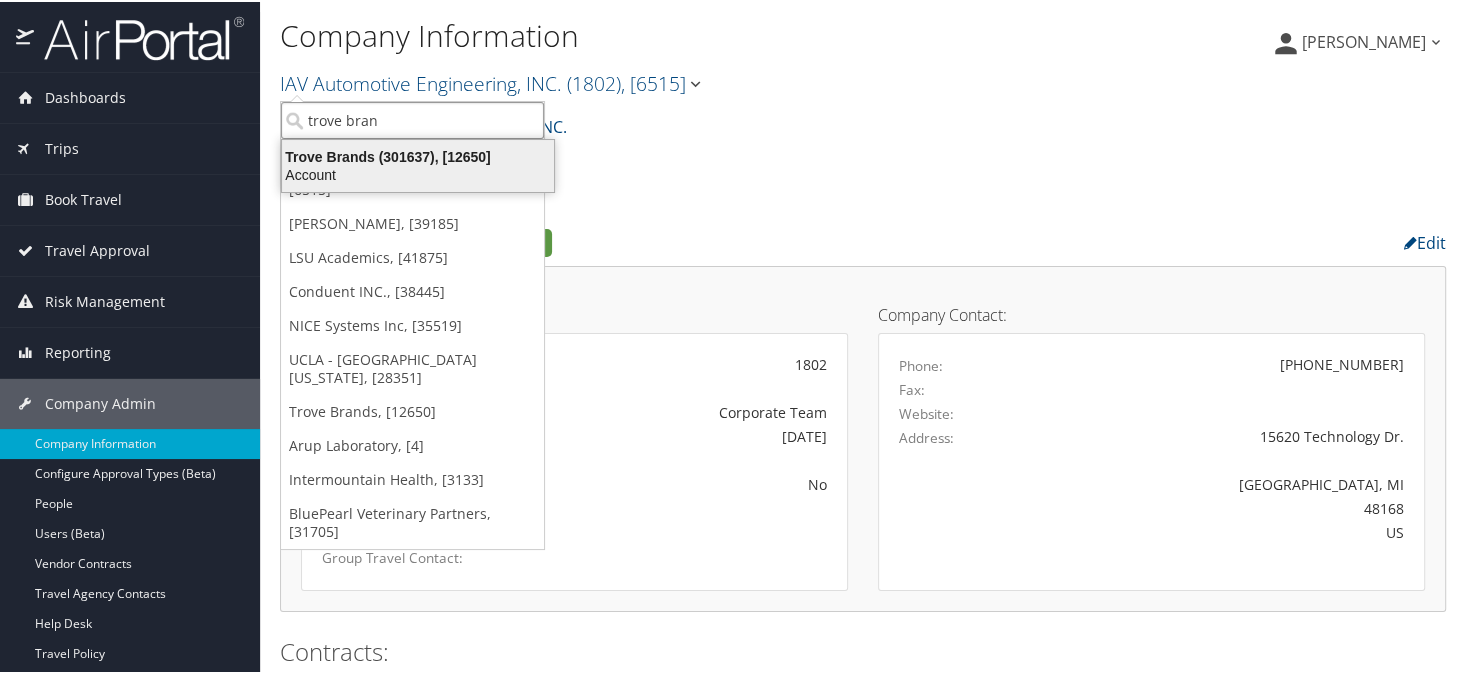 click on "Trove Brands (301637), [12650]" at bounding box center [418, 155] 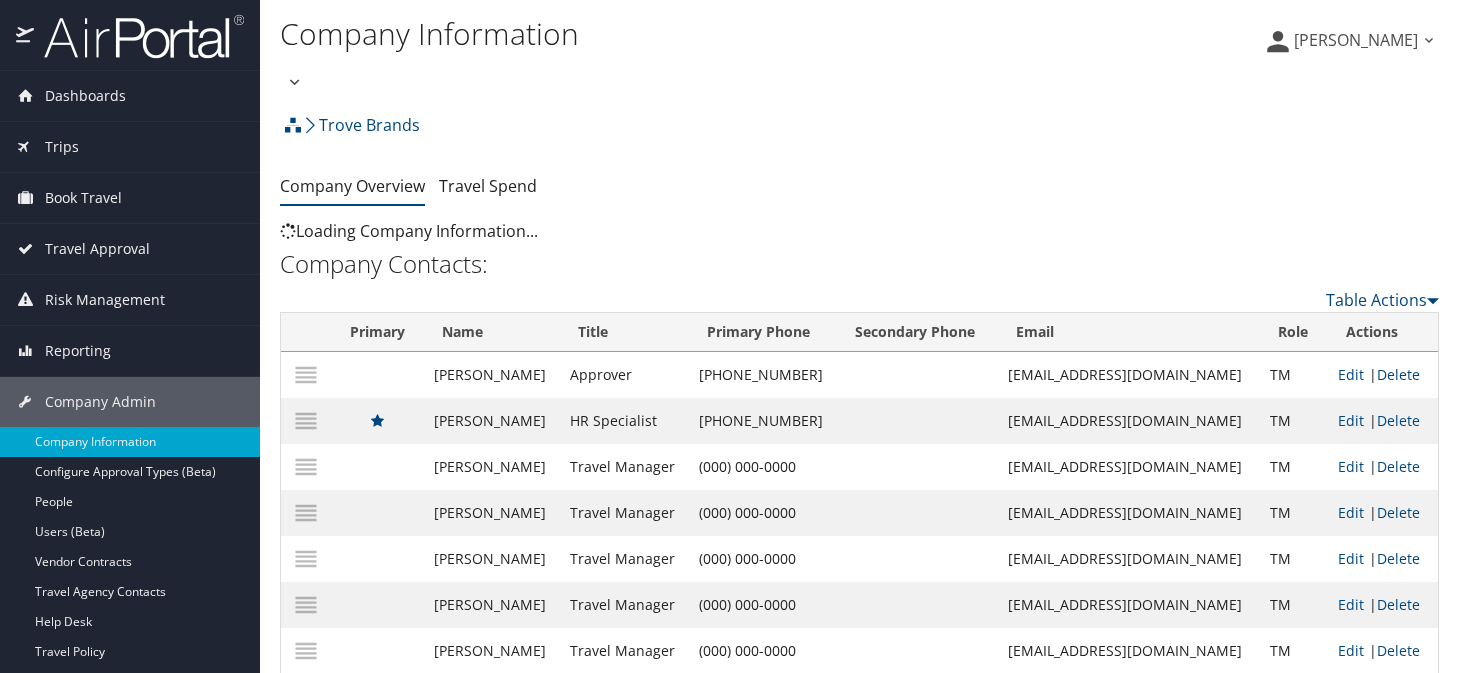 scroll, scrollTop: 0, scrollLeft: 0, axis: both 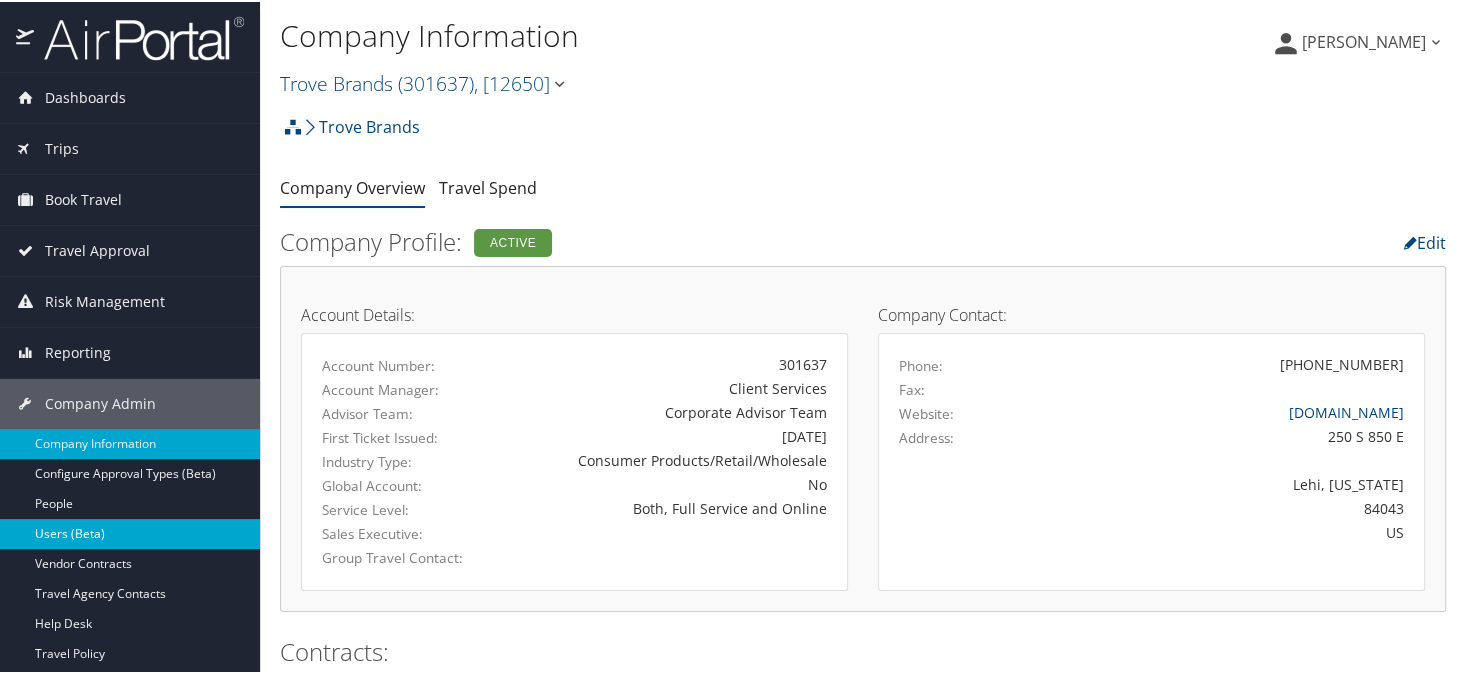click on "Users (Beta)" at bounding box center (130, 532) 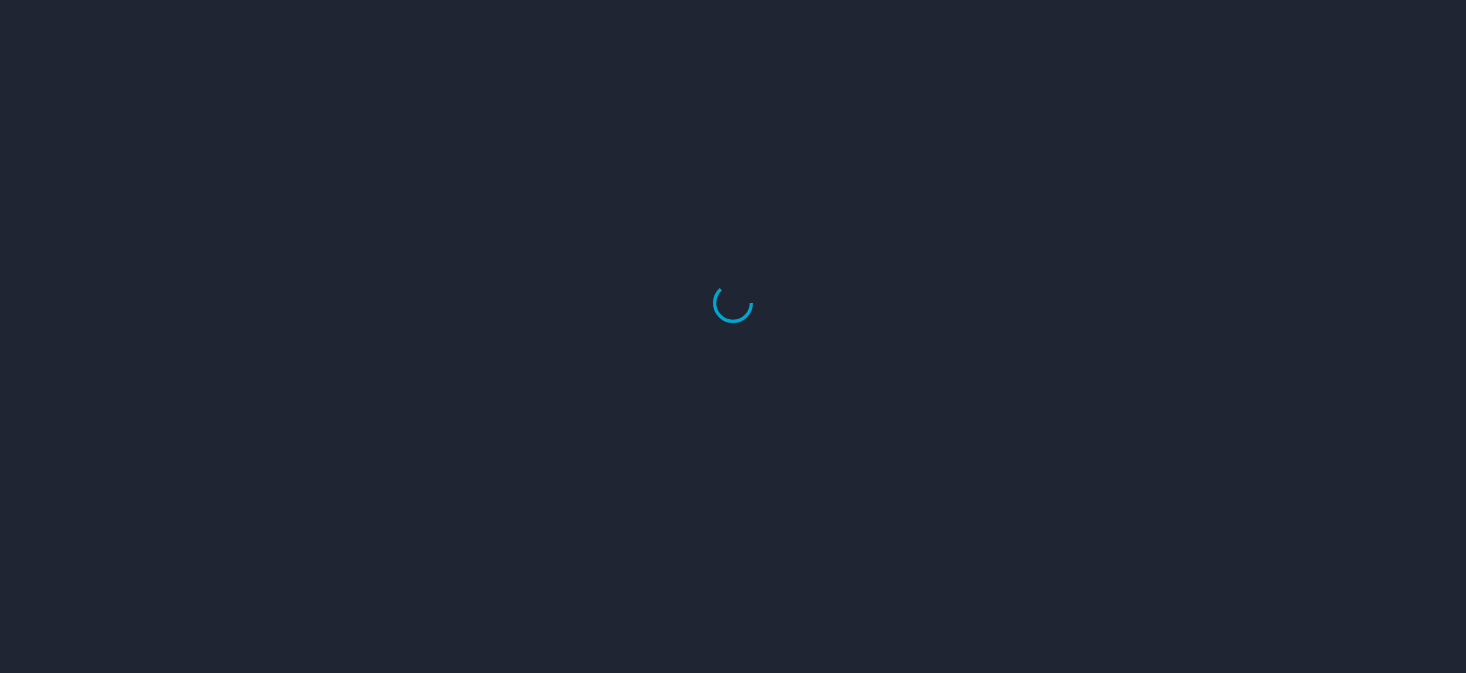 scroll, scrollTop: 0, scrollLeft: 0, axis: both 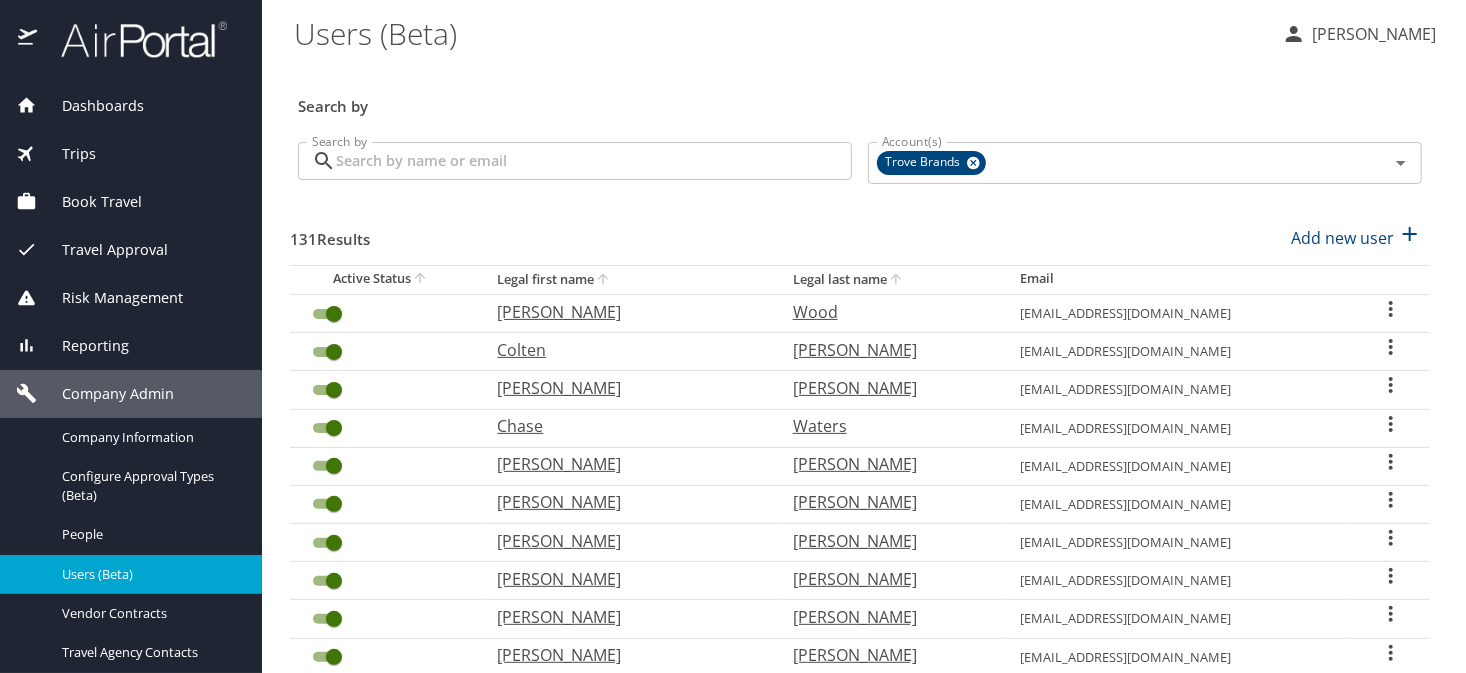 click on "Search by" at bounding box center (594, 161) 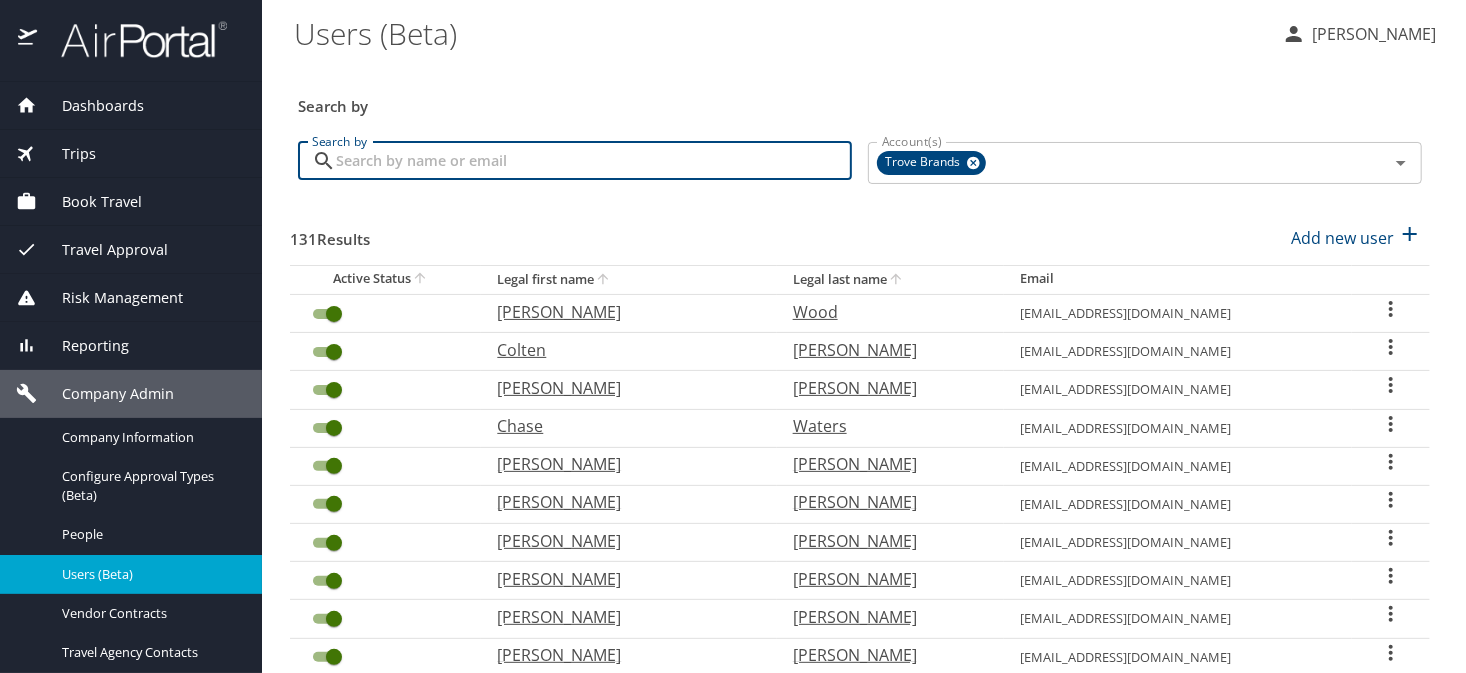 type on "[PERSON_NAME]" 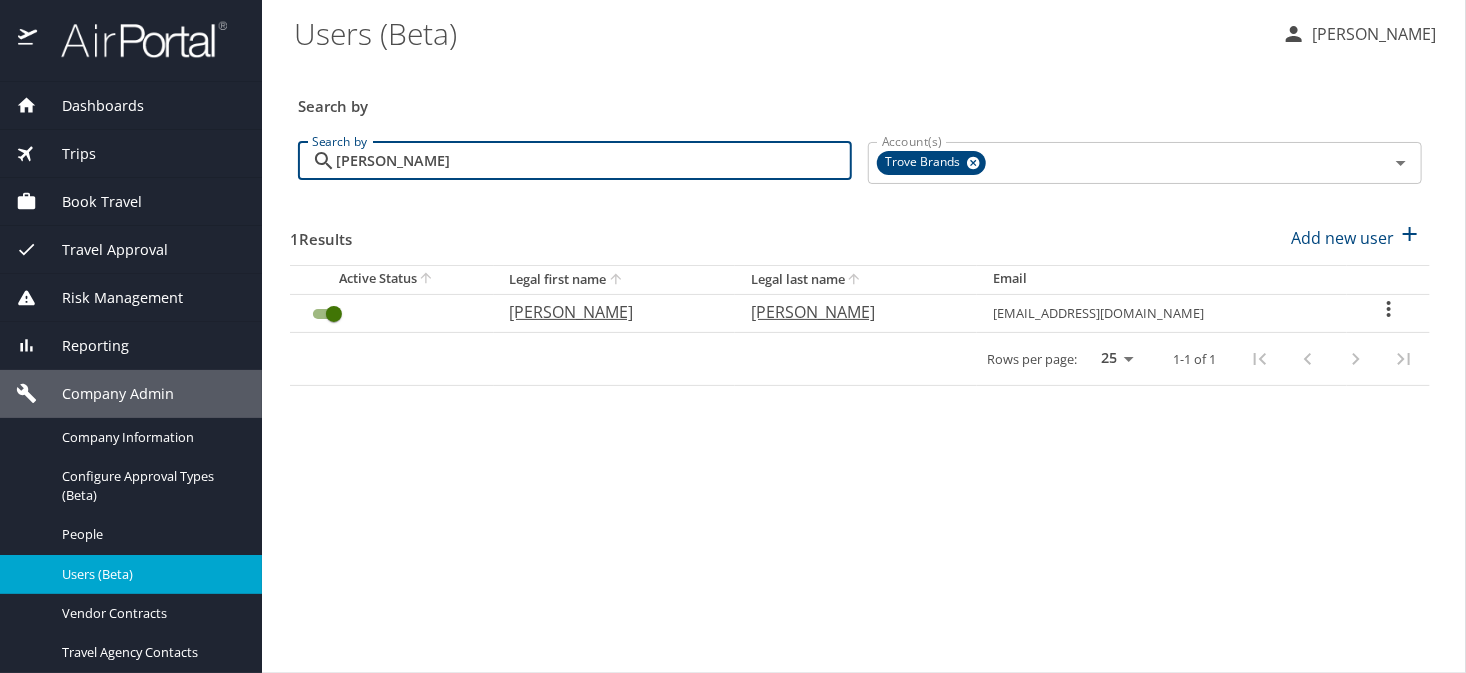 click 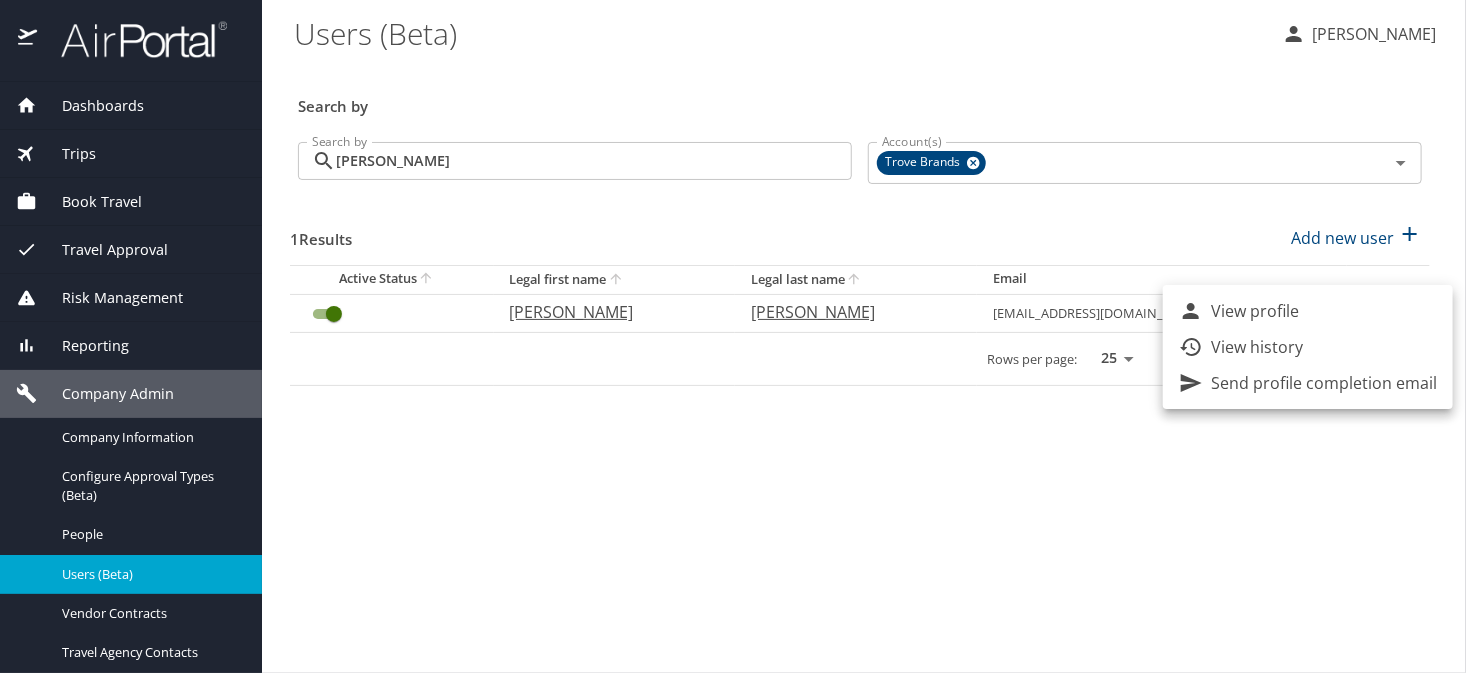click on "View profile" at bounding box center [1255, 311] 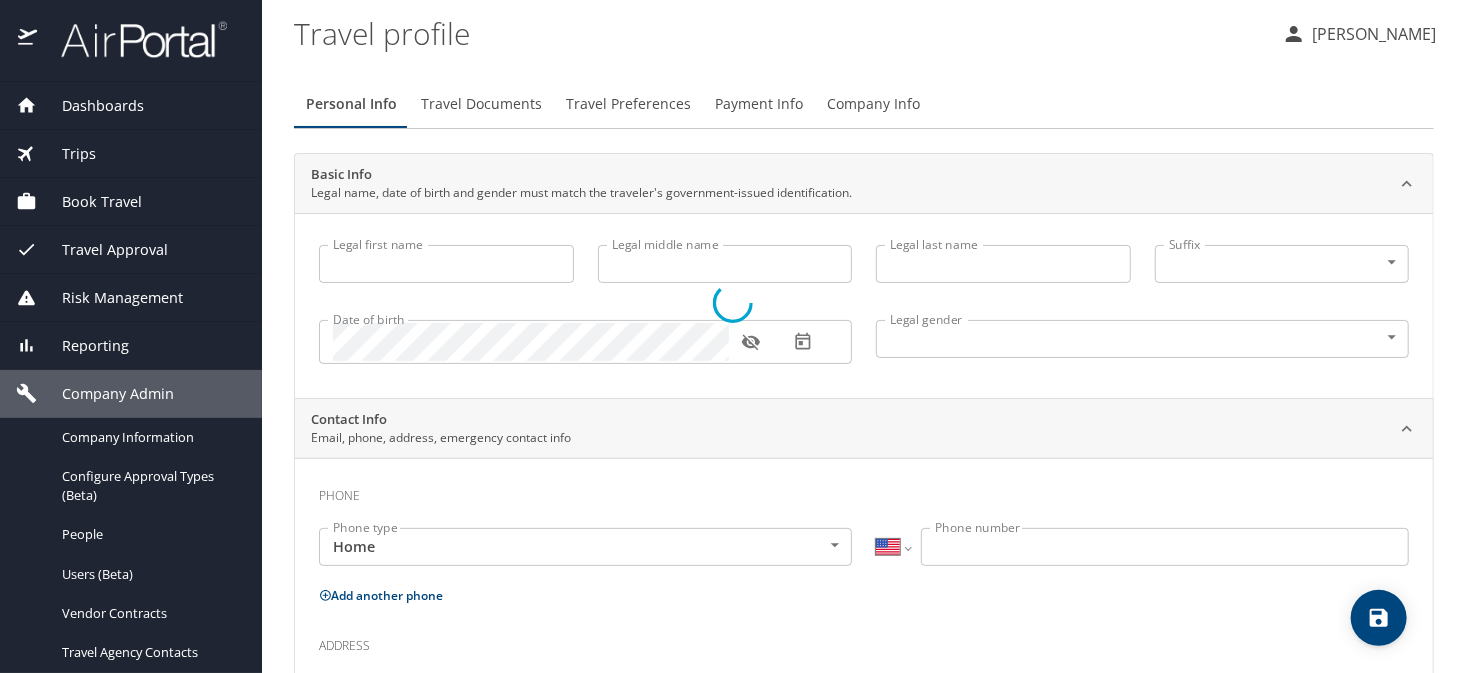 type on "[PERSON_NAME]" 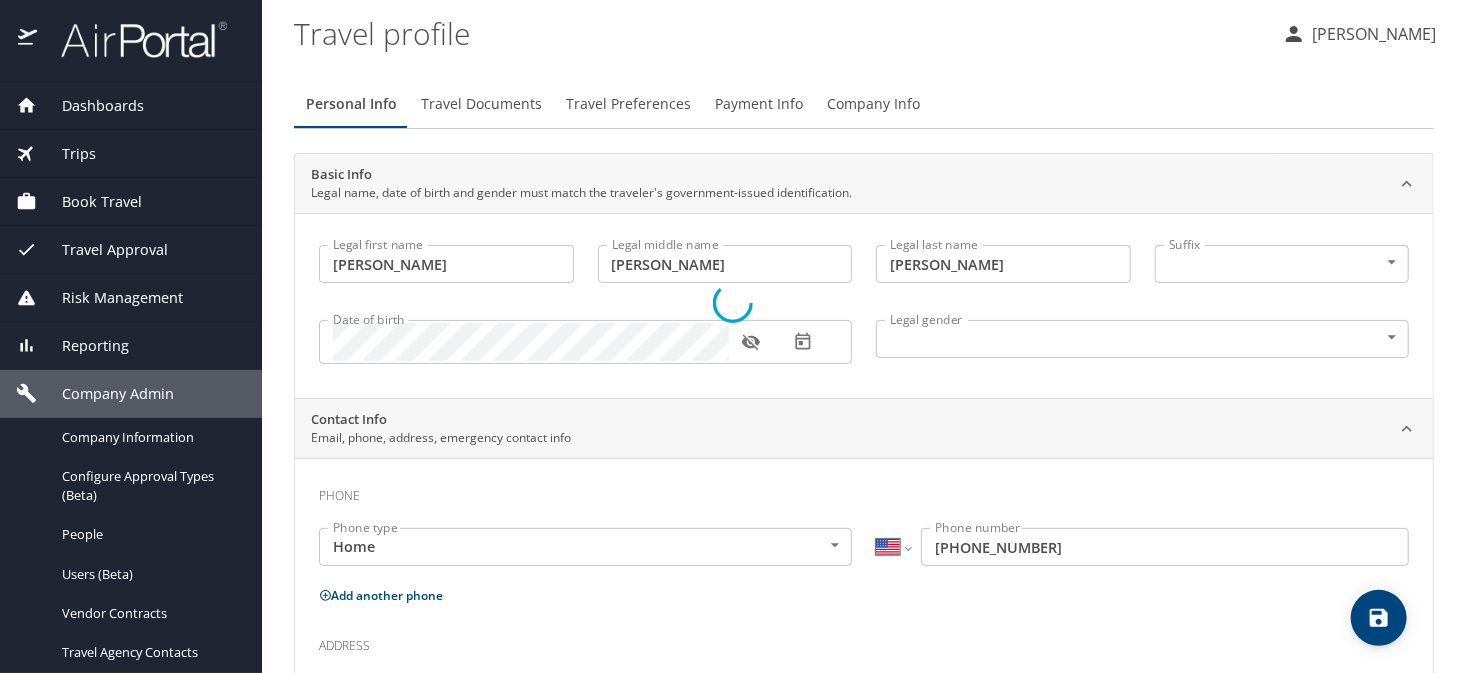 select on "US" 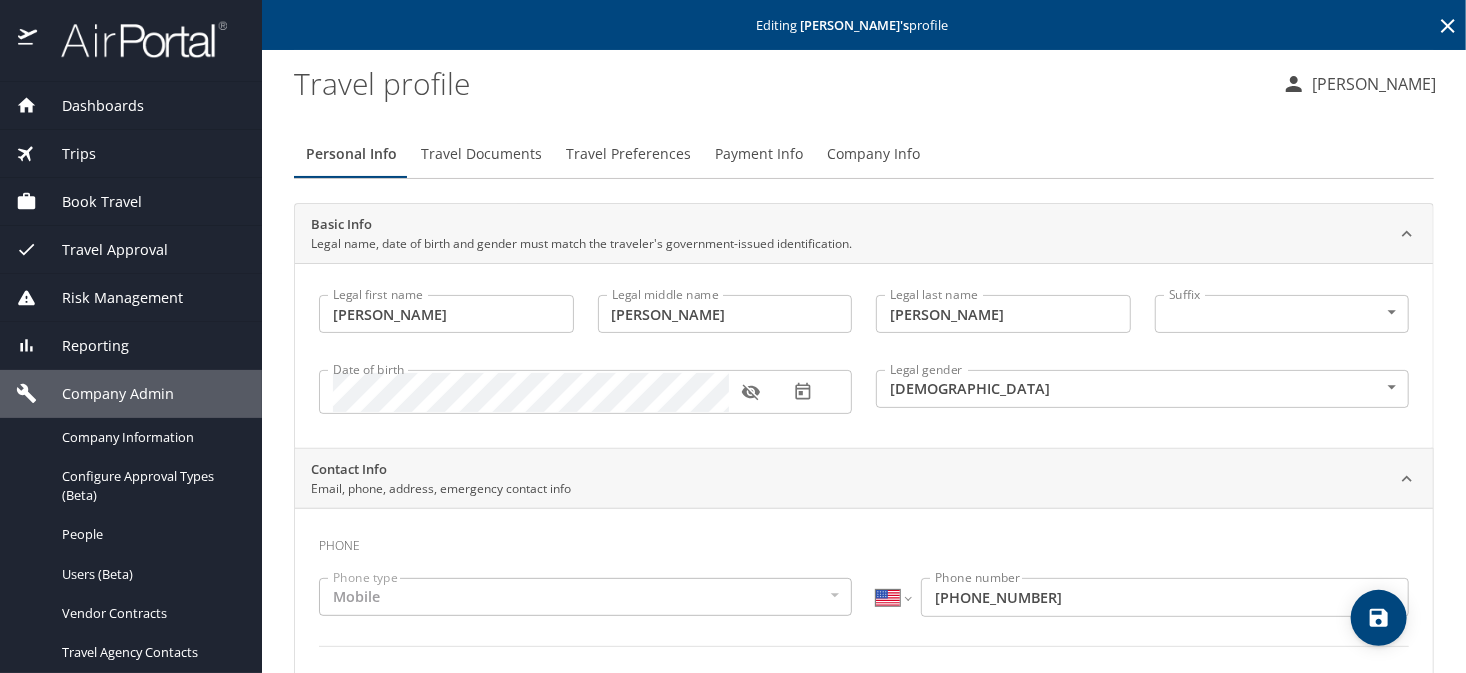 click 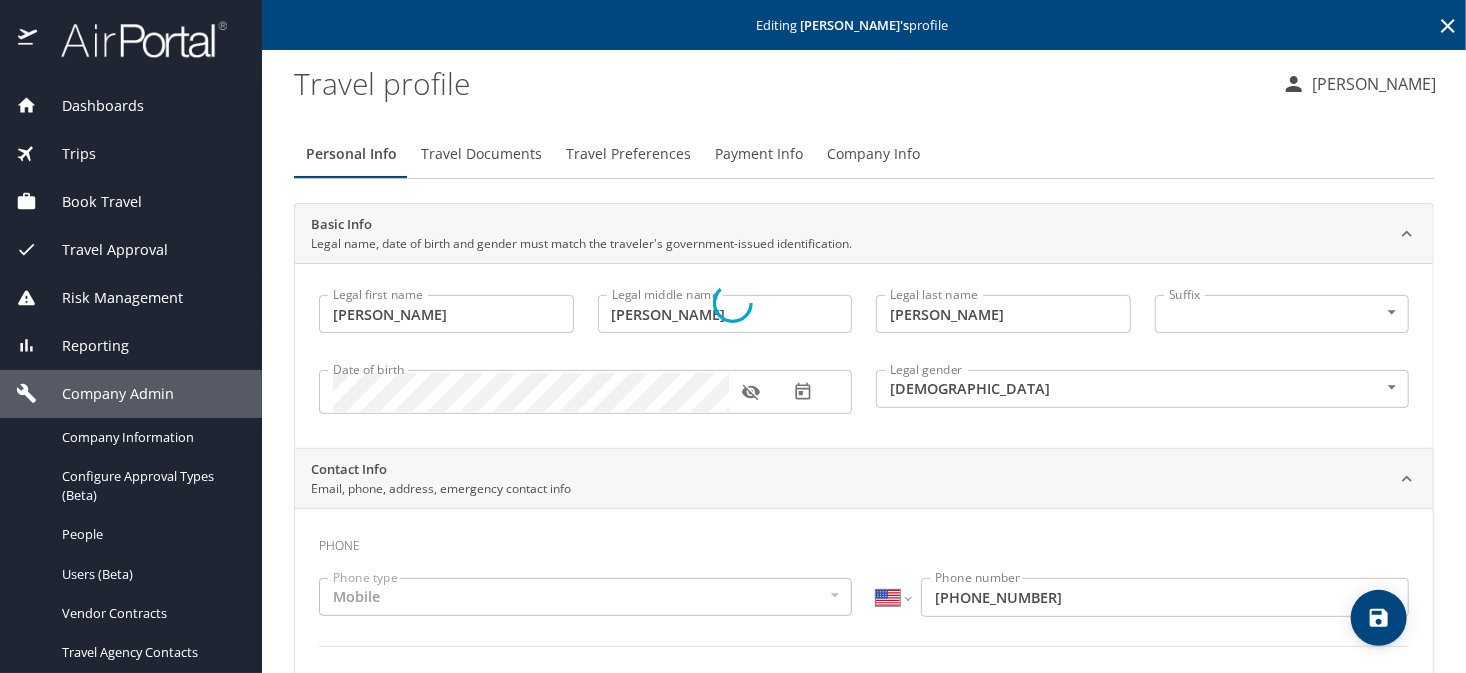 select on "US" 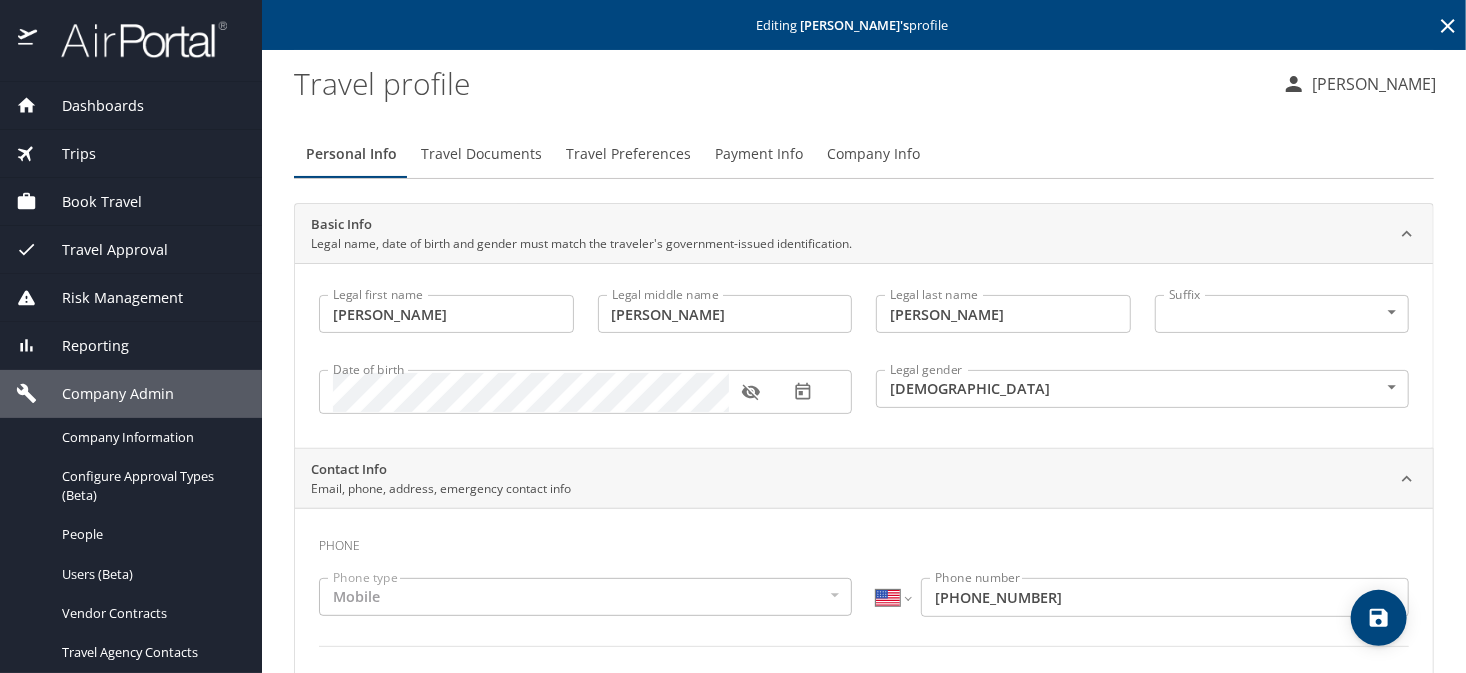 click on "Travel profile" at bounding box center (780, 83) 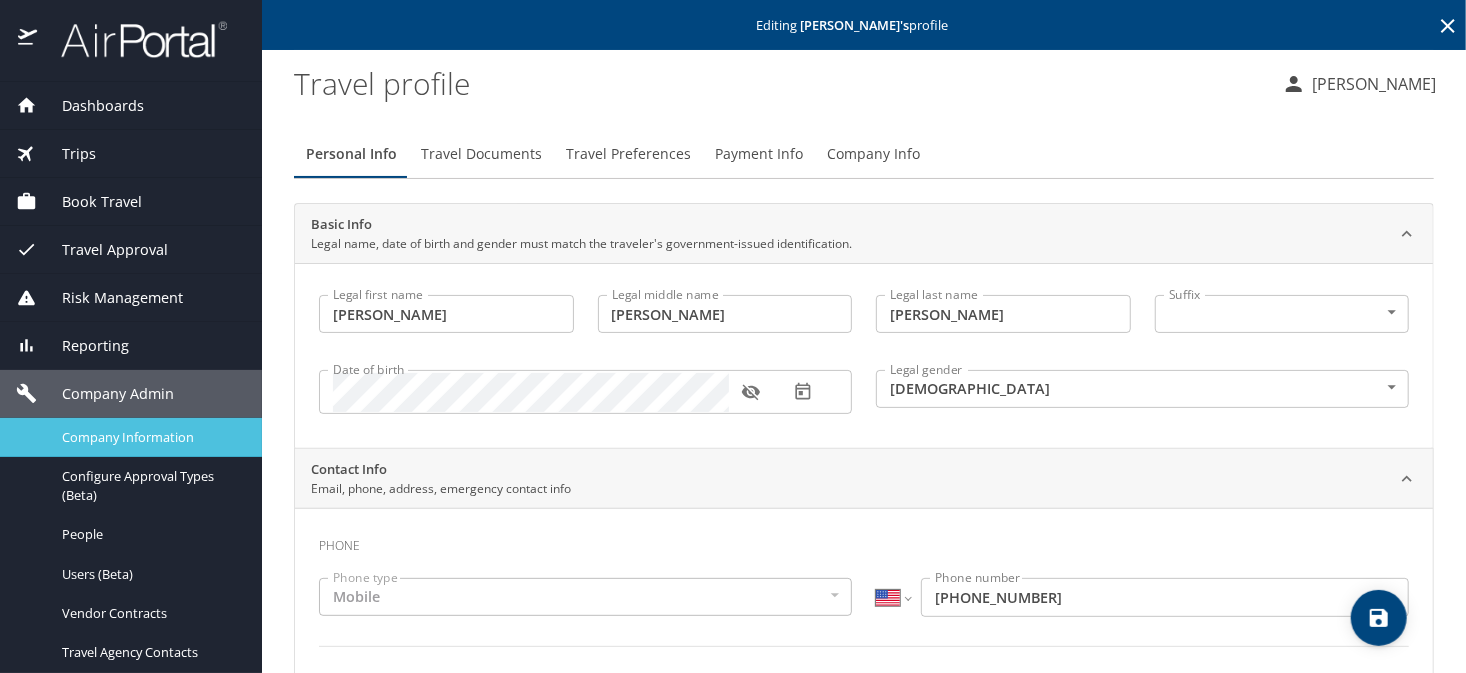 click on "Company Information" at bounding box center [150, 437] 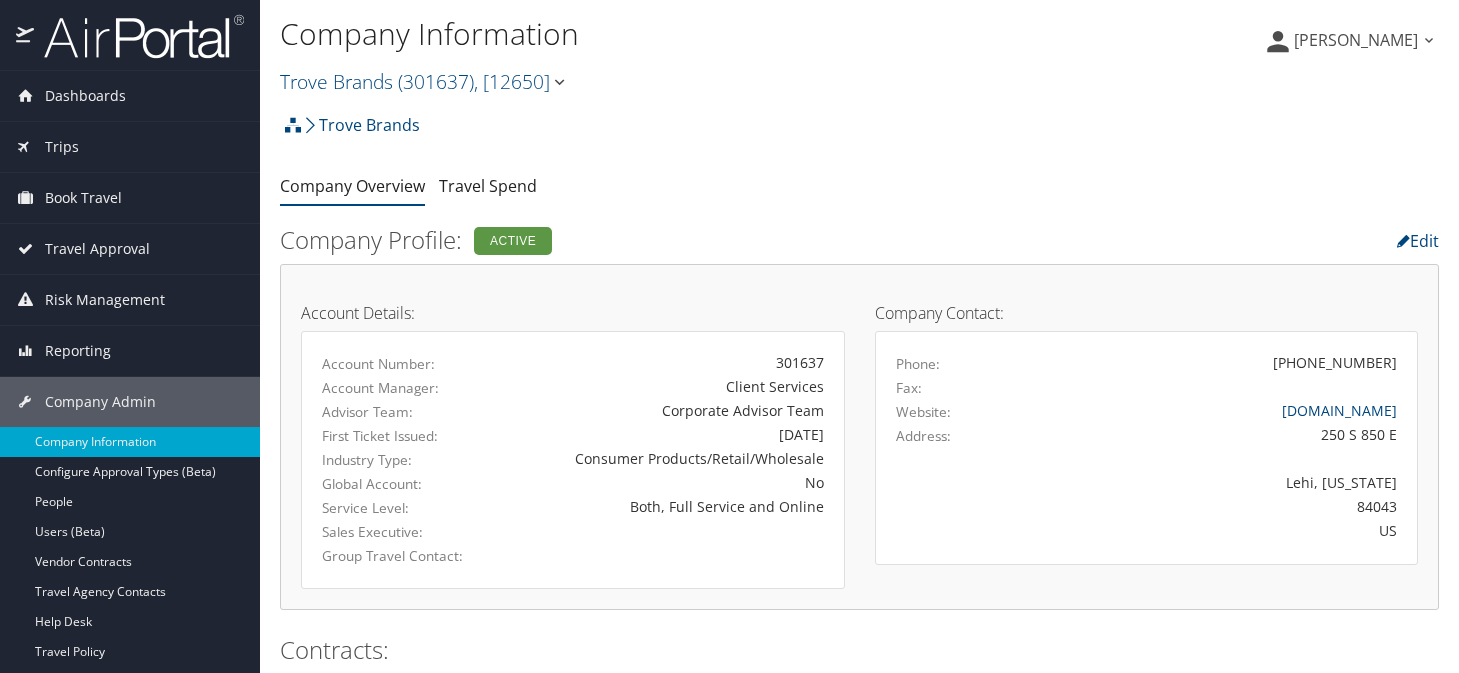 click on "Trove Brands   Account Structure   Trove Brands   (301637) ACTIVE     Create Child ×   Create Client   New child of undefined  Name Required Type Choose a Client Type... Department Division Account Required Submit Cancel ×" at bounding box center (859, 132) 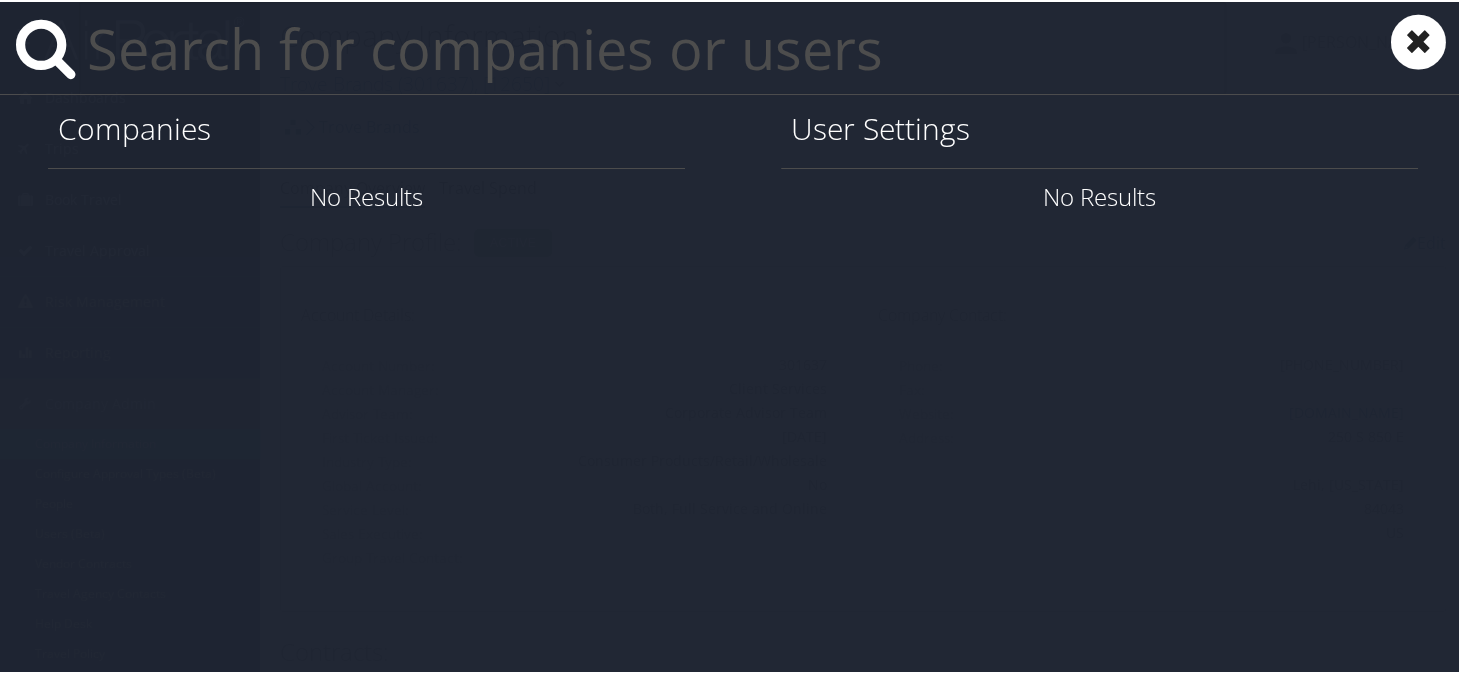 paste on "francoise.bevillard-kumar@civicarx.org" 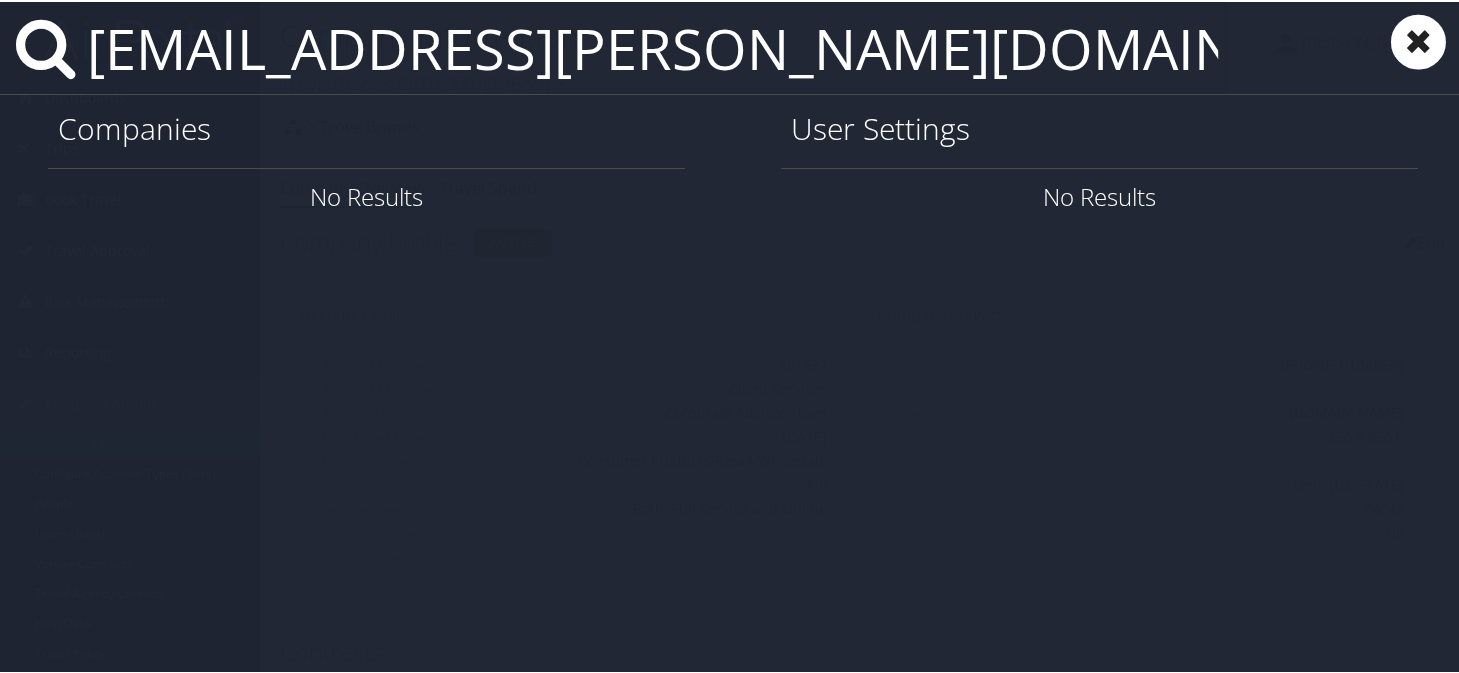type on "francoise.bevillard-kumar@civicarx.org" 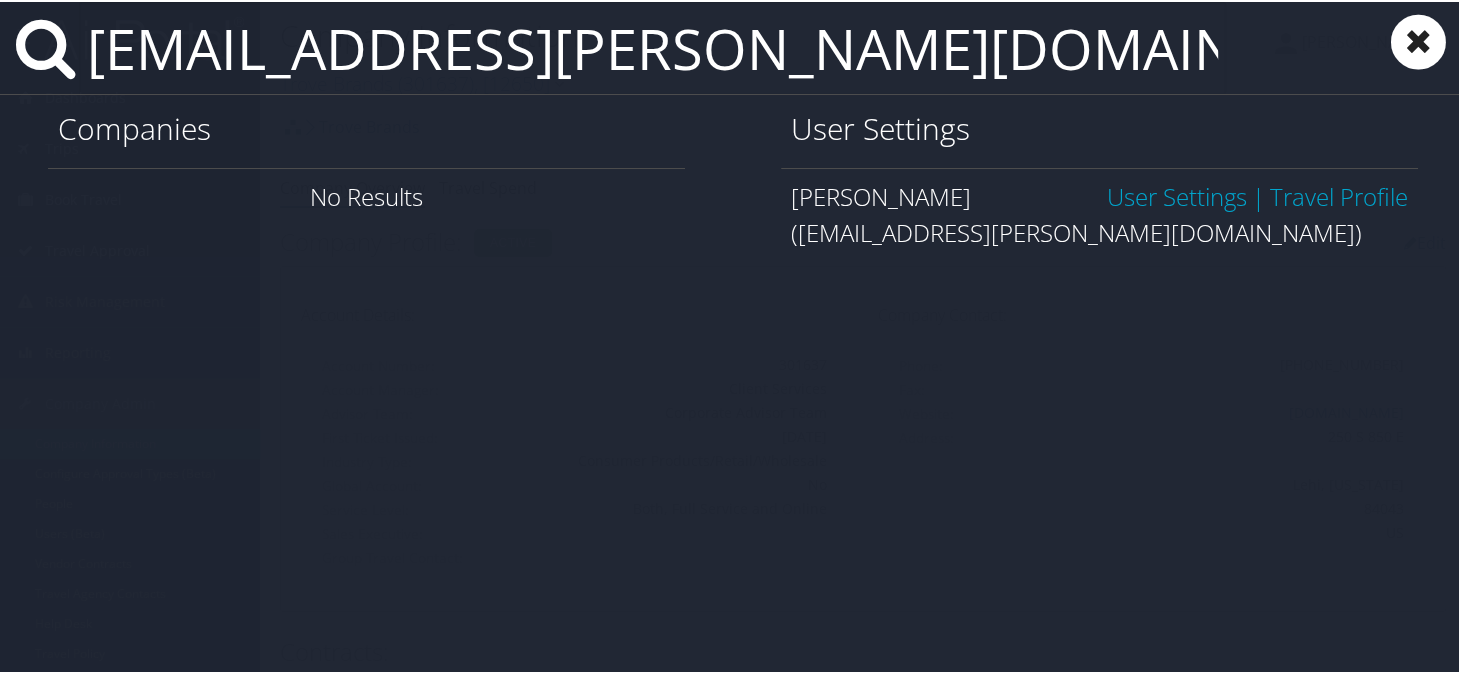 click on "User Settings" at bounding box center (1177, 194) 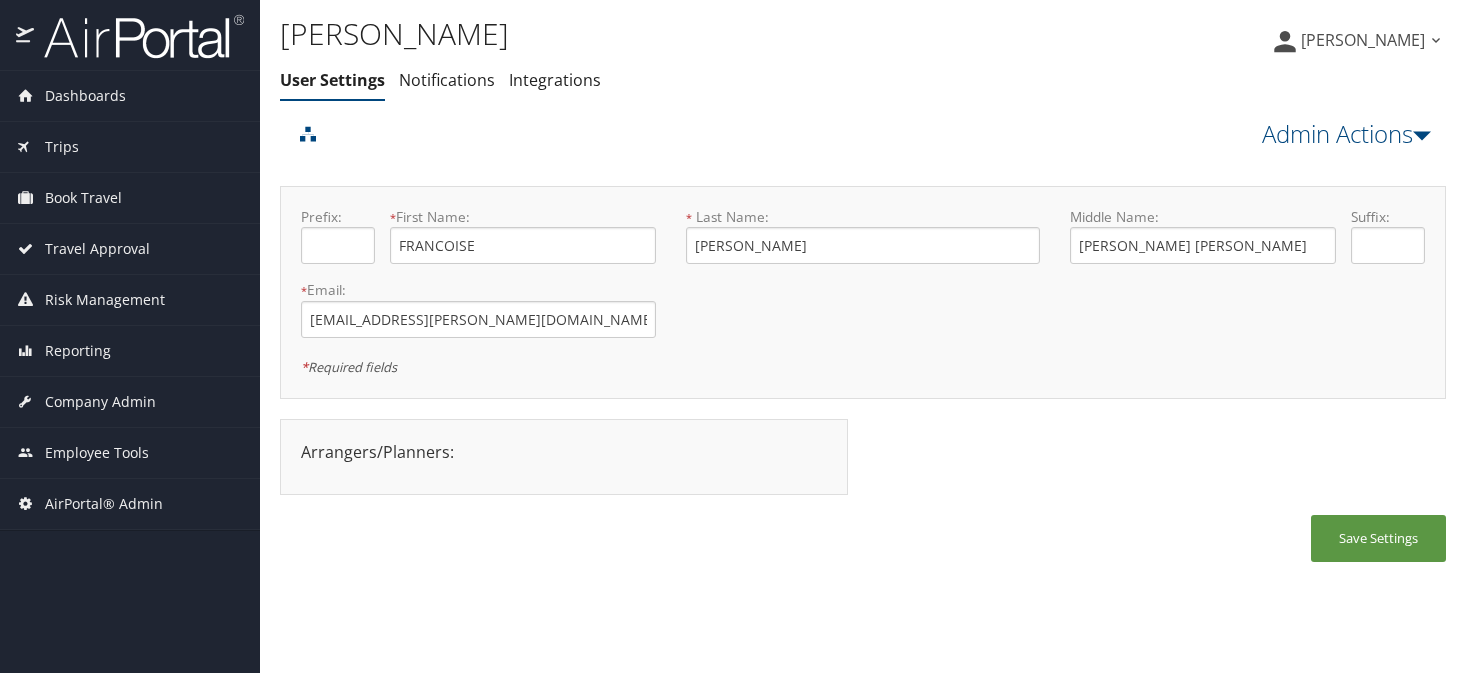 scroll, scrollTop: 0, scrollLeft: 0, axis: both 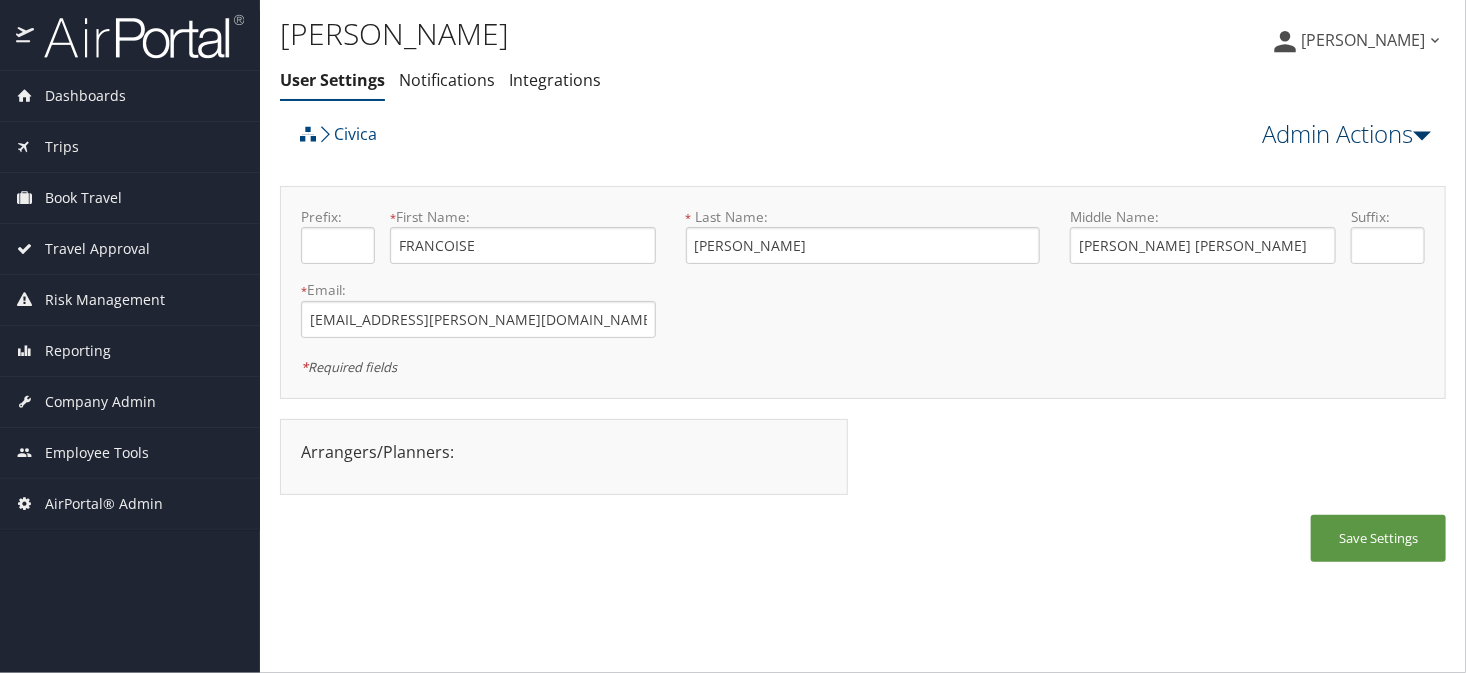 click on "Admin Actions" at bounding box center (1346, 134) 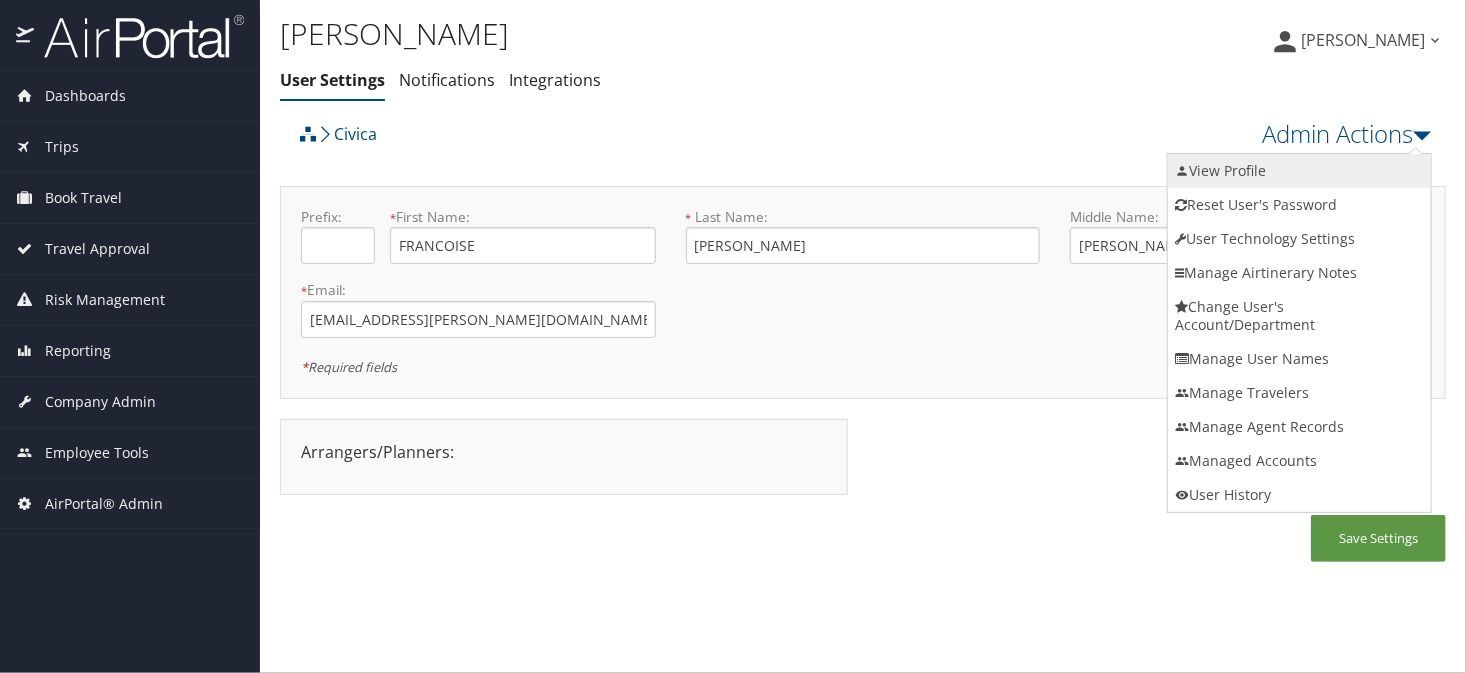click on "View Profile" at bounding box center [1299, 171] 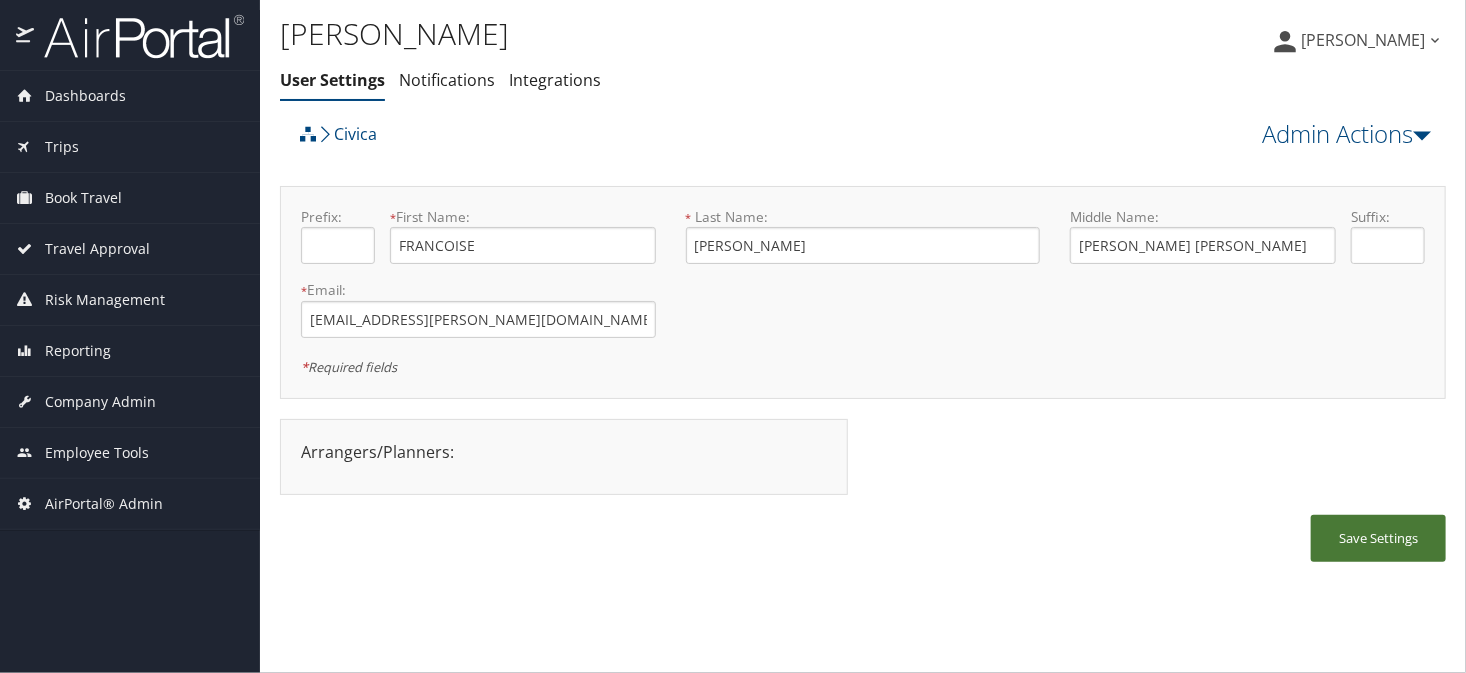 click on "Save Settings" at bounding box center (1378, 538) 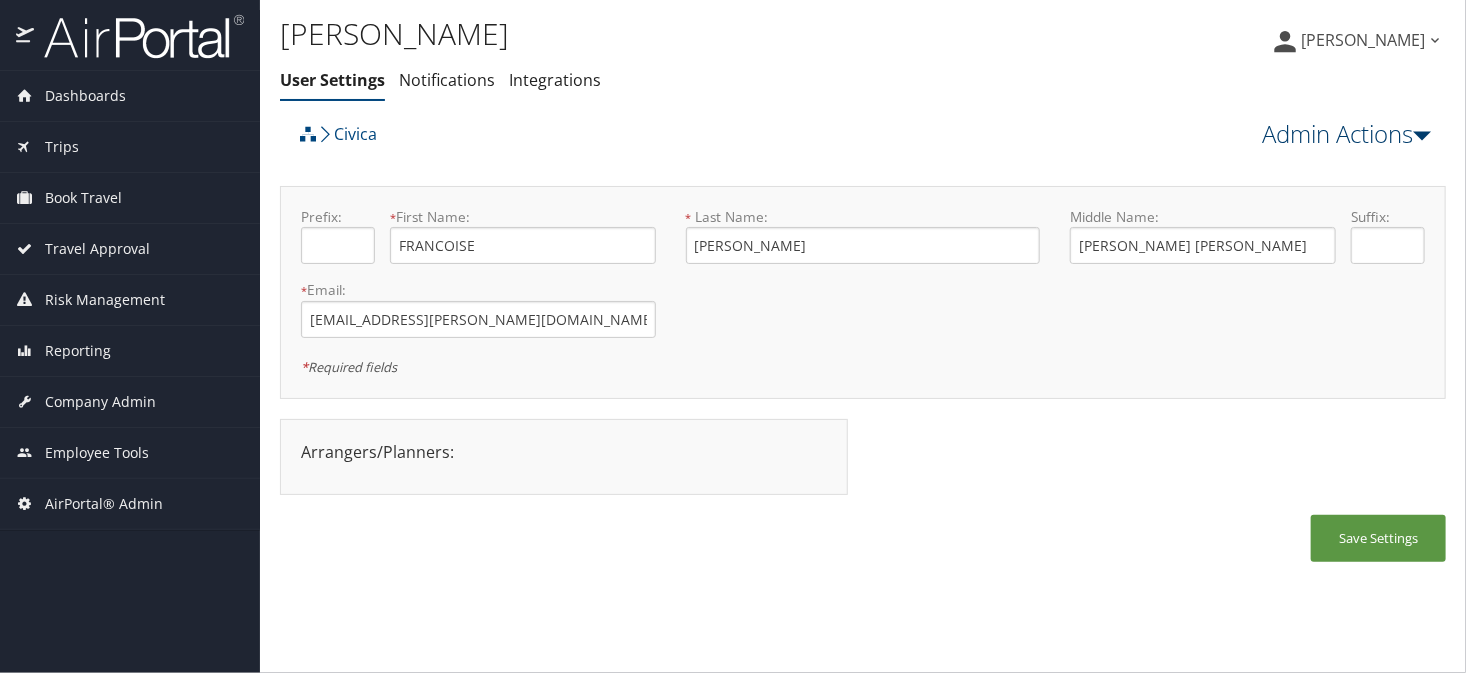 click on "Admin Actions" at bounding box center [1346, 134] 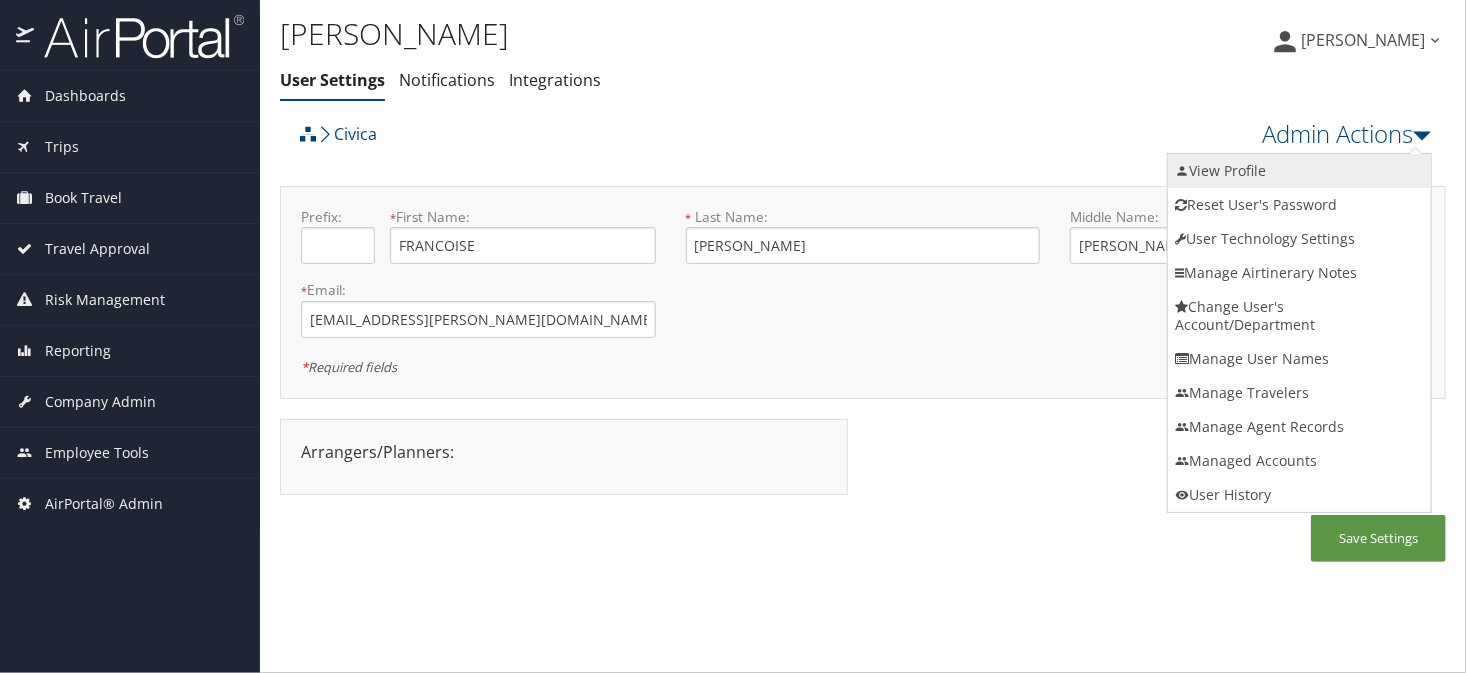 click on "View Profile" at bounding box center [1299, 171] 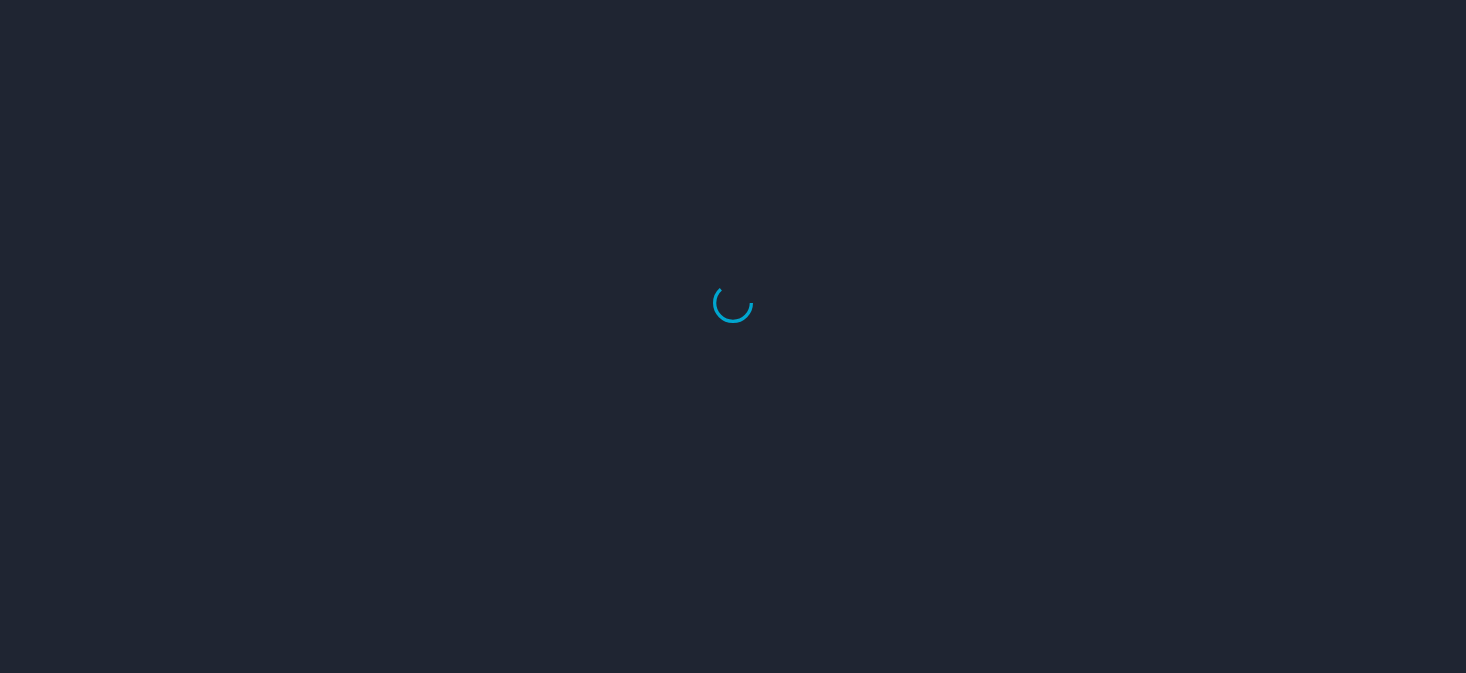 scroll, scrollTop: 0, scrollLeft: 0, axis: both 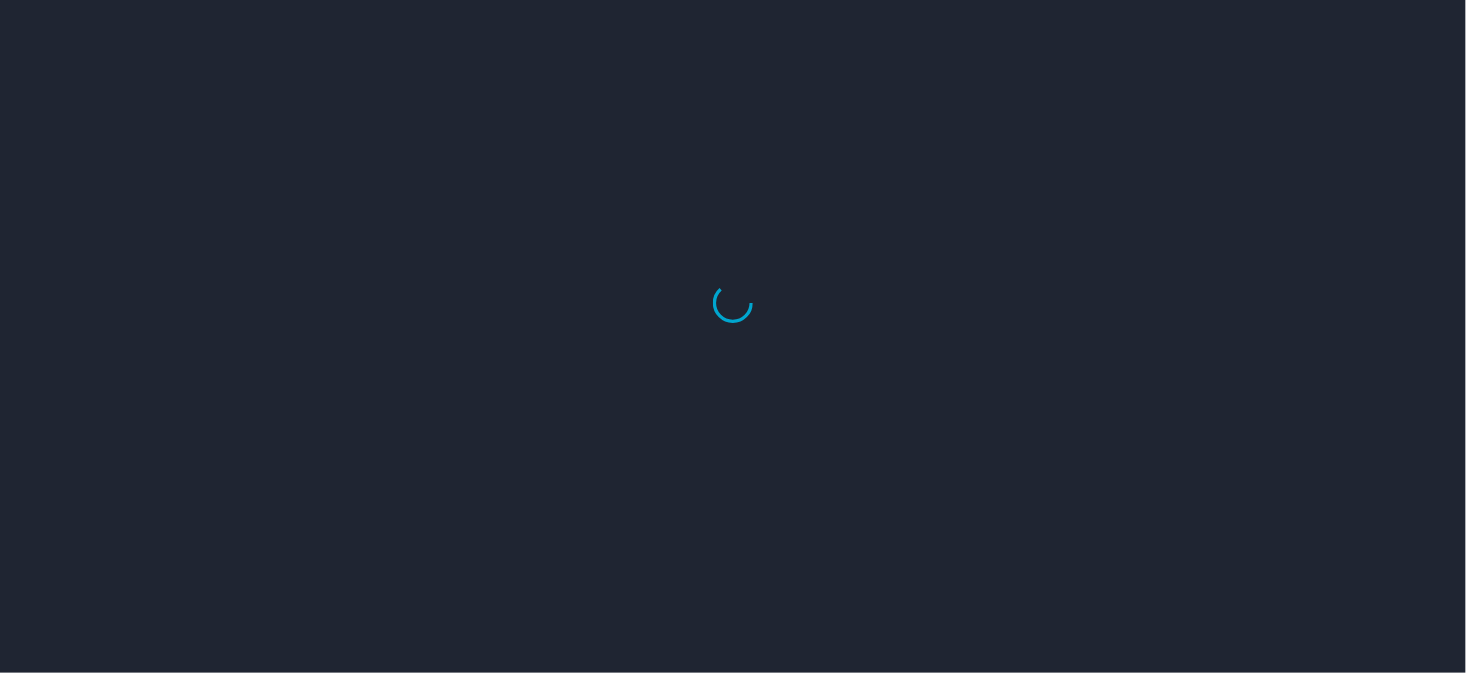 select on "US" 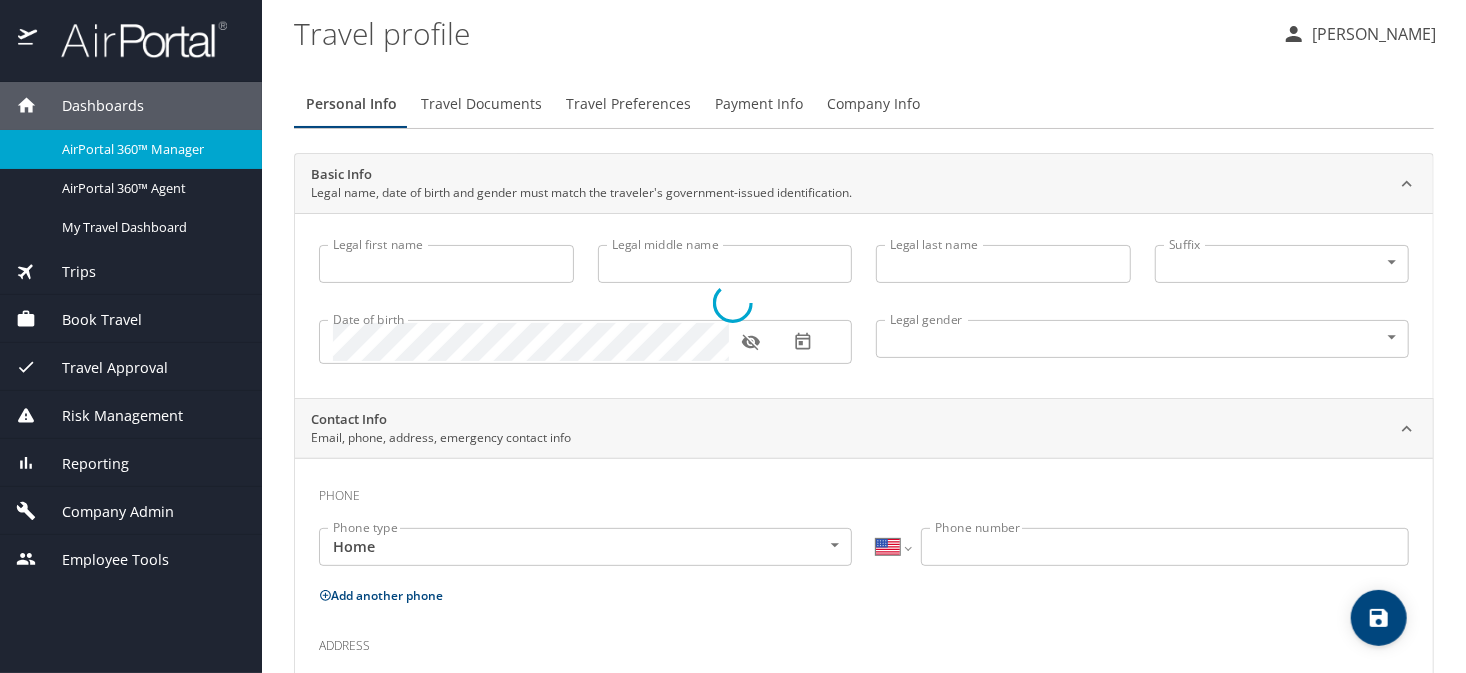 type on "FRANCOISE" 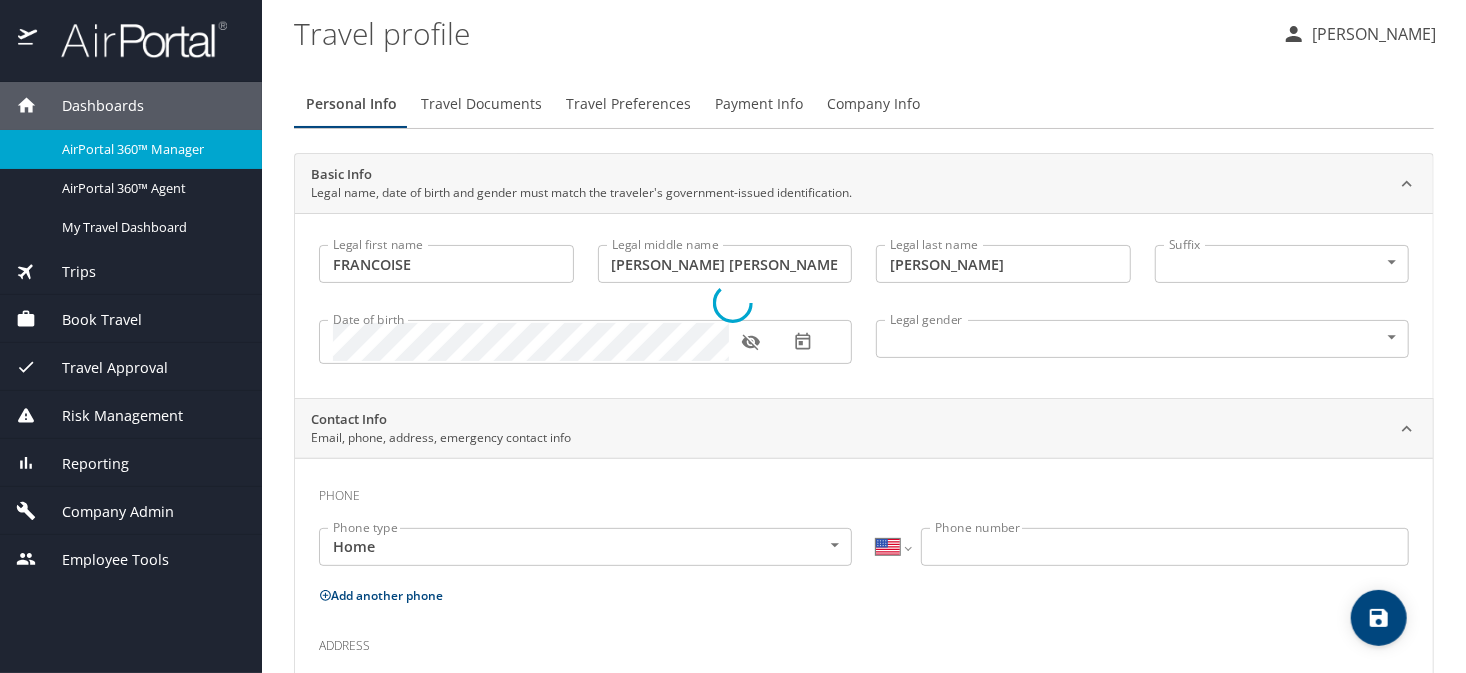 select on "US" 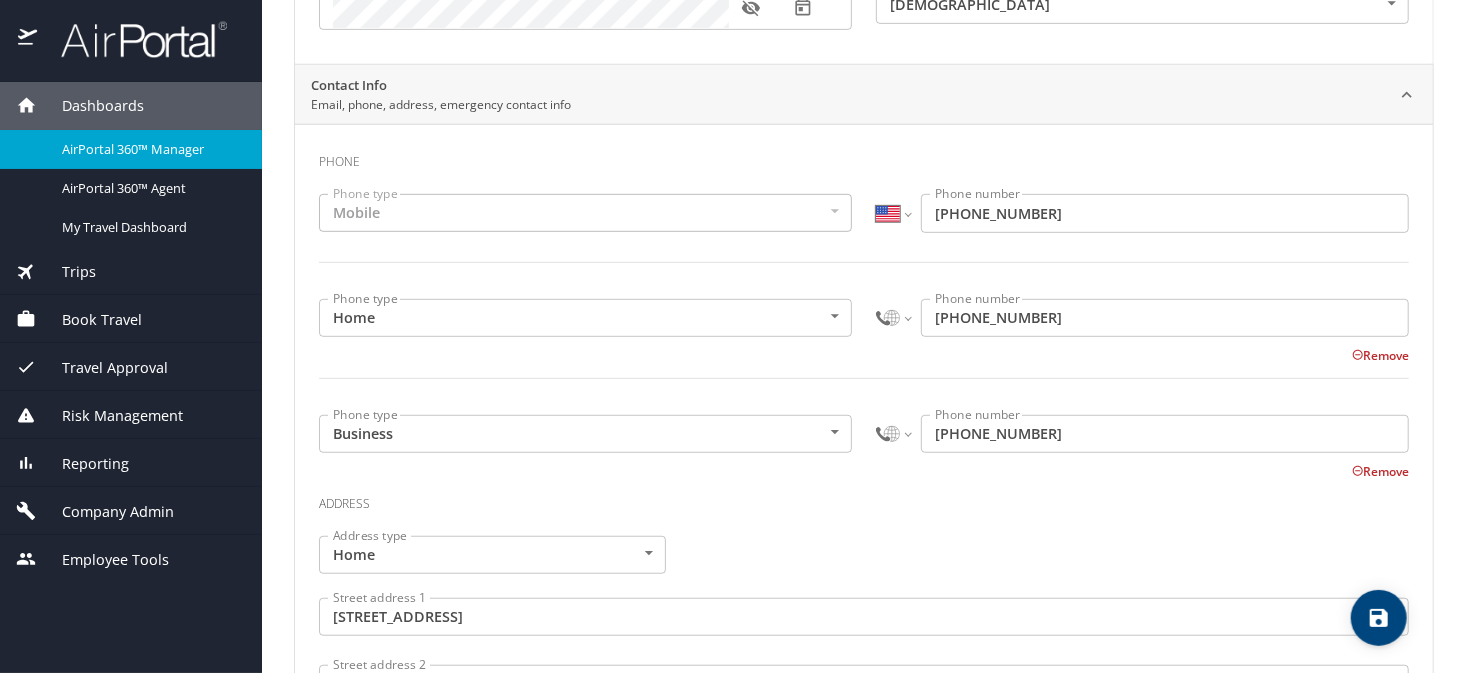 scroll, scrollTop: 500, scrollLeft: 0, axis: vertical 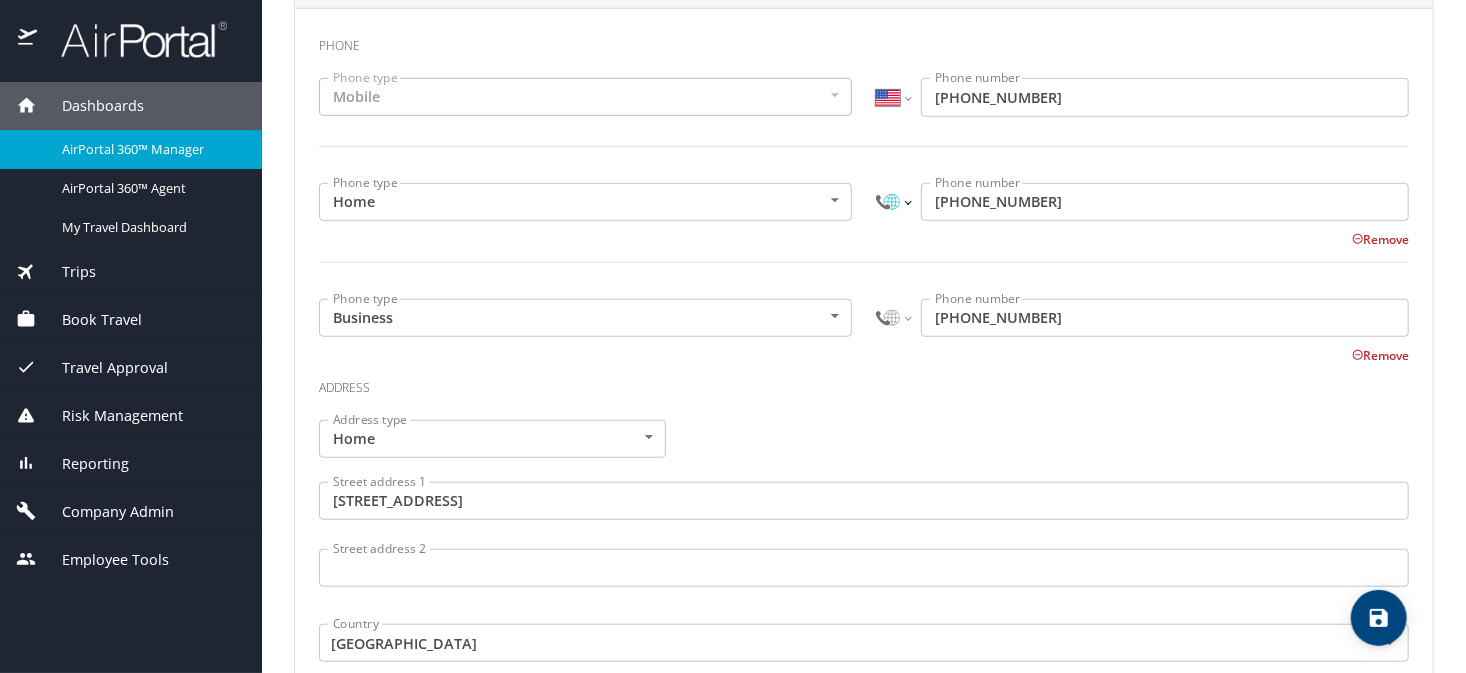 click on "International Afghanistan Åland Islands Albania Algeria American Samoa Andorra Angola Anguilla Antigua and Barbuda Argentina Armenia Aruba Ascension Island Australia Austria Azerbaijan Bahamas Bahrain Bangladesh Barbados Belarus Belgium Belize Benin Bermuda Bhutan Bolivia Bonaire, Sint Eustatius and Saba Bosnia and Herzegovina Botswana Brazil British Indian Ocean Territory Brunei Darussalam Bulgaria Burkina Faso Burma Burundi Cambodia Cameroon Canada Cape Verde Cayman Islands Central African Republic Chad Chile China Christmas Island Cocos (Keeling) Islands Colombia Comoros Congo Congo, Democratic Republic of the Cook Islands Costa Rica Cote d'Ivoire Croatia Cuba Curaçao Cyprus Czech Republic Denmark Djibouti Dominica Dominican Republic Ecuador Egypt El Salvador Equatorial Guinea Eritrea Estonia Ethiopia Falkland Islands Faroe Islands Federated States of Micronesia Fiji Finland France French Guiana French Polynesia Gabon Gambia Georgia Germany Ghana Gibraltar Greece Greenland Grenada Guadeloupe Guam Guinea" at bounding box center [893, 202] 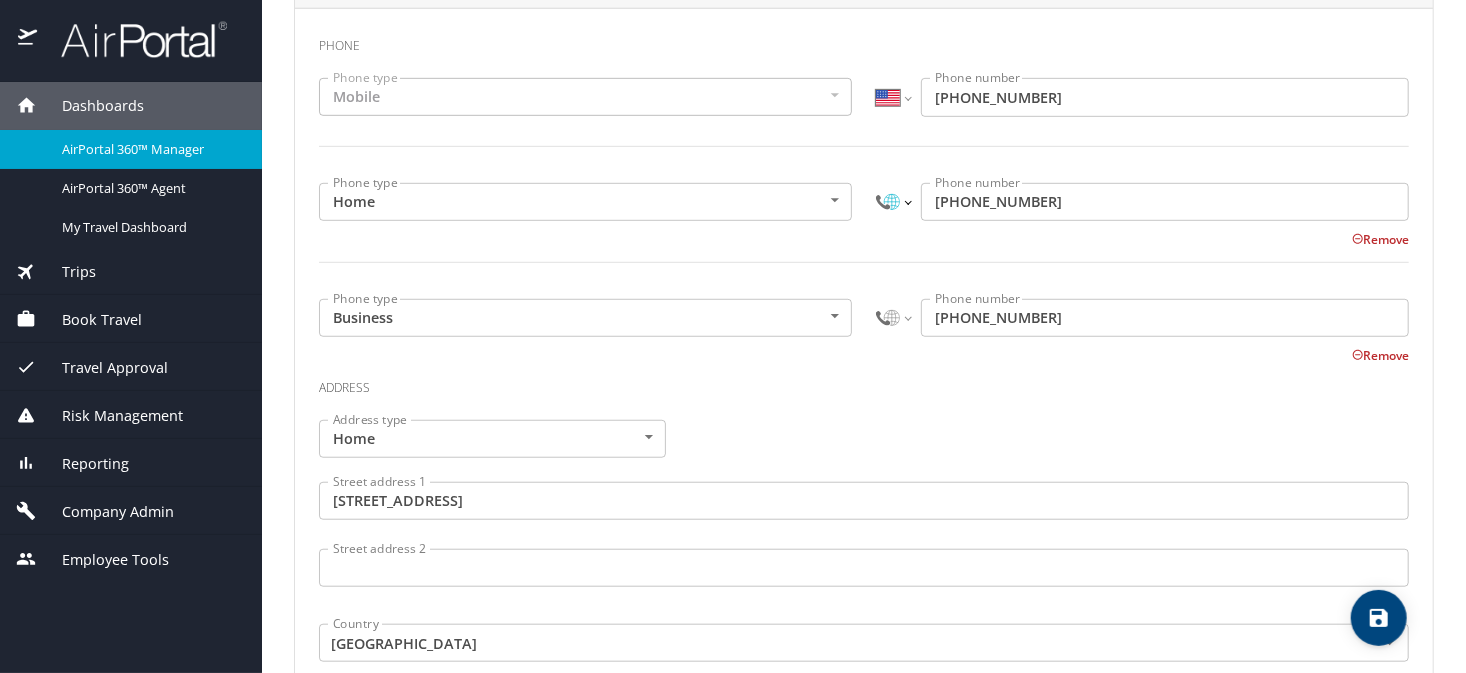 select on "SD" 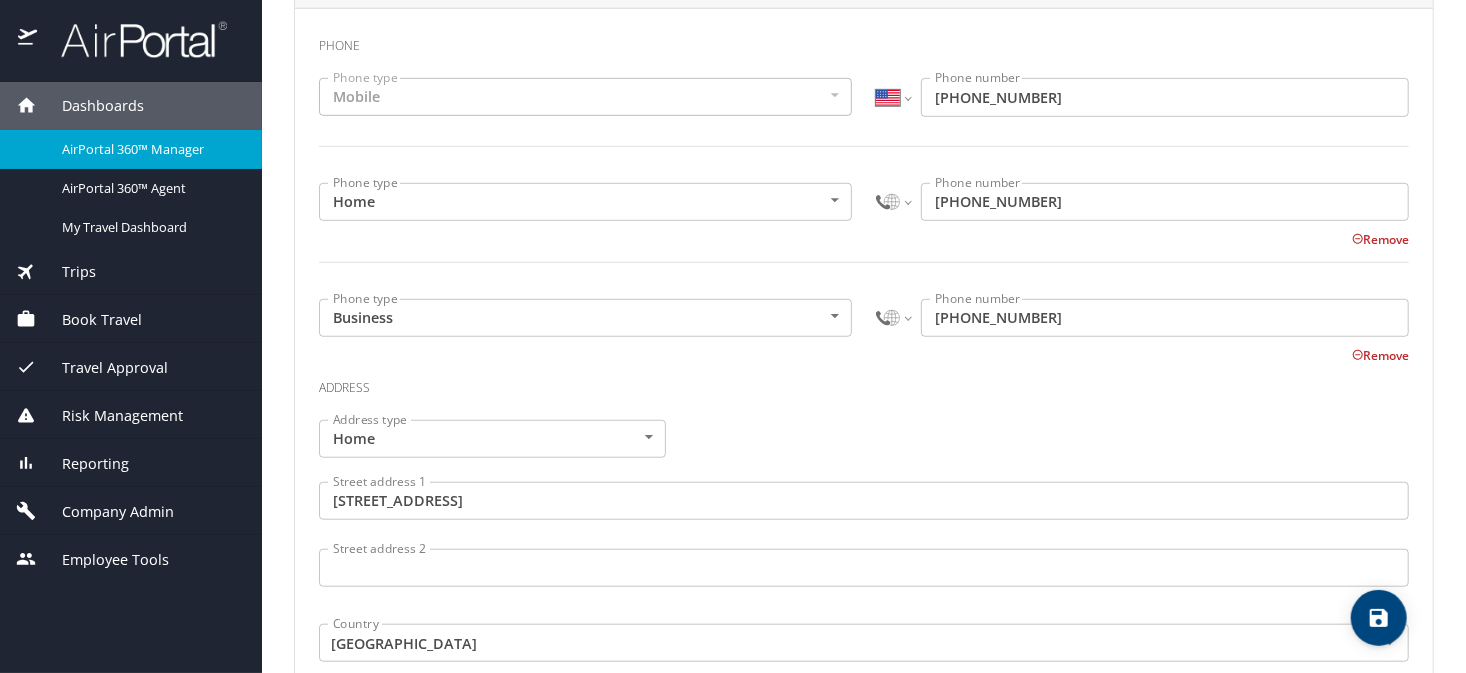 type 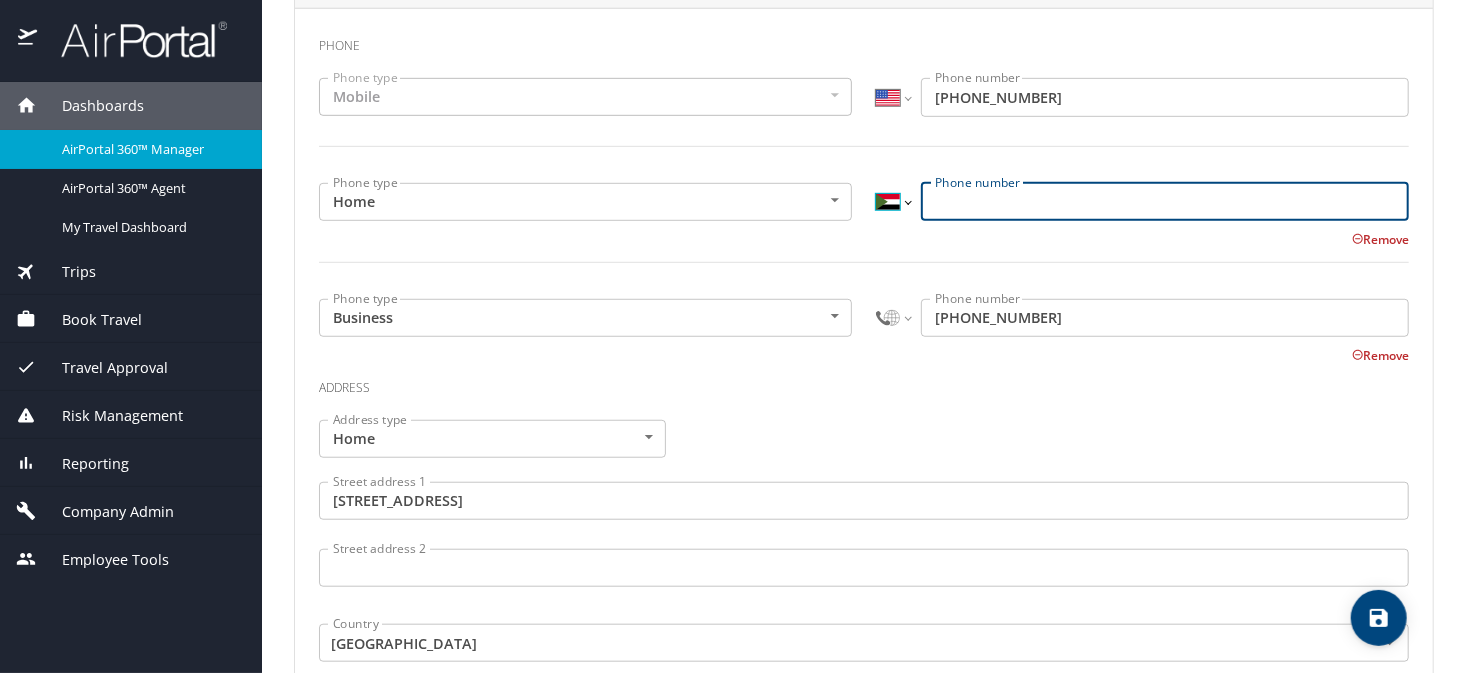 click on "International Afghanistan Åland Islands Albania Algeria American Samoa Andorra Angola Anguilla Antigua and Barbuda Argentina Armenia Aruba Ascension Island Australia Austria Azerbaijan Bahamas Bahrain Bangladesh Barbados Belarus Belgium Belize Benin Bermuda Bhutan Bolivia Bonaire, Sint Eustatius and Saba Bosnia and Herzegovina Botswana Brazil British Indian Ocean Territory Brunei Darussalam Bulgaria Burkina Faso Burma Burundi Cambodia Cameroon Canada Cape Verde Cayman Islands Central African Republic Chad Chile China Christmas Island Cocos (Keeling) Islands Colombia Comoros Congo Congo, Democratic Republic of the Cook Islands Costa Rica Cote d'Ivoire Croatia Cuba Curaçao Cyprus Czech Republic Denmark Djibouti Dominica Dominican Republic Ecuador Egypt El Salvador Equatorial Guinea Eritrea Estonia Ethiopia Falkland Islands Faroe Islands Federated States of Micronesia Fiji Finland France French Guiana French Polynesia Gabon Gambia Georgia Germany Ghana Gibraltar Greece Greenland Grenada Guadeloupe Guam Guinea" at bounding box center [893, 202] 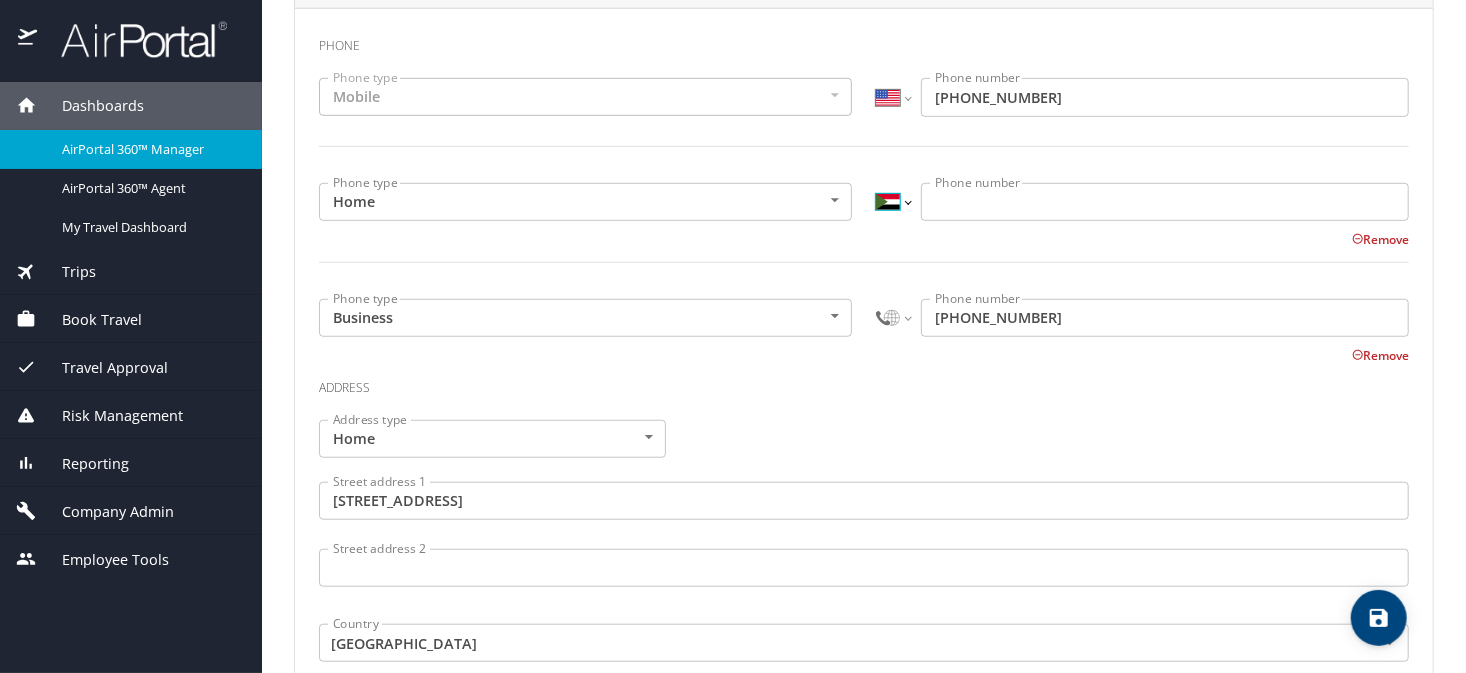 click on "International Afghanistan Åland Islands Albania Algeria American Samoa Andorra Angola Anguilla Antigua and Barbuda Argentina Armenia Aruba Ascension Island Australia Austria Azerbaijan Bahamas Bahrain Bangladesh Barbados Belarus Belgium Belize Benin Bermuda Bhutan Bolivia Bonaire, Sint Eustatius and Saba Bosnia and Herzegovina Botswana Brazil British Indian Ocean Territory Brunei Darussalam Bulgaria Burkina Faso Burma Burundi Cambodia Cameroon Canada Cape Verde Cayman Islands Central African Republic Chad Chile China Christmas Island Cocos (Keeling) Islands Colombia Comoros Congo Congo, Democratic Republic of the Cook Islands Costa Rica Cote d'Ivoire Croatia Cuba Curaçao Cyprus Czech Republic Denmark Djibouti Dominica Dominican Republic Ecuador Egypt El Salvador Equatorial Guinea Eritrea Estonia Ethiopia Falkland Islands Faroe Islands Federated States of Micronesia Fiji Finland France French Guiana French Polynesia Gabon Gambia Georgia Germany Ghana Gibraltar Greece Greenland Grenada Guadeloupe Guam Guinea" at bounding box center (893, 202) 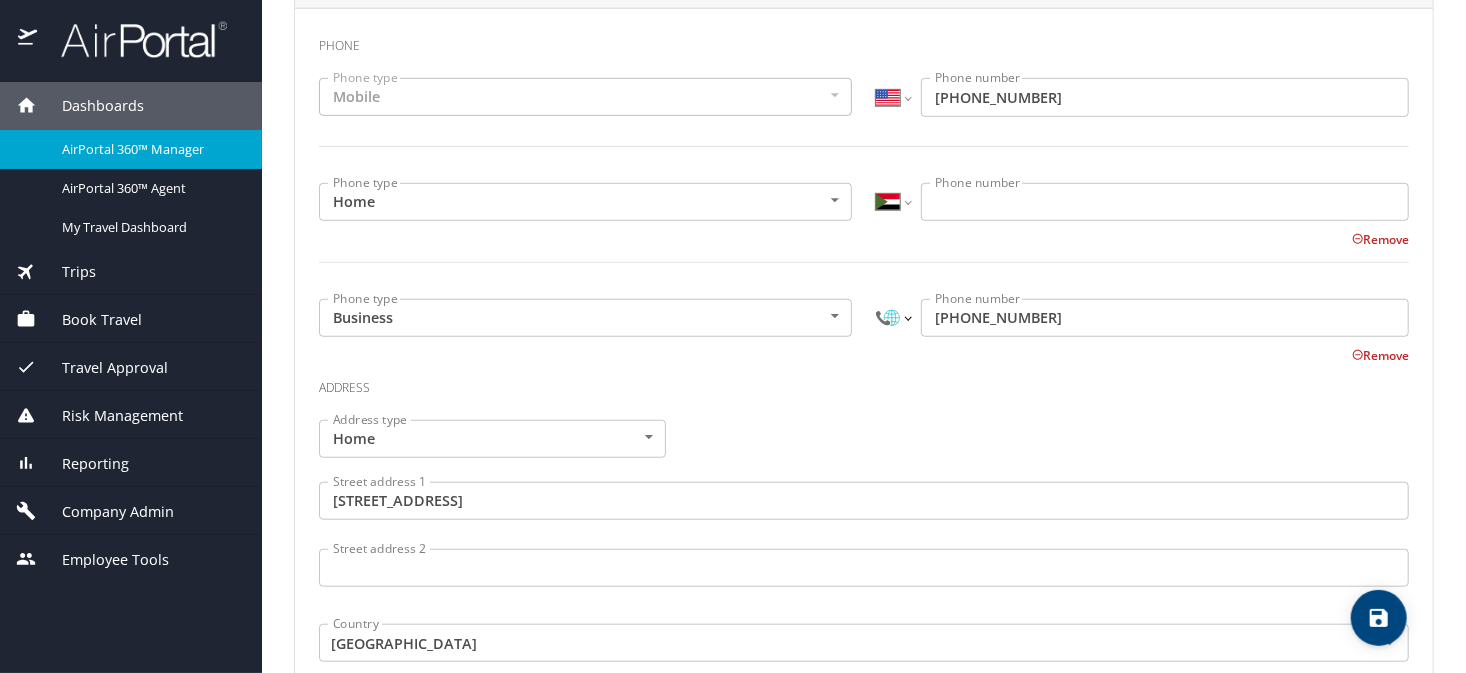 click on "International Afghanistan Åland Islands Albania Algeria American Samoa Andorra Angola Anguilla Antigua and Barbuda Argentina Armenia Aruba Ascension Island Australia Austria Azerbaijan Bahamas Bahrain Bangladesh Barbados Belarus Belgium Belize Benin Bermuda Bhutan Bolivia Bonaire, Sint Eustatius and Saba Bosnia and Herzegovina Botswana Brazil British Indian Ocean Territory Brunei Darussalam Bulgaria Burkina Faso Burma Burundi Cambodia Cameroon Canada Cape Verde Cayman Islands Central African Republic Chad Chile China Christmas Island Cocos (Keeling) Islands Colombia Comoros Congo Congo, Democratic Republic of the Cook Islands Costa Rica Cote d'Ivoire Croatia Cuba Curaçao Cyprus Czech Republic Denmark Djibouti Dominica Dominican Republic Ecuador Egypt El Salvador Equatorial Guinea Eritrea Estonia Ethiopia Falkland Islands Faroe Islands Federated States of Micronesia Fiji Finland France French Guiana French Polynesia Gabon Gambia Georgia Germany Ghana Gibraltar Greece Greenland Grenada Guadeloupe Guam Guinea" at bounding box center [893, 318] 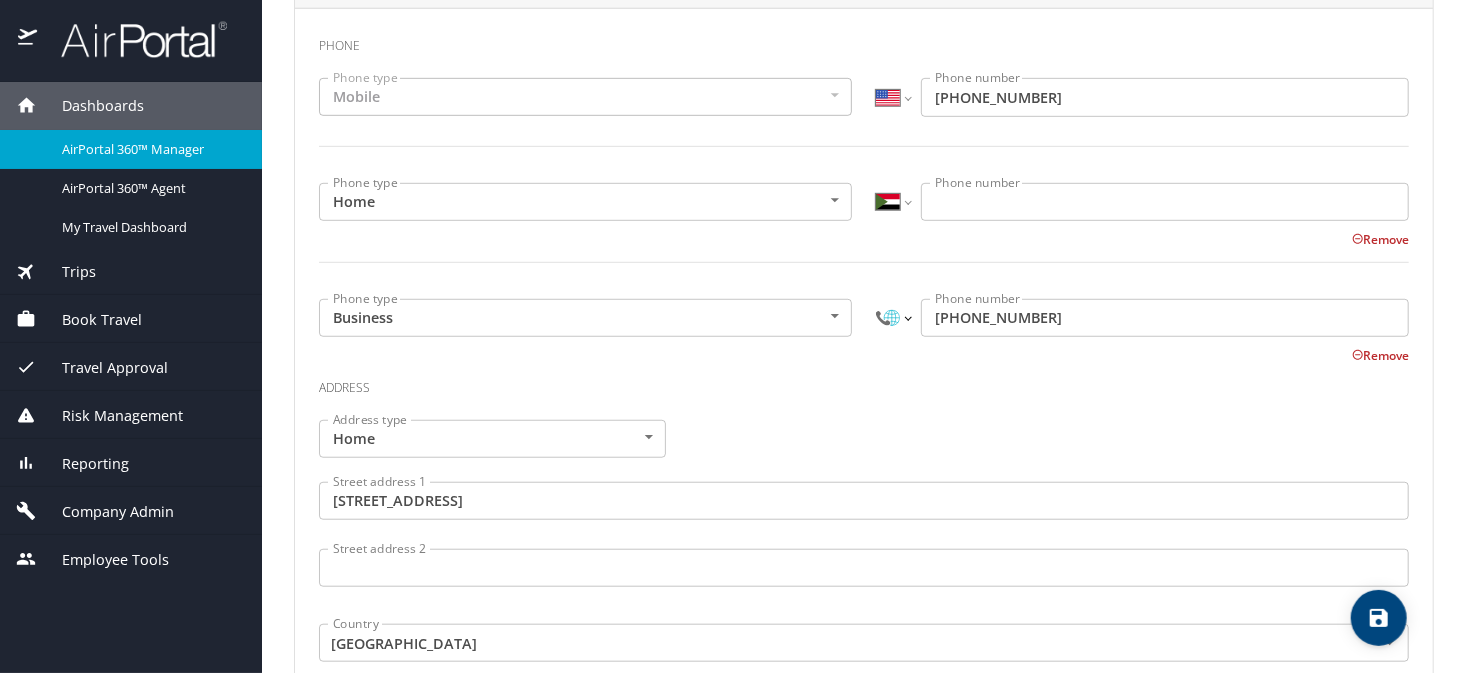 select on "US" 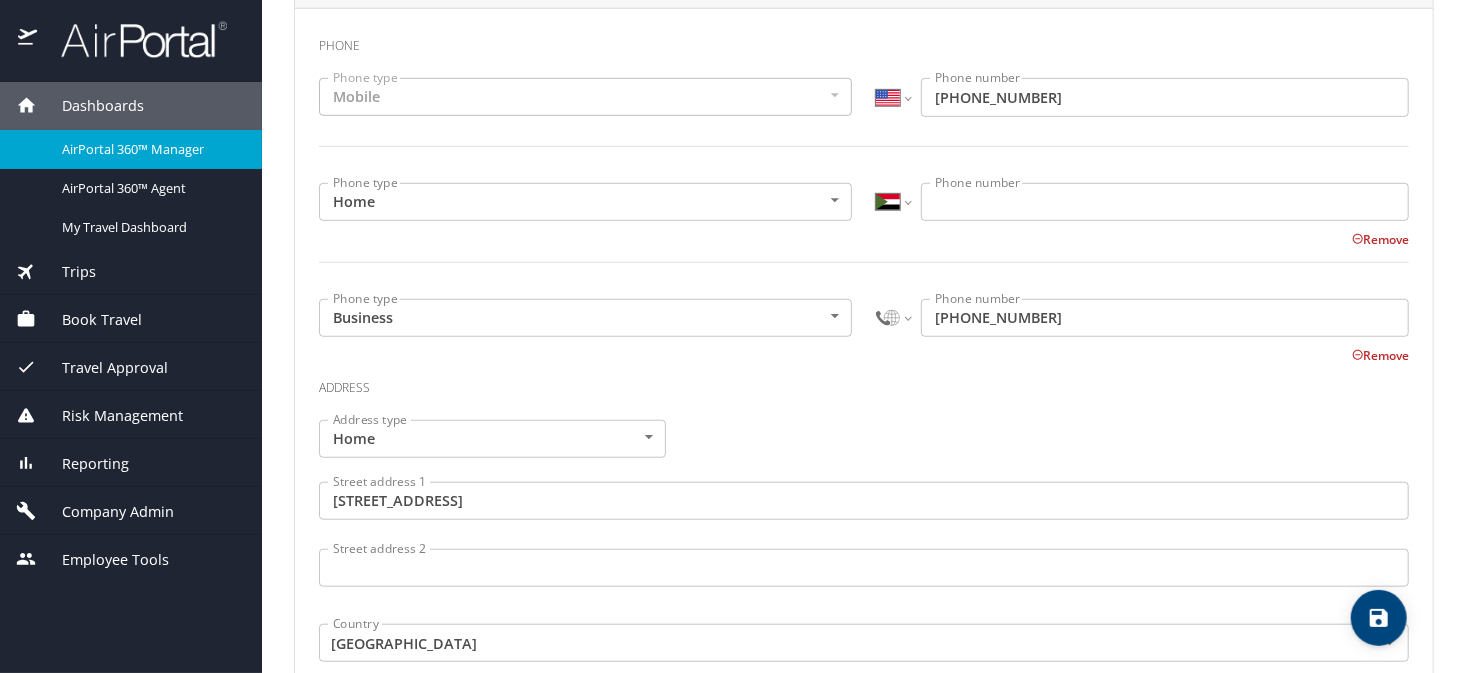 click on "International Afghanistan Åland Islands Albania Algeria American Samoa Andorra Angola Anguilla Antigua and Barbuda Argentina Armenia Aruba Ascension Island Australia Austria Azerbaijan Bahamas Bahrain Bangladesh Barbados Belarus Belgium Belize Benin Bermuda Bhutan Bolivia Bonaire, Sint Eustatius and Saba Bosnia and Herzegovina Botswana Brazil British Indian Ocean Territory Brunei Darussalam Bulgaria Burkina Faso Burma Burundi Cambodia Cameroon Canada Cape Verde Cayman Islands Central African Republic Chad Chile China Christmas Island Cocos (Keeling) Islands Colombia Comoros Congo Congo, Democratic Republic of the Cook Islands Costa Rica Cote d'Ivoire Croatia Cuba Curaçao Cyprus Czech Republic Denmark Djibouti Dominica Dominican Republic Ecuador Egypt El Salvador Equatorial Guinea Eritrea Estonia Ethiopia Falkland Islands Faroe Islands Federated States of Micronesia Fiji Finland France French Guiana French Polynesia Gabon Gambia Georgia Germany Ghana Gibraltar Greece Greenland Grenada Guadeloupe Guam Guinea" at bounding box center [893, 318] 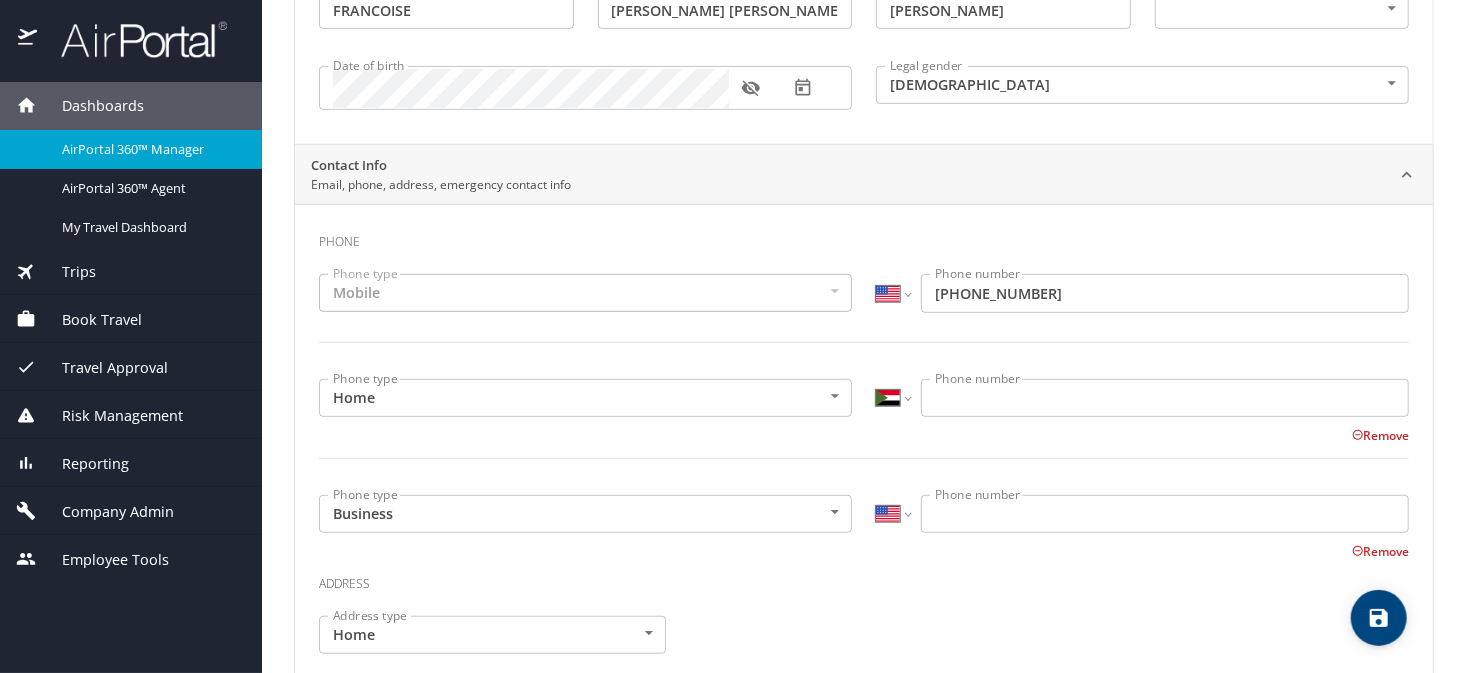 scroll, scrollTop: 386, scrollLeft: 0, axis: vertical 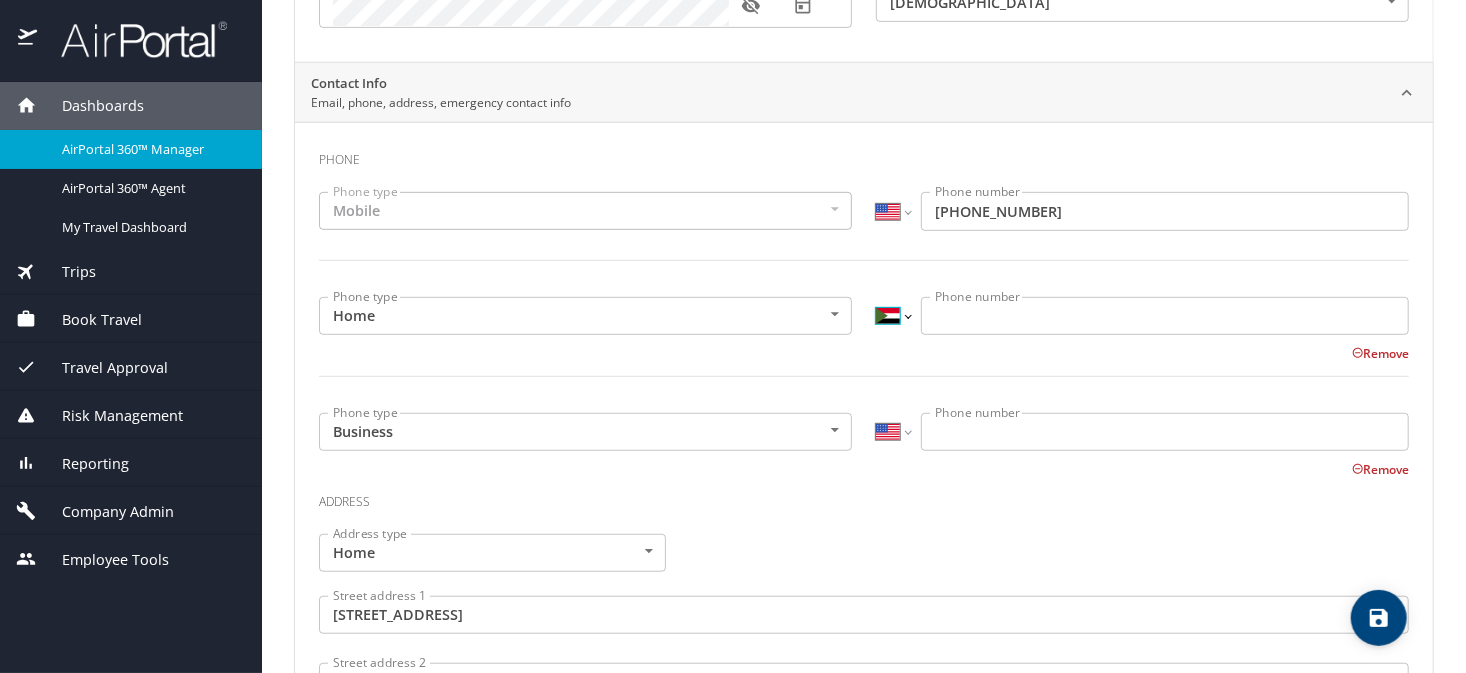 click on "International Afghanistan Åland Islands Albania Algeria American Samoa Andorra Angola Anguilla Antigua and Barbuda Argentina Armenia Aruba Ascension Island Australia Austria Azerbaijan Bahamas Bahrain Bangladesh Barbados Belarus Belgium Belize Benin Bermuda Bhutan Bolivia Bonaire, Sint Eustatius and Saba Bosnia and Herzegovina Botswana Brazil British Indian Ocean Territory Brunei Darussalam Bulgaria Burkina Faso Burma Burundi Cambodia Cameroon Canada Cape Verde Cayman Islands Central African Republic Chad Chile China Christmas Island Cocos (Keeling) Islands Colombia Comoros Congo Congo, Democratic Republic of the Cook Islands Costa Rica Cote d'Ivoire Croatia Cuba Curaçao Cyprus Czech Republic Denmark Djibouti Dominica Dominican Republic Ecuador Egypt El Salvador Equatorial Guinea Eritrea Estonia Ethiopia Falkland Islands Faroe Islands Federated States of Micronesia Fiji Finland France French Guiana French Polynesia Gabon Gambia Georgia Germany Ghana Gibraltar Greece Greenland Grenada Guadeloupe Guam Guinea" at bounding box center (893, 316) 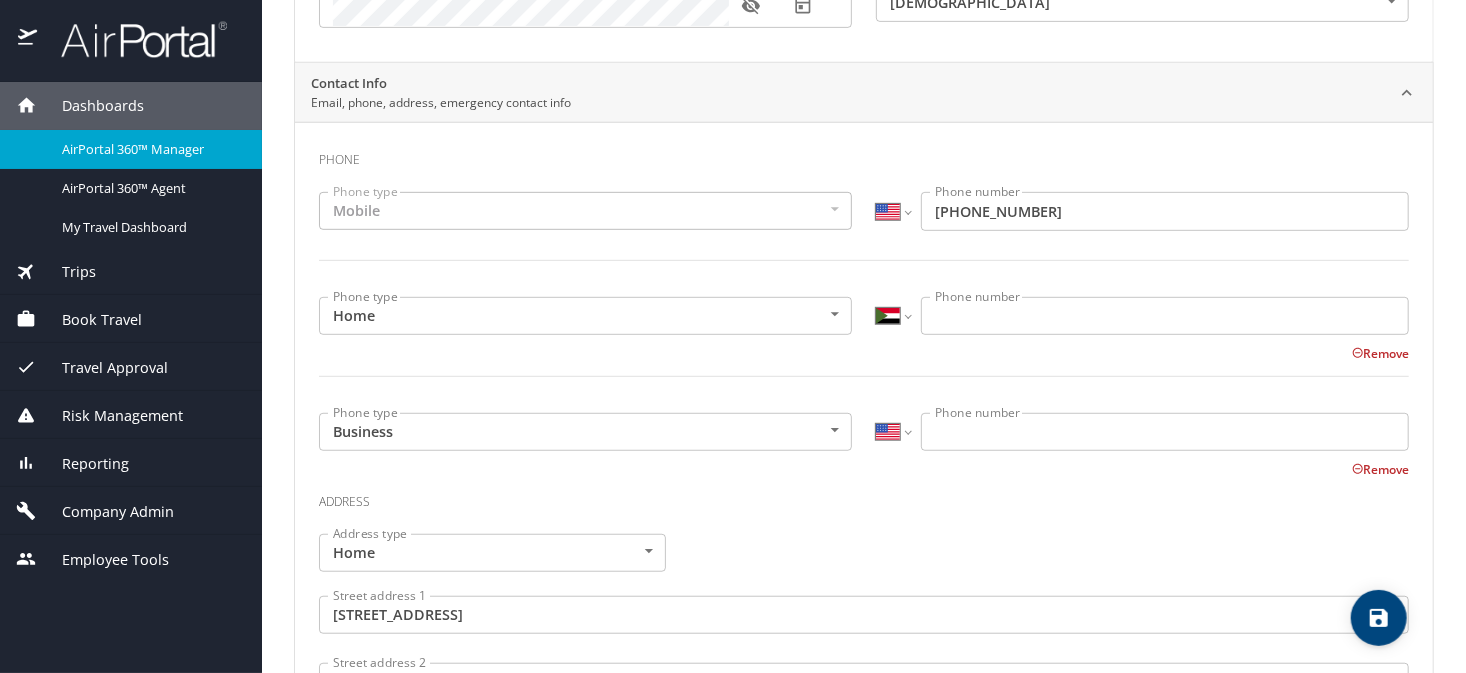 click on "International Afghanistan Åland Islands Albania Algeria American Samoa Andorra Angola Anguilla Antigua and Barbuda Argentina Armenia Aruba Ascension Island Australia Austria Azerbaijan Bahamas Bahrain Bangladesh Barbados Belarus Belgium Belize Benin Bermuda Bhutan Bolivia Bonaire, Sint Eustatius and Saba Bosnia and Herzegovina Botswana Brazil British Indian Ocean Territory Brunei Darussalam Bulgaria Burkina Faso Burma Burundi Cambodia Cameroon Canada Cape Verde Cayman Islands Central African Republic Chad Chile China Christmas Island Cocos (Keeling) Islands Colombia Comoros Congo Congo, Democratic Republic of the Cook Islands Costa Rica Cote d'Ivoire Croatia Cuba Curaçao Cyprus Czech Republic Denmark Djibouti Dominica Dominican Republic Ecuador Egypt El Salvador Equatorial Guinea Eritrea Estonia Ethiopia Falkland Islands Faroe Islands Federated States of Micronesia Fiji Finland France French Guiana French Polynesia Gabon Gambia Georgia Germany Ghana Gibraltar Greece Greenland Grenada Guadeloupe Guam Guinea" at bounding box center (893, 316) 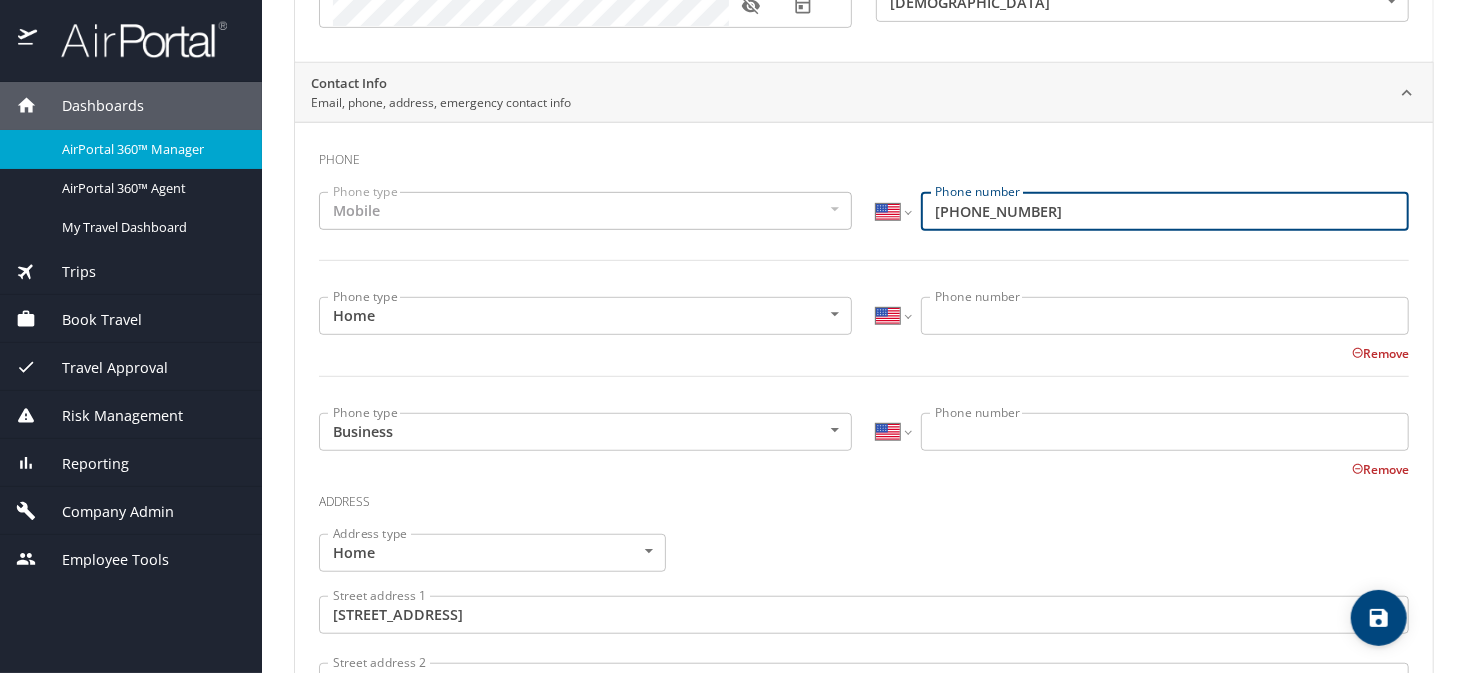 drag, startPoint x: 987, startPoint y: 217, endPoint x: 935, endPoint y: 215, distance: 52.03845 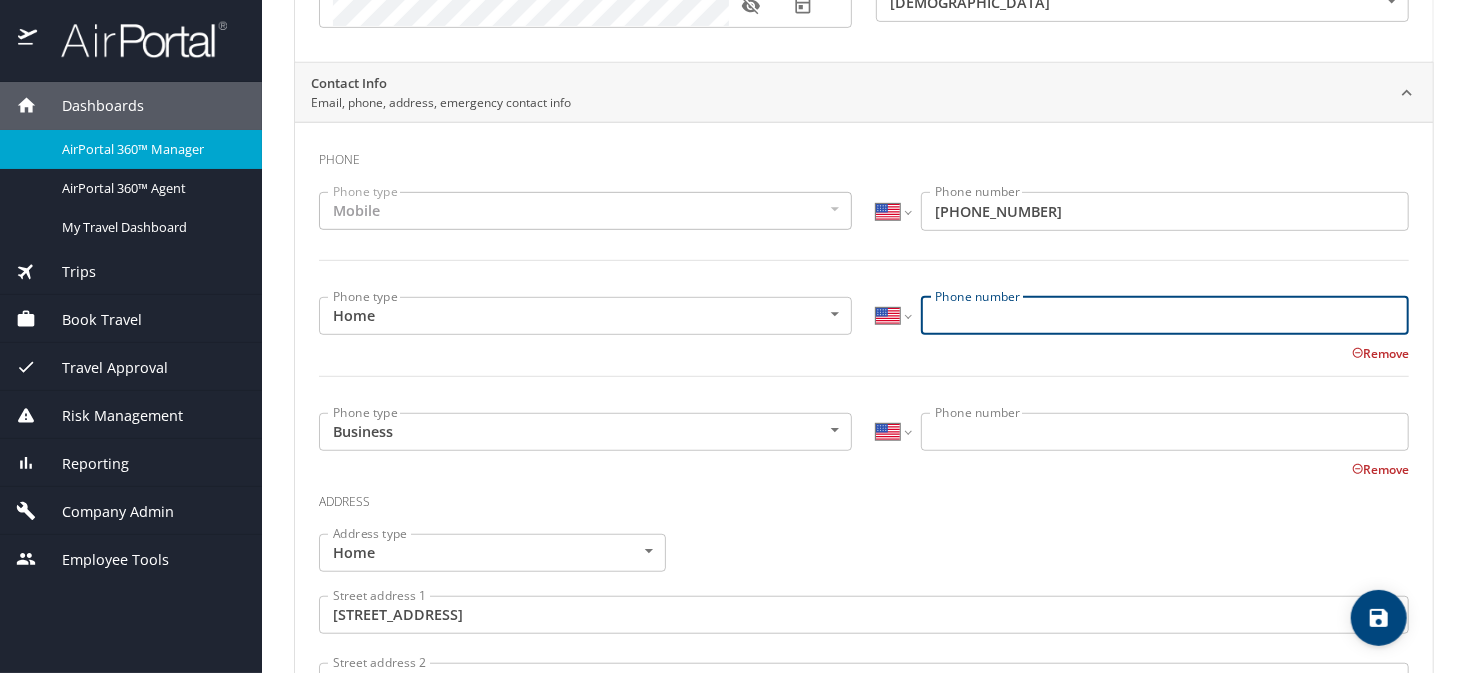 paste on "(617) 959-1525" 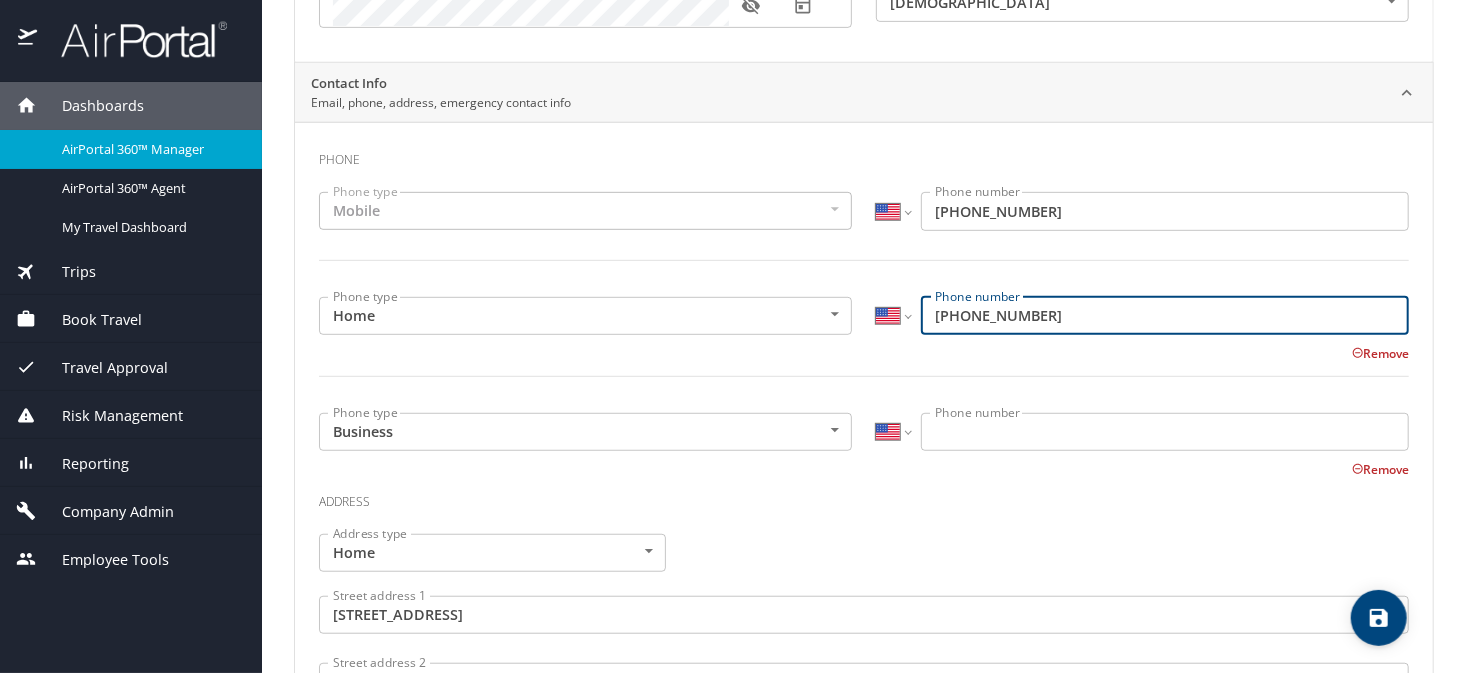 type on "(617) 959-1525" 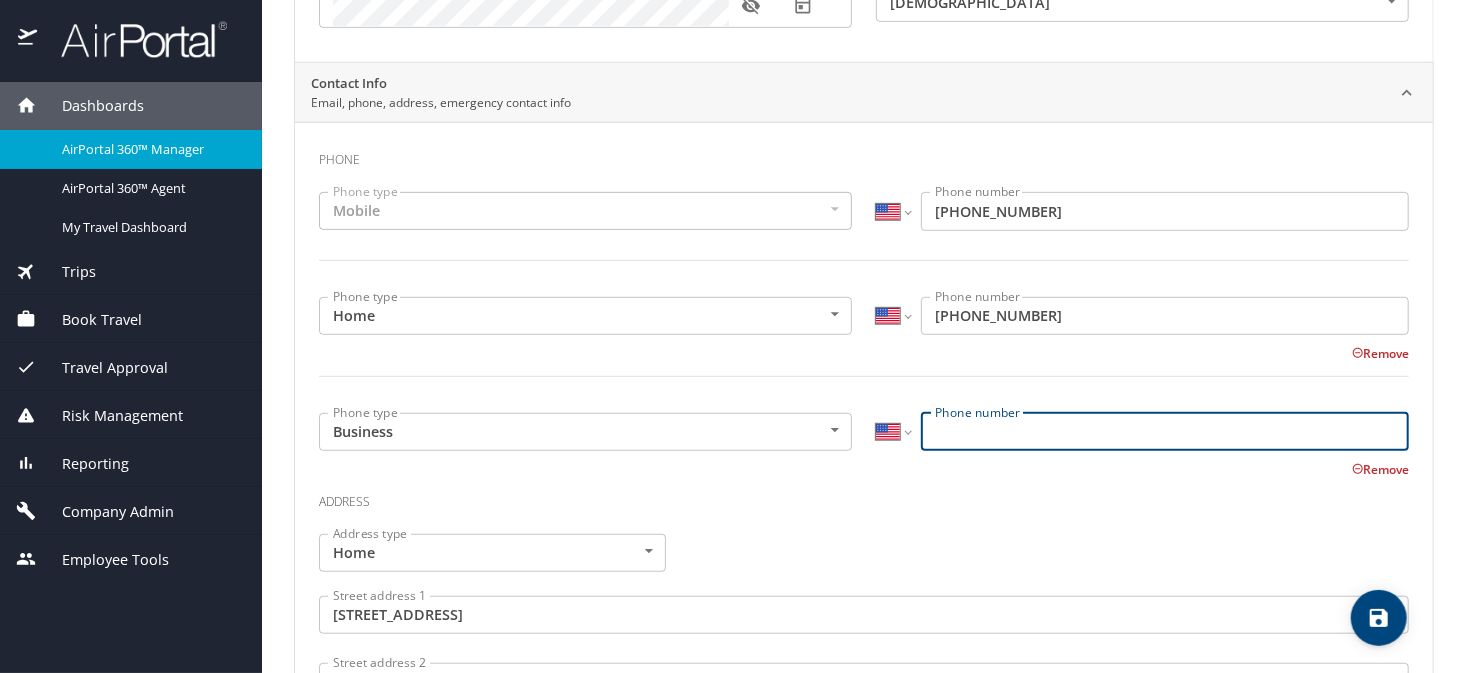 paste on "(617) 959-1525" 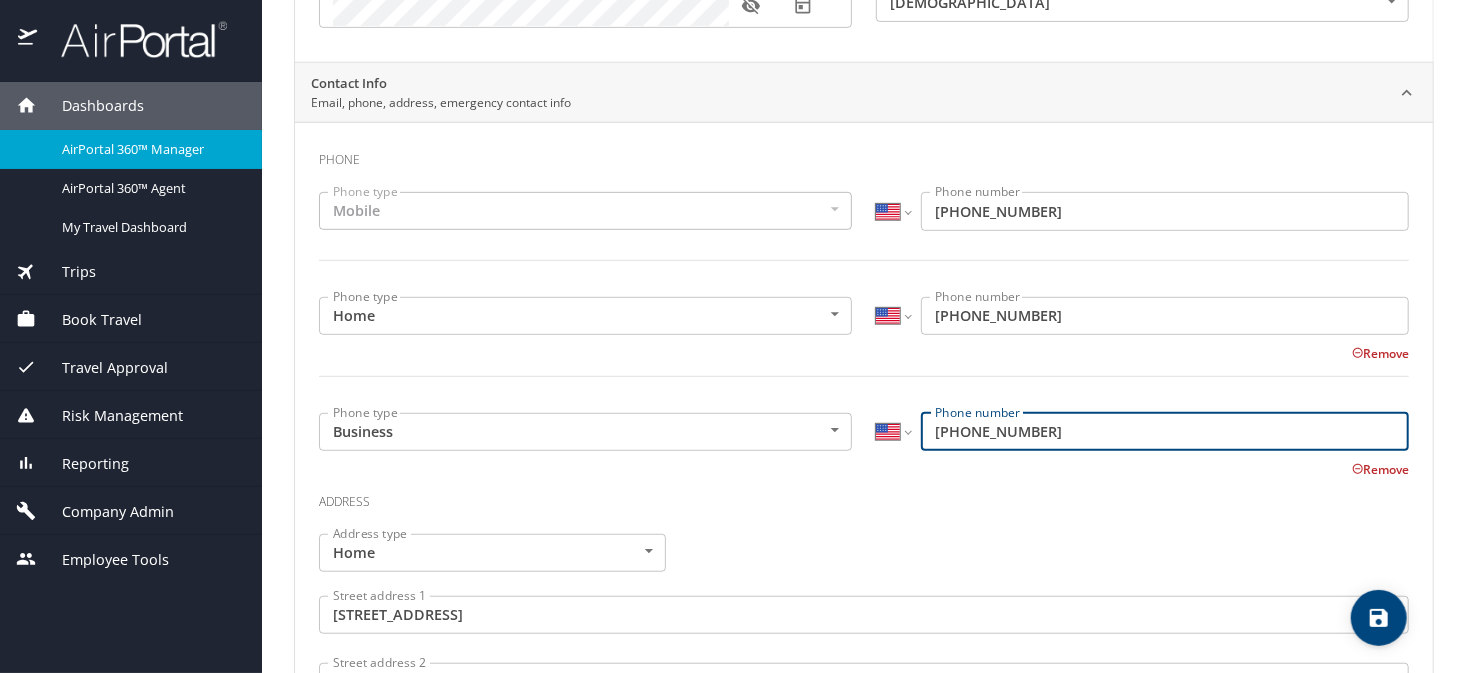type on "(617) 959-1525" 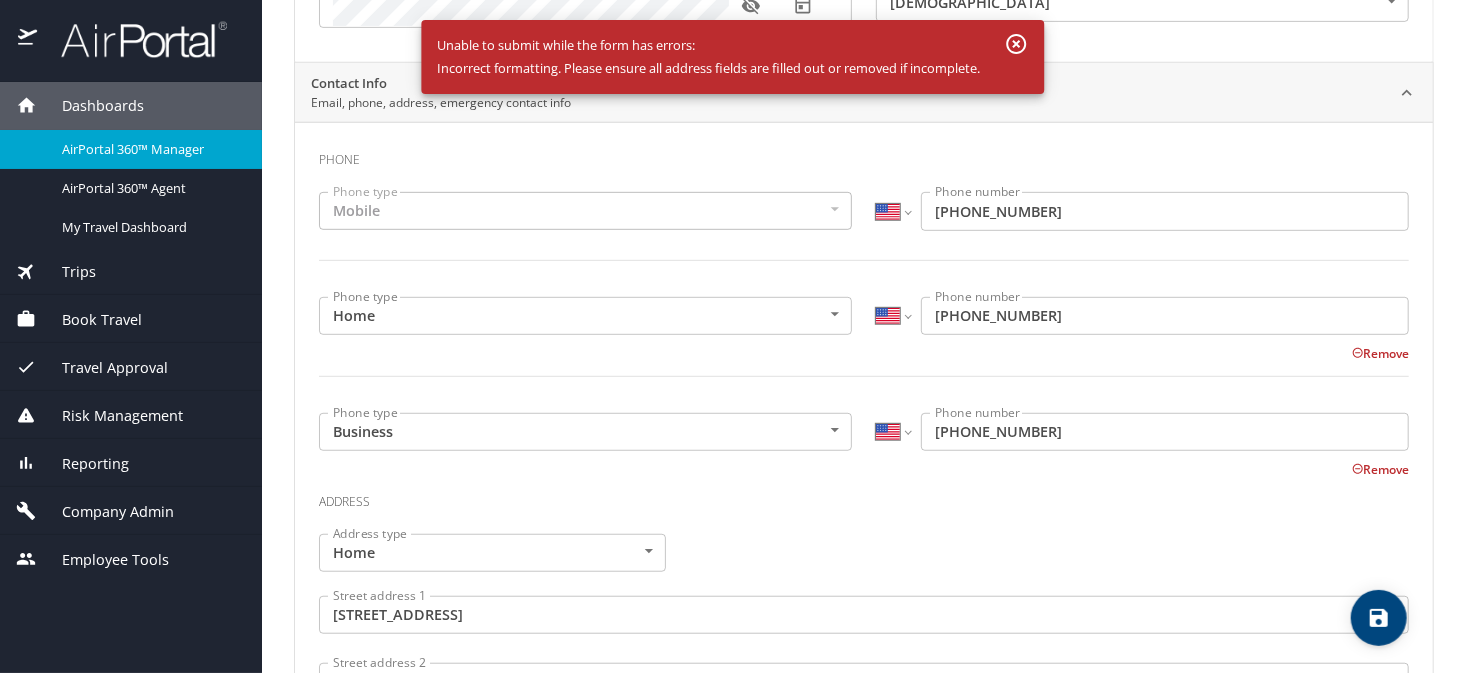 click 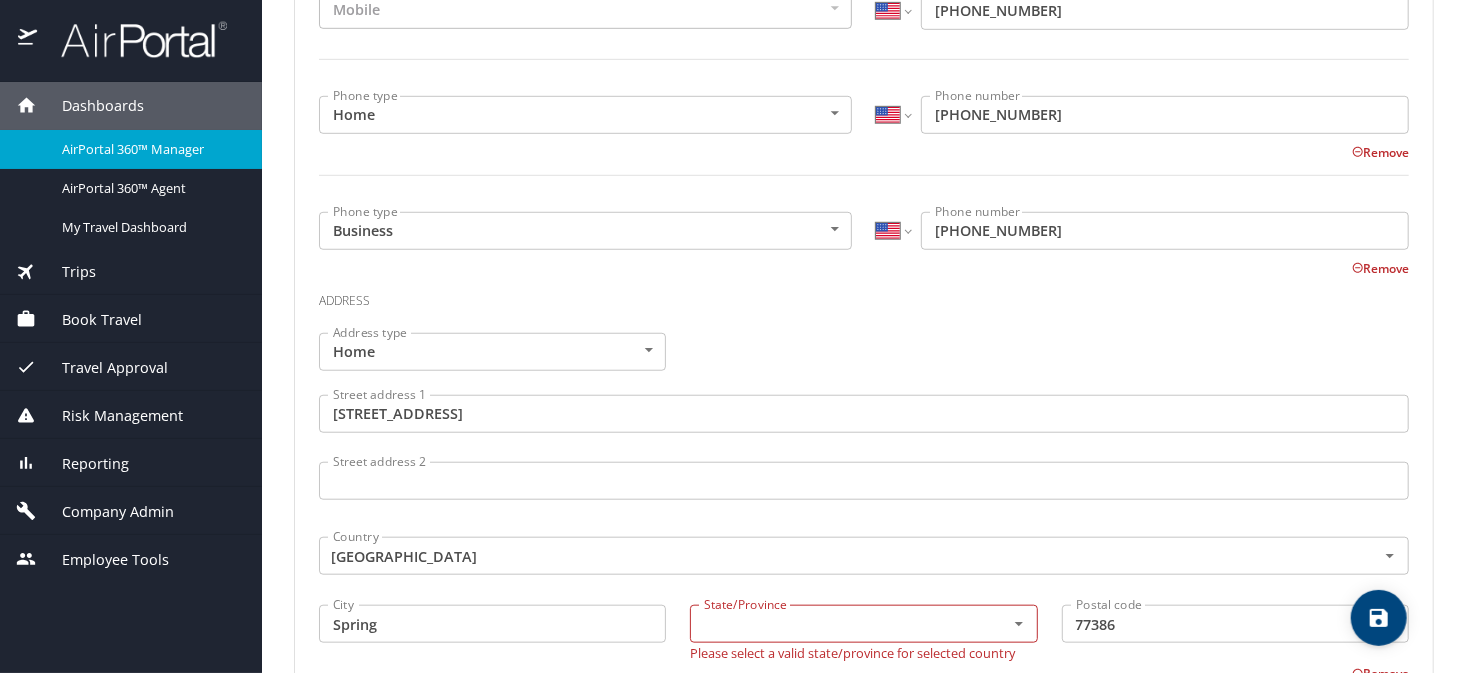scroll, scrollTop: 686, scrollLeft: 0, axis: vertical 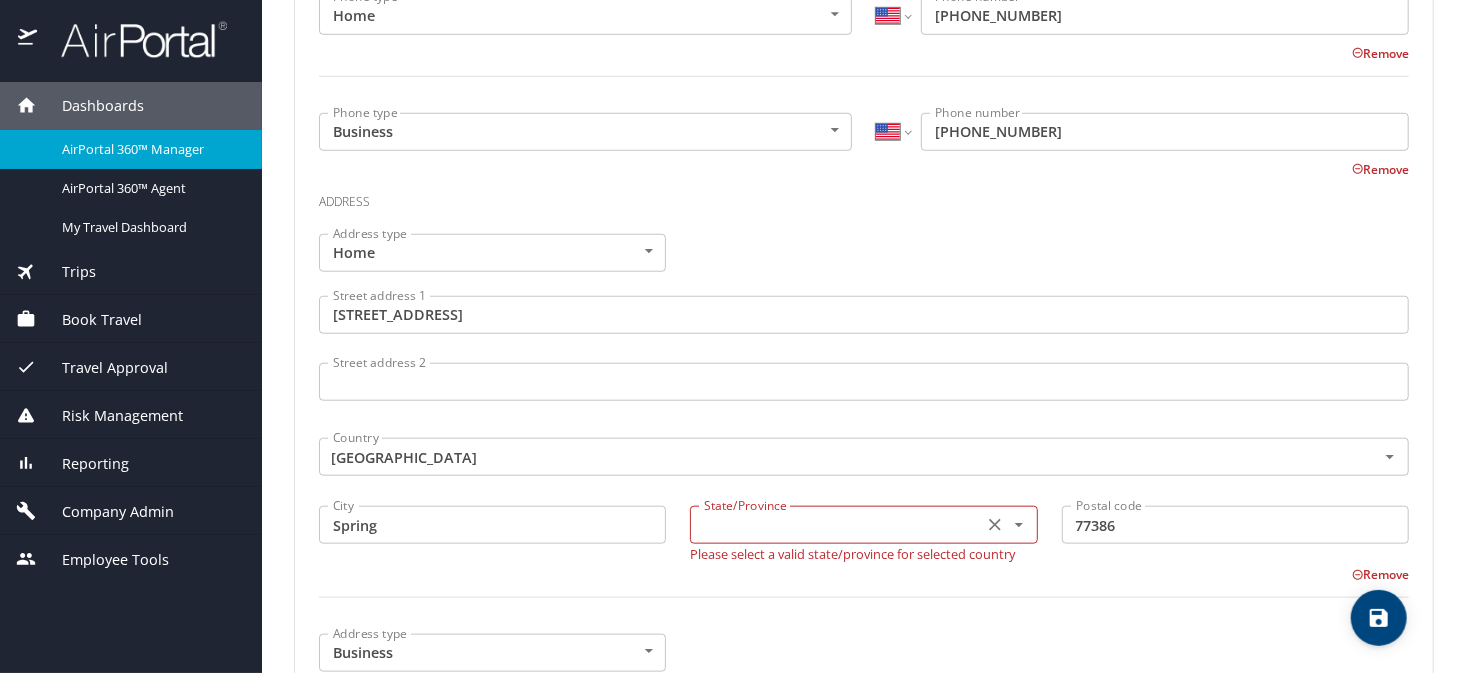 click at bounding box center [834, 525] 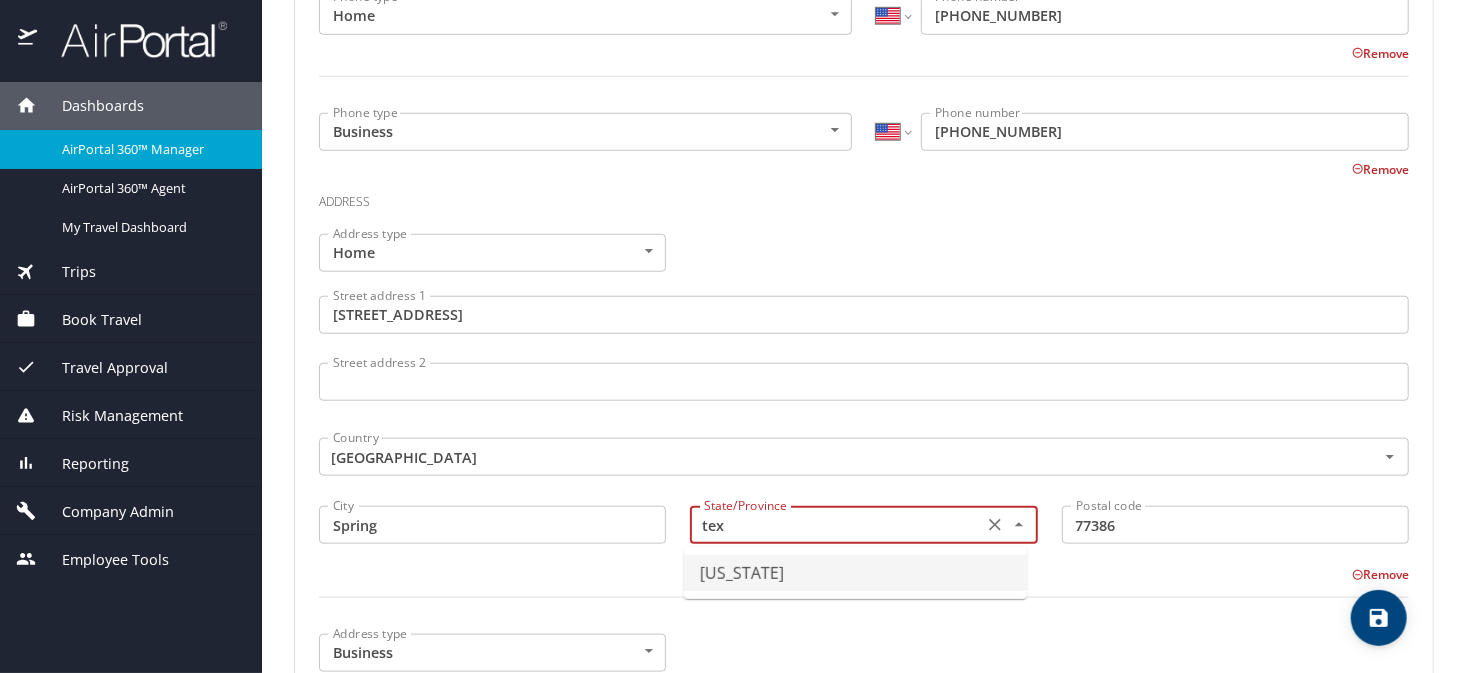 click on "Texas" at bounding box center (855, 573) 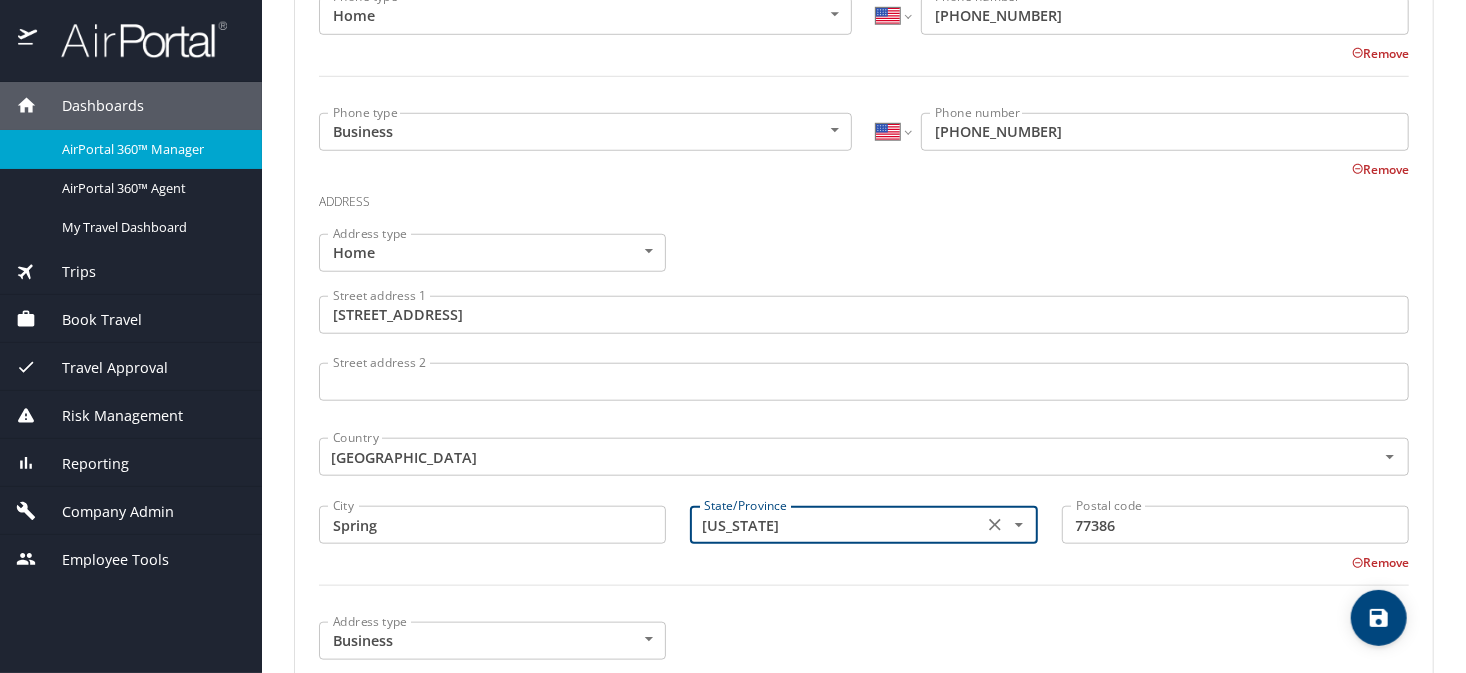 type on "Texas" 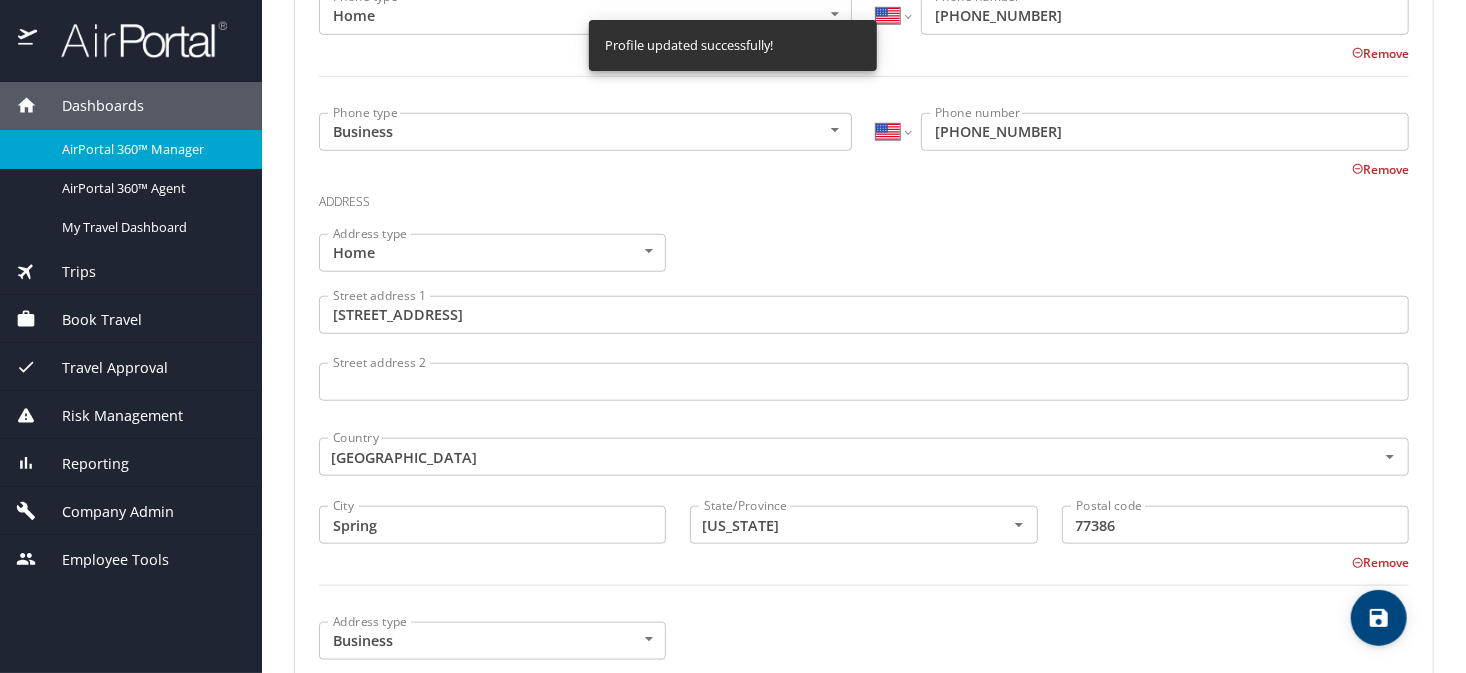 select on "US" 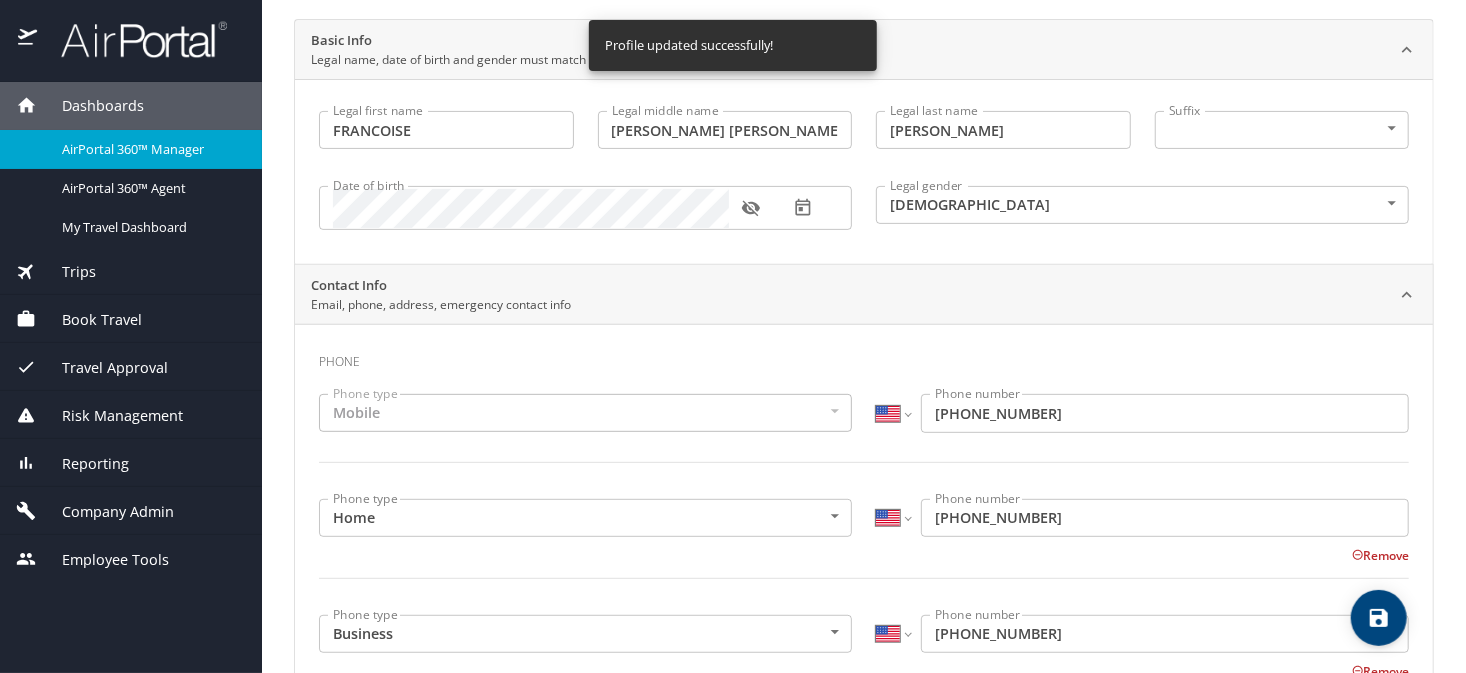 scroll, scrollTop: 0, scrollLeft: 0, axis: both 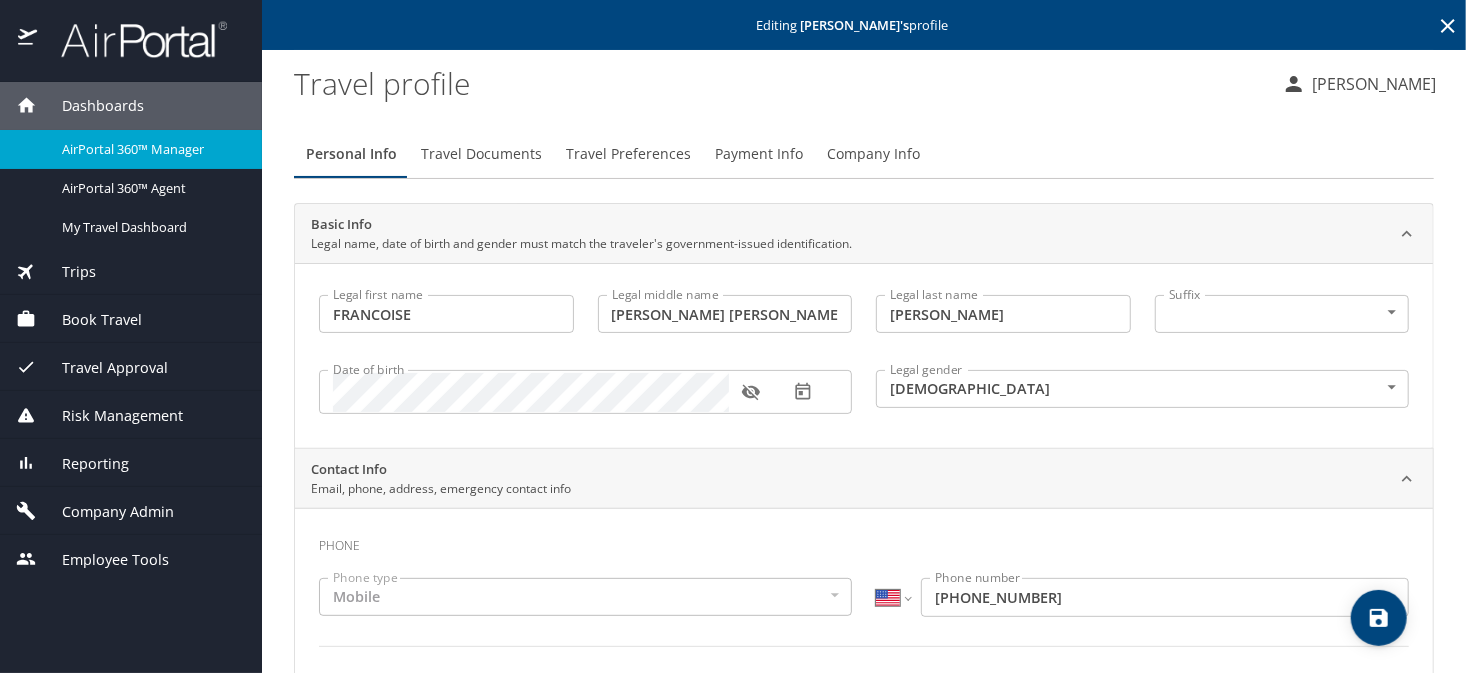 click 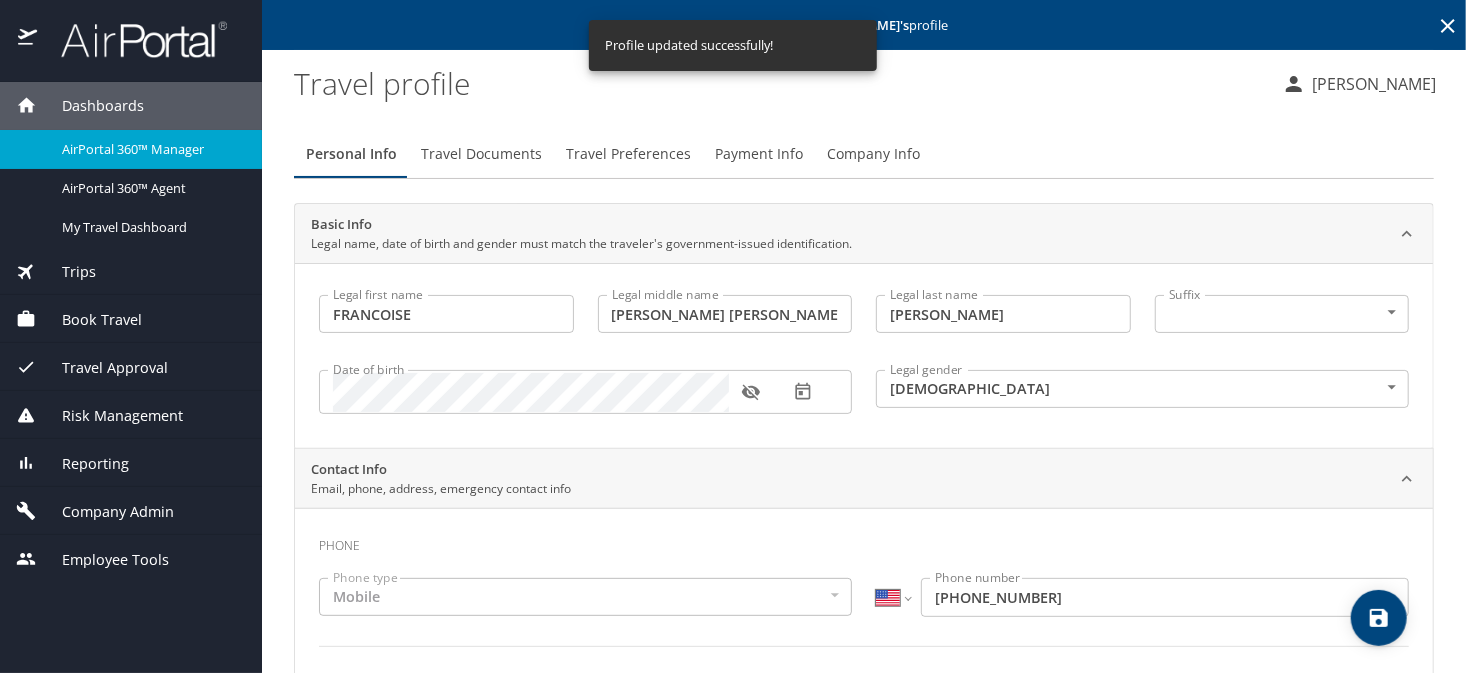 select on "US" 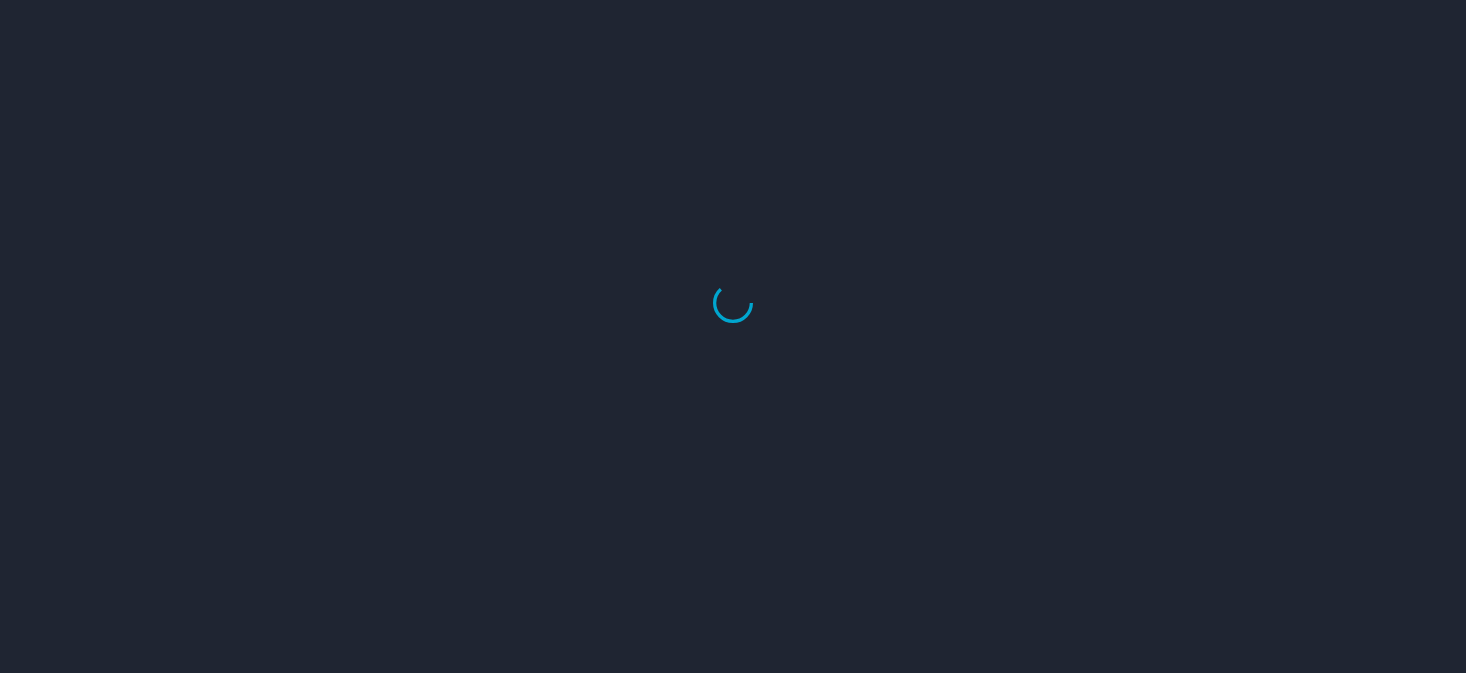 scroll, scrollTop: 0, scrollLeft: 0, axis: both 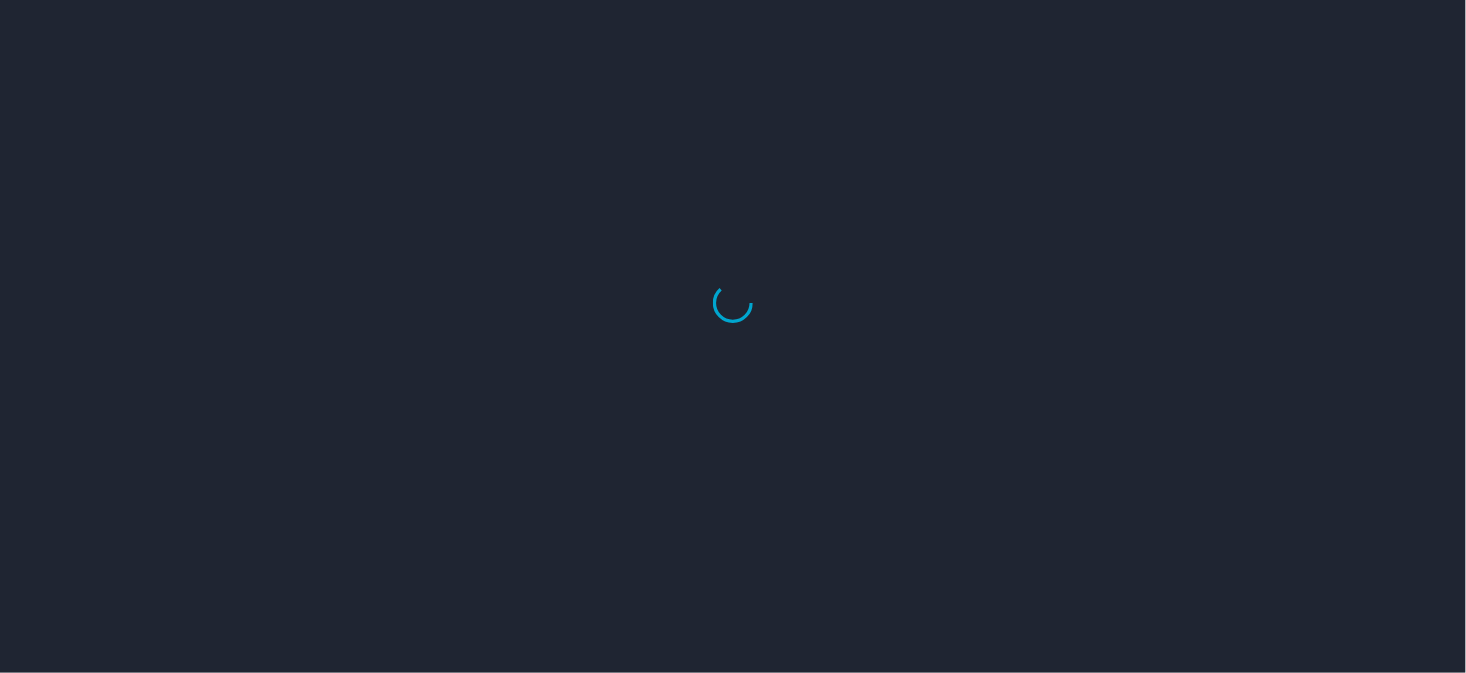 select on "US" 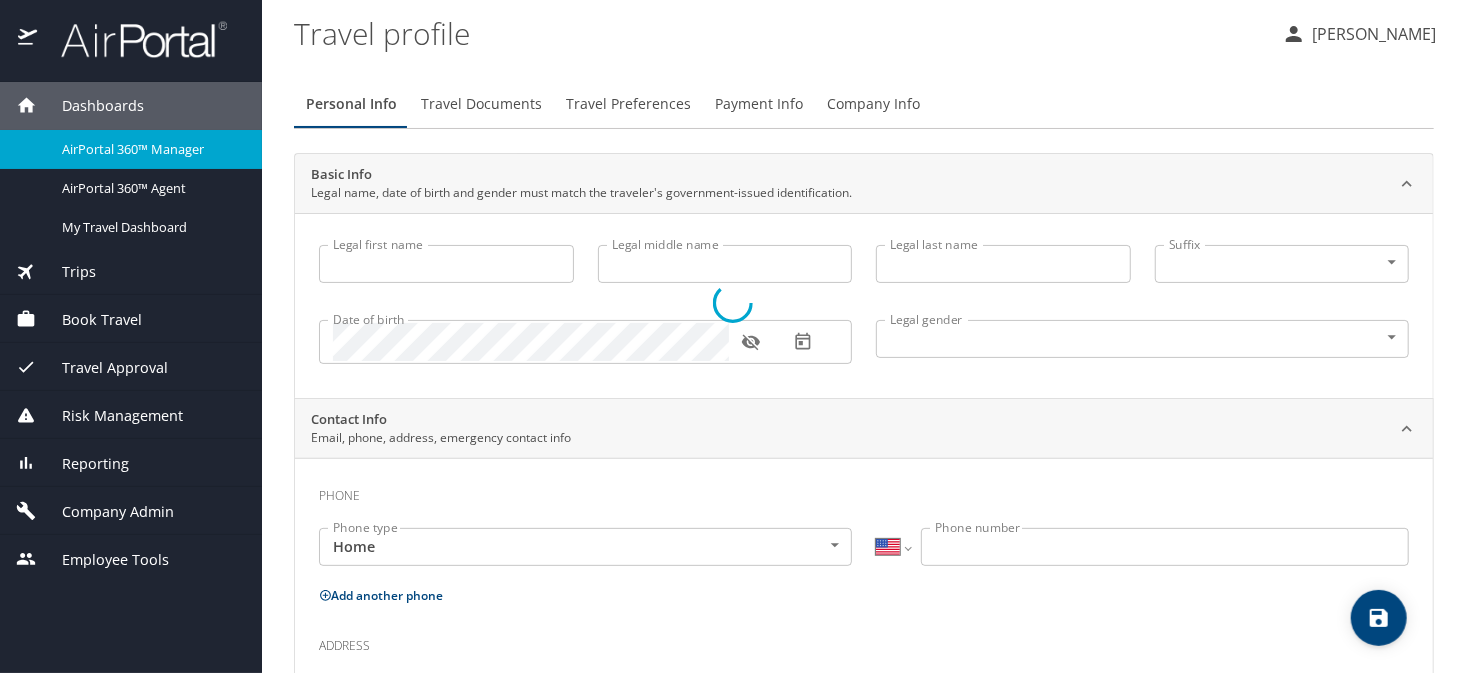 type on "FRANCOISE" 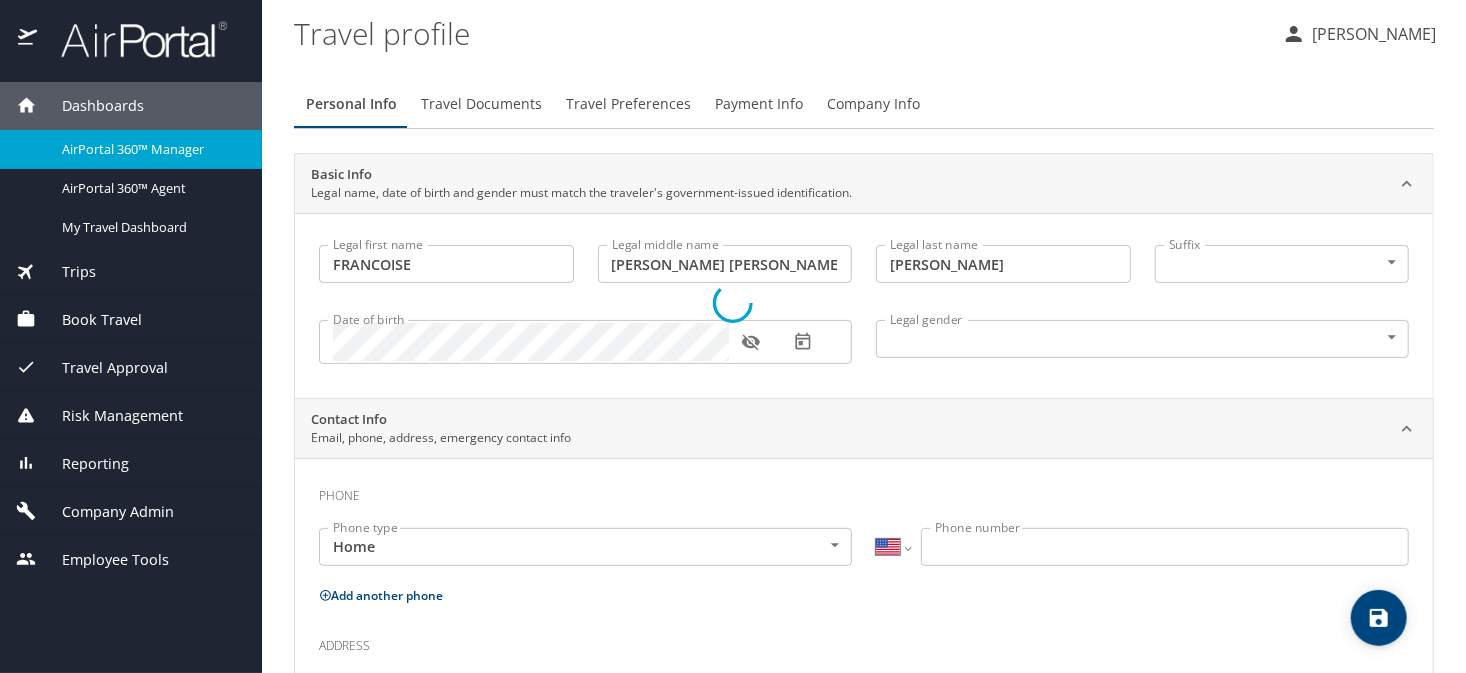 select on "US" 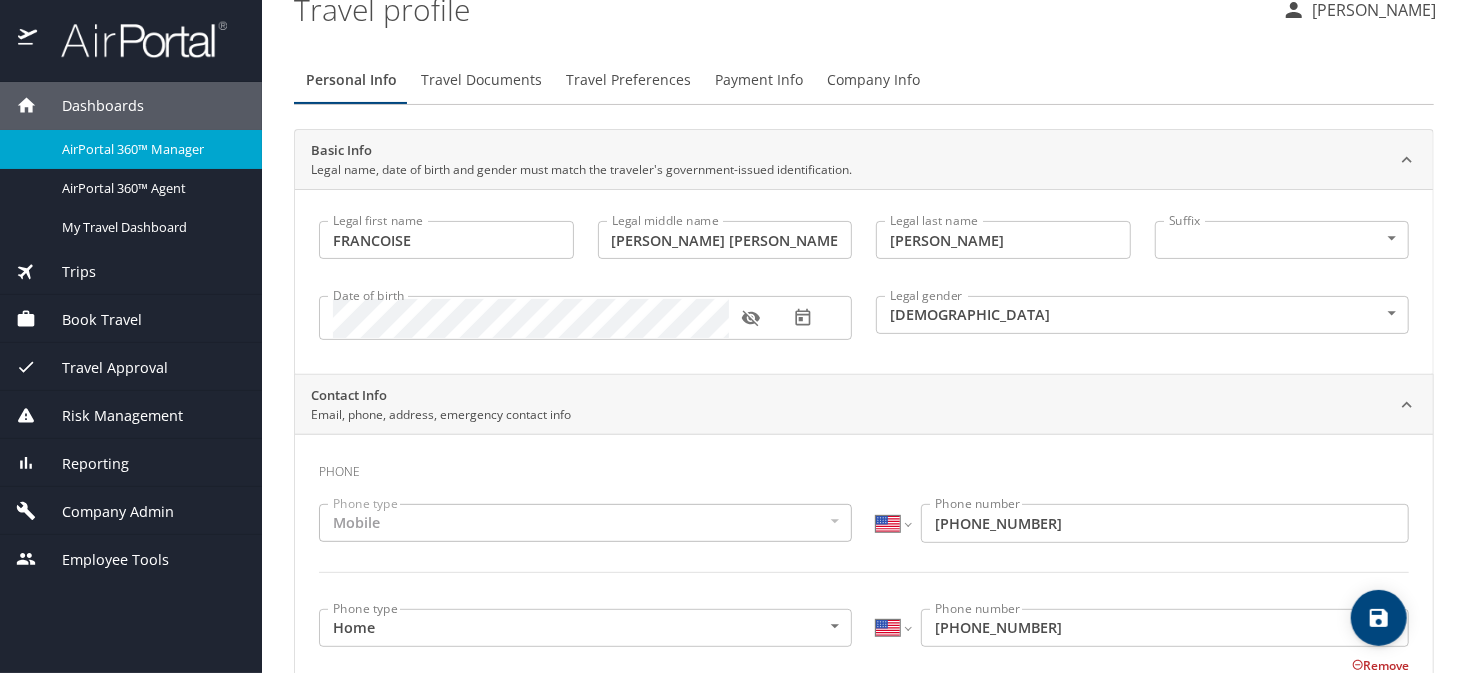 scroll, scrollTop: 0, scrollLeft: 0, axis: both 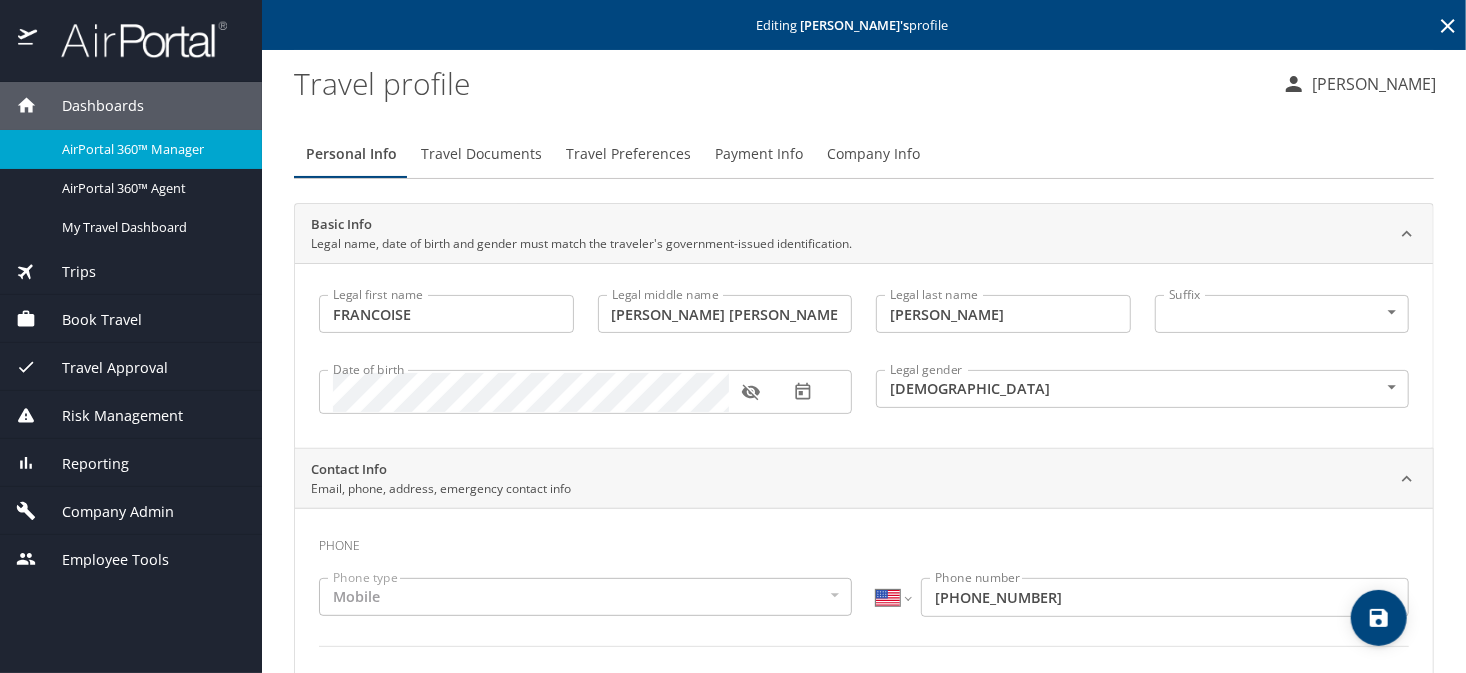click 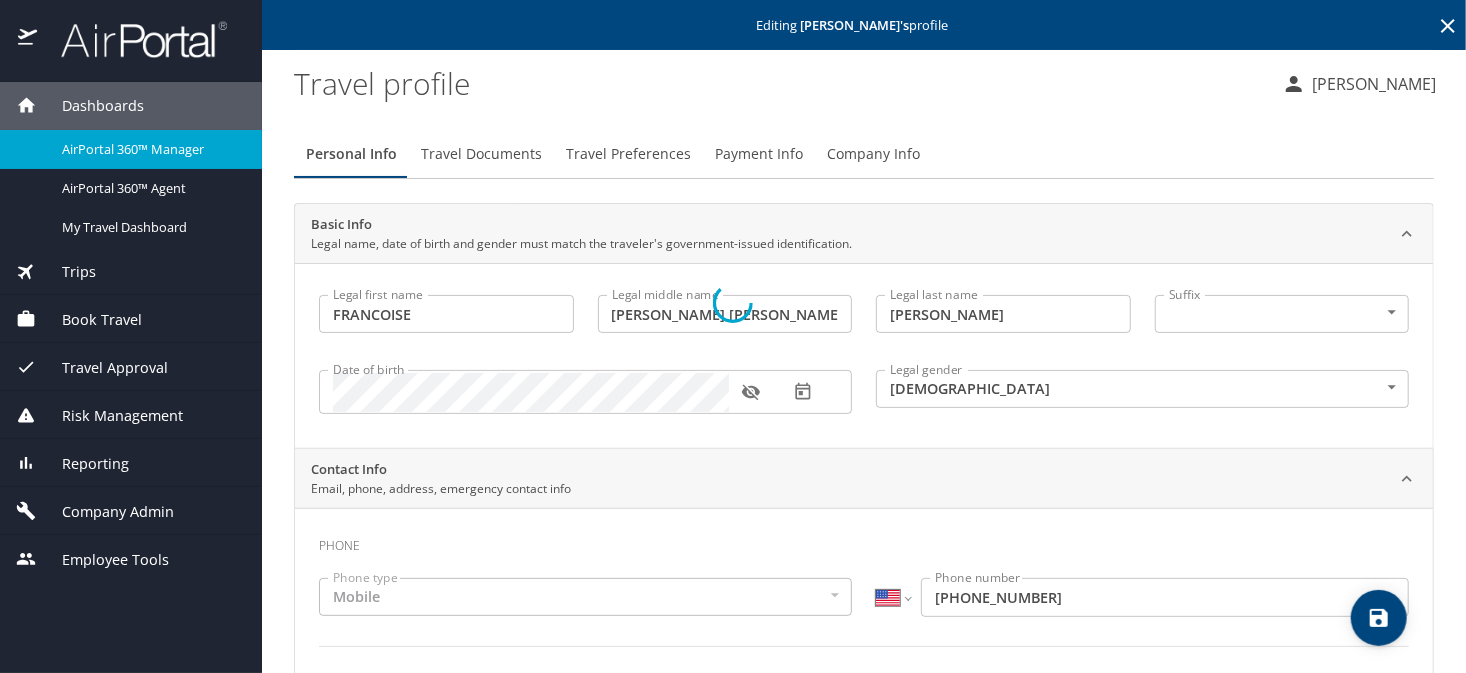 type 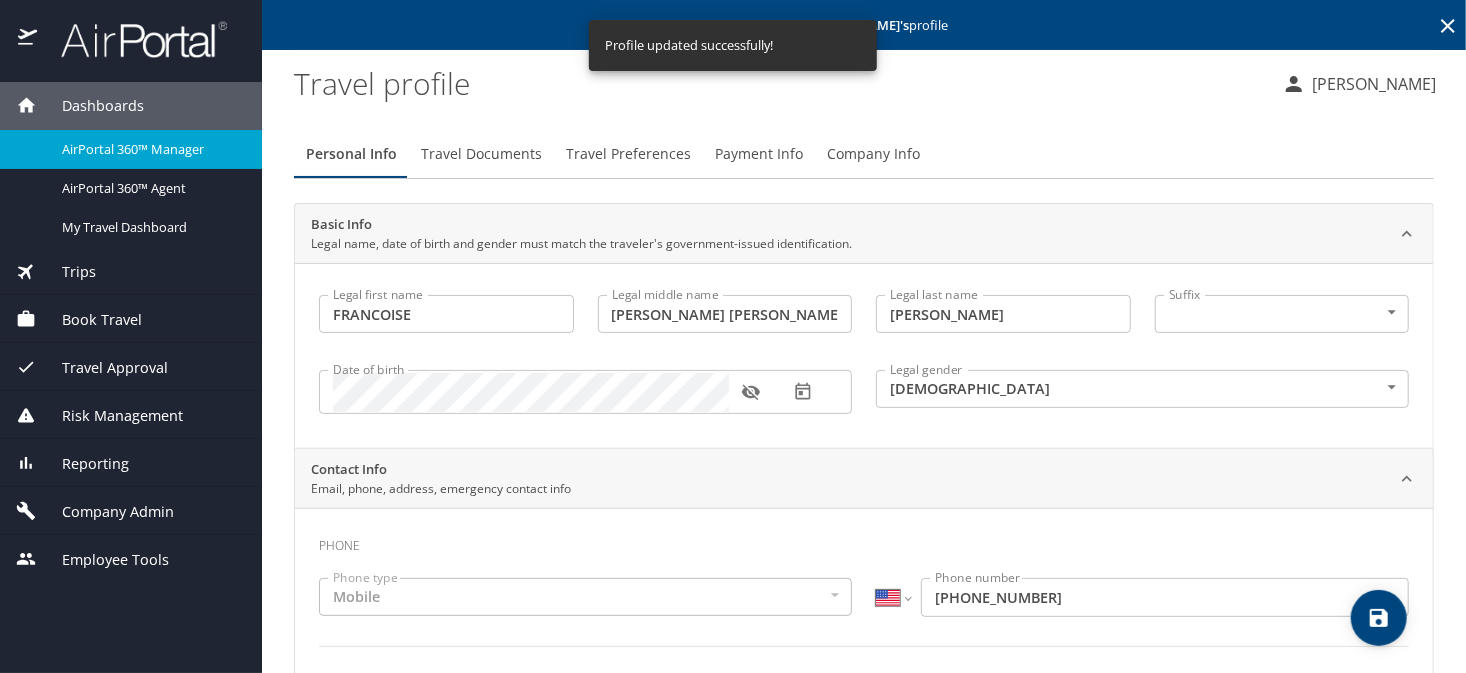 select on "US" 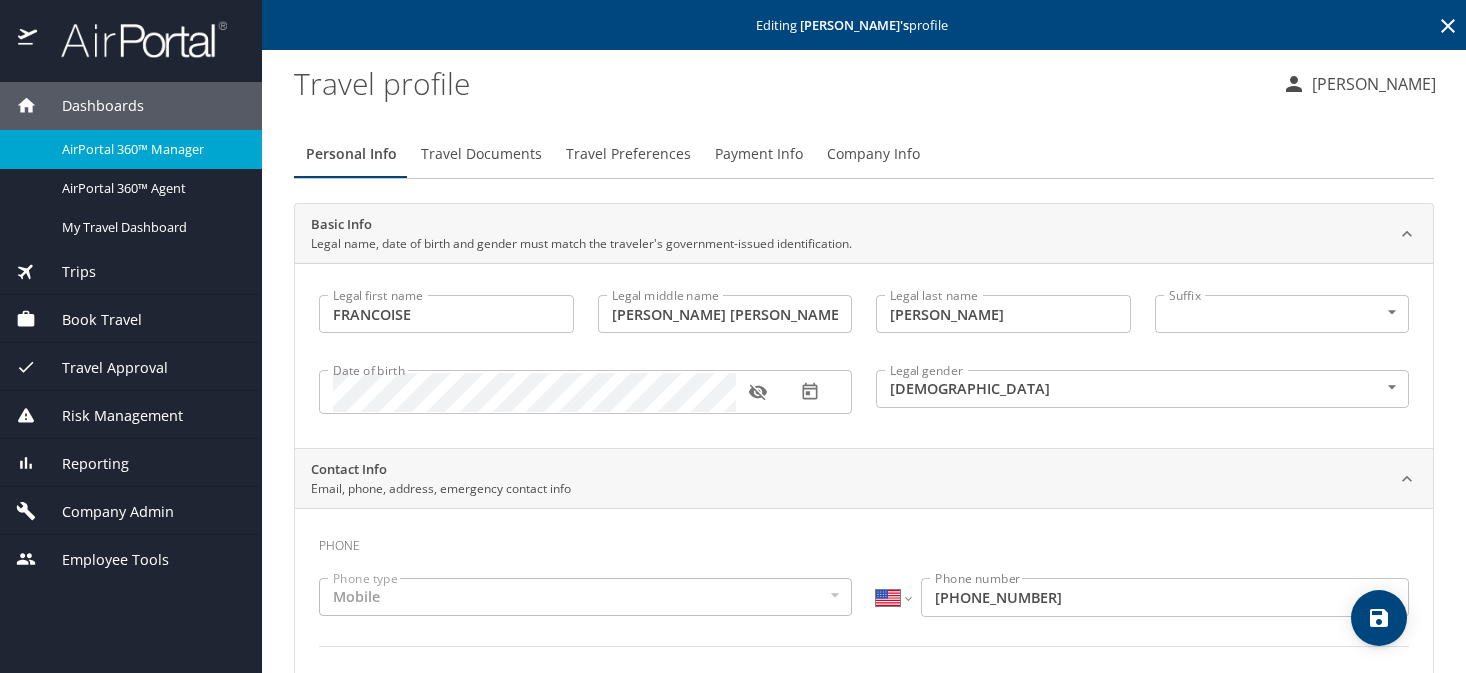 select on "US" 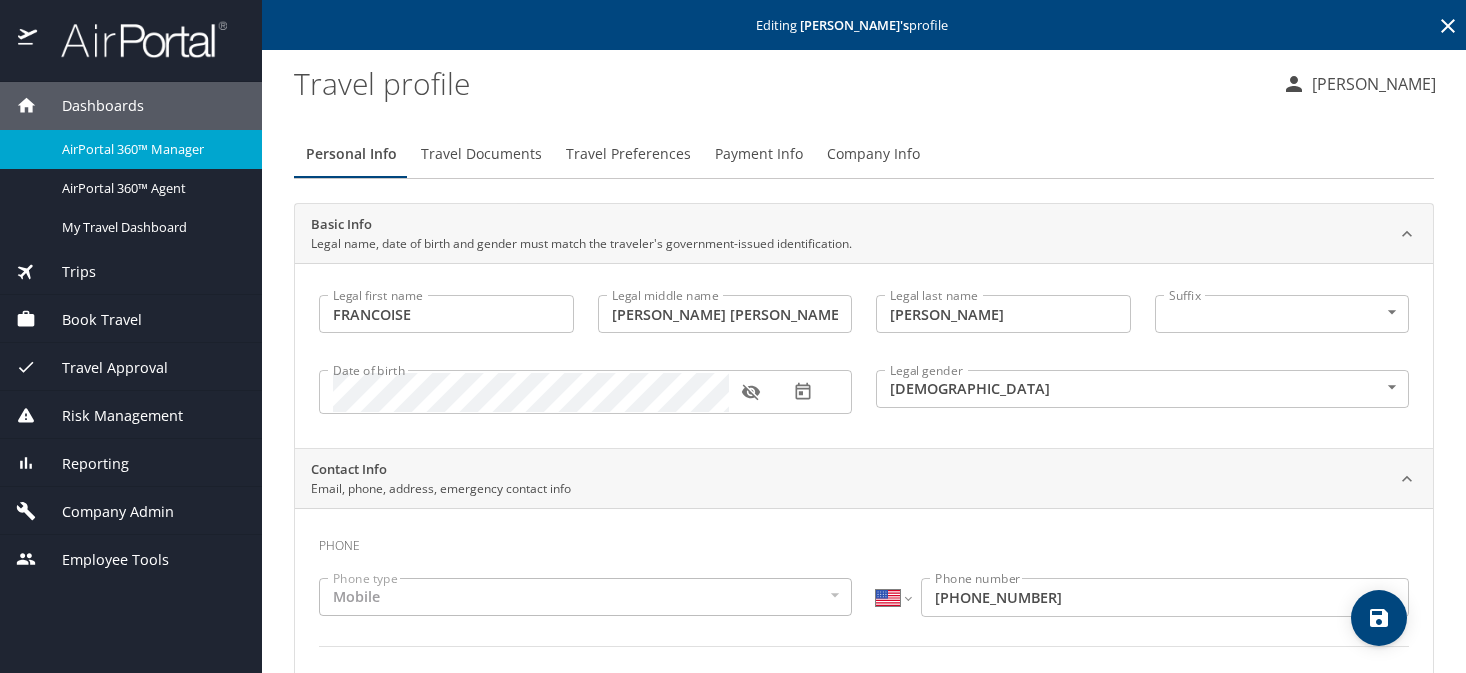 scroll, scrollTop: 0, scrollLeft: 0, axis: both 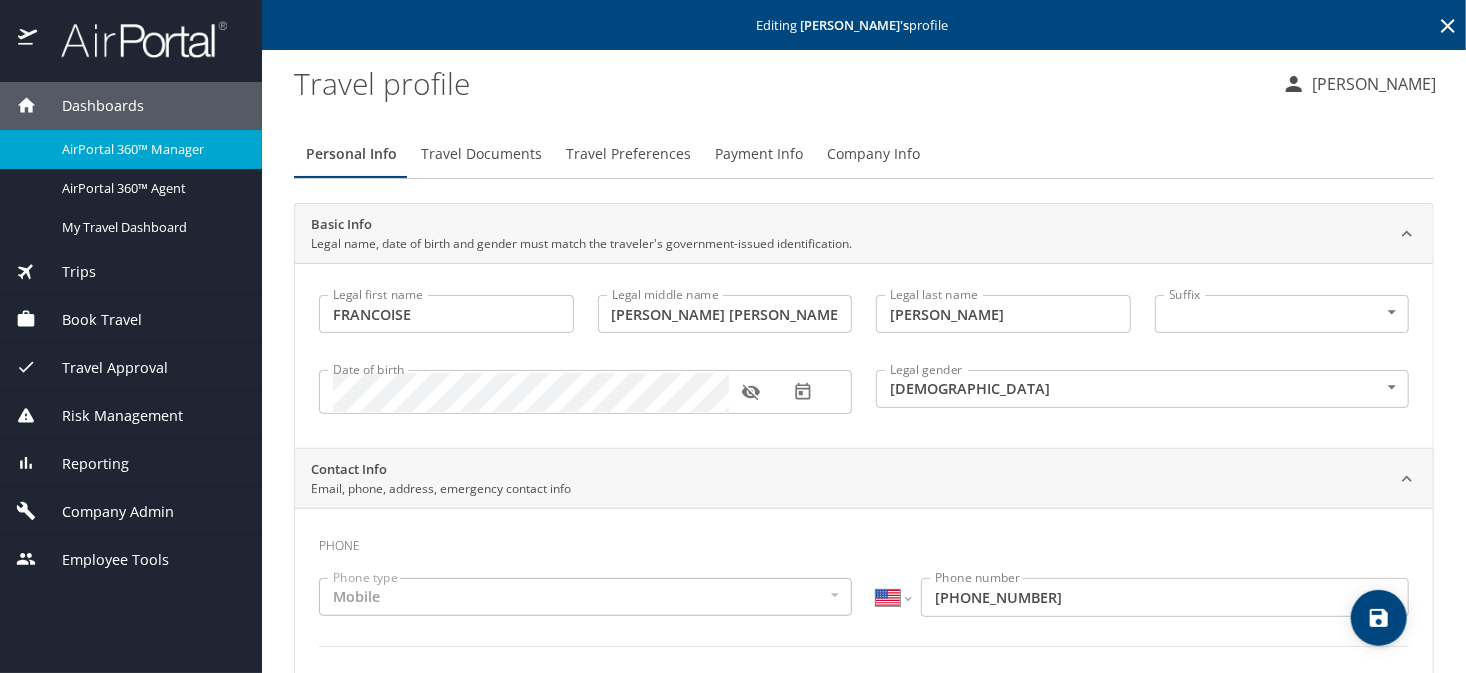 click 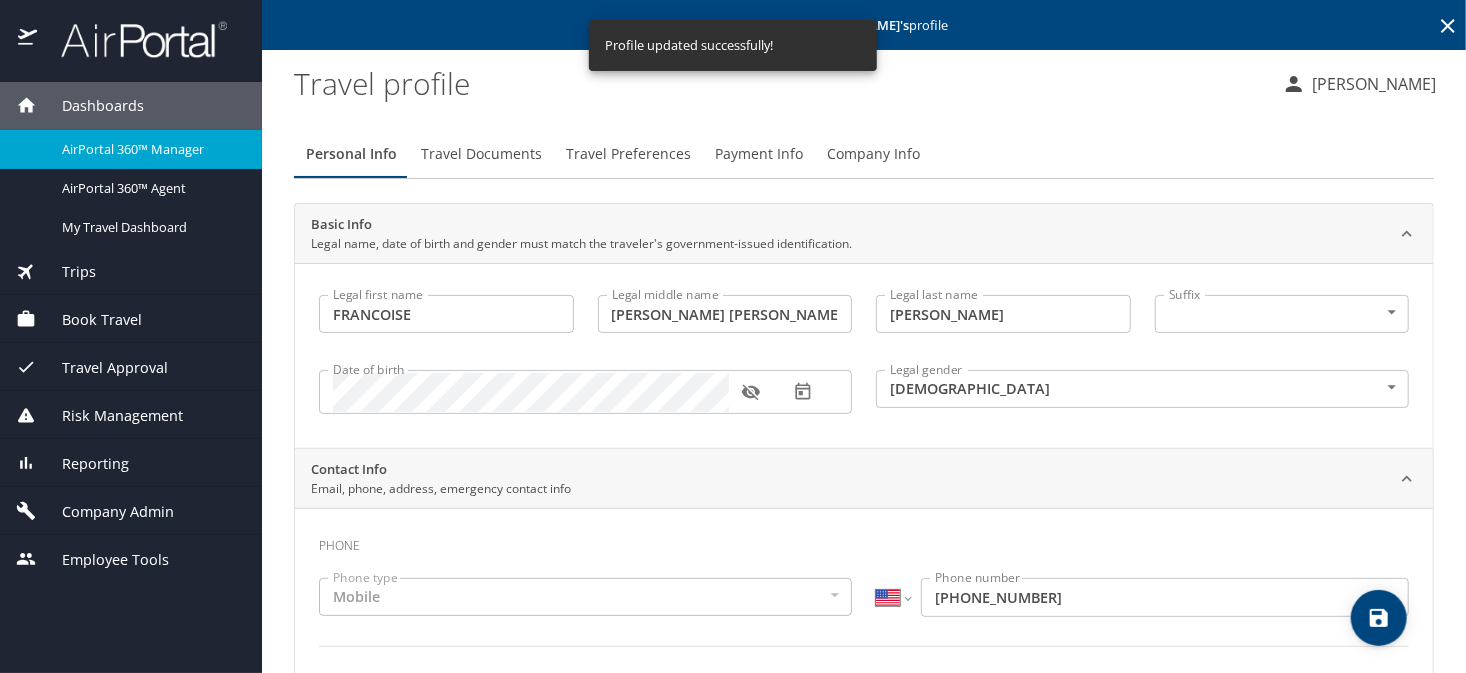 select on "US" 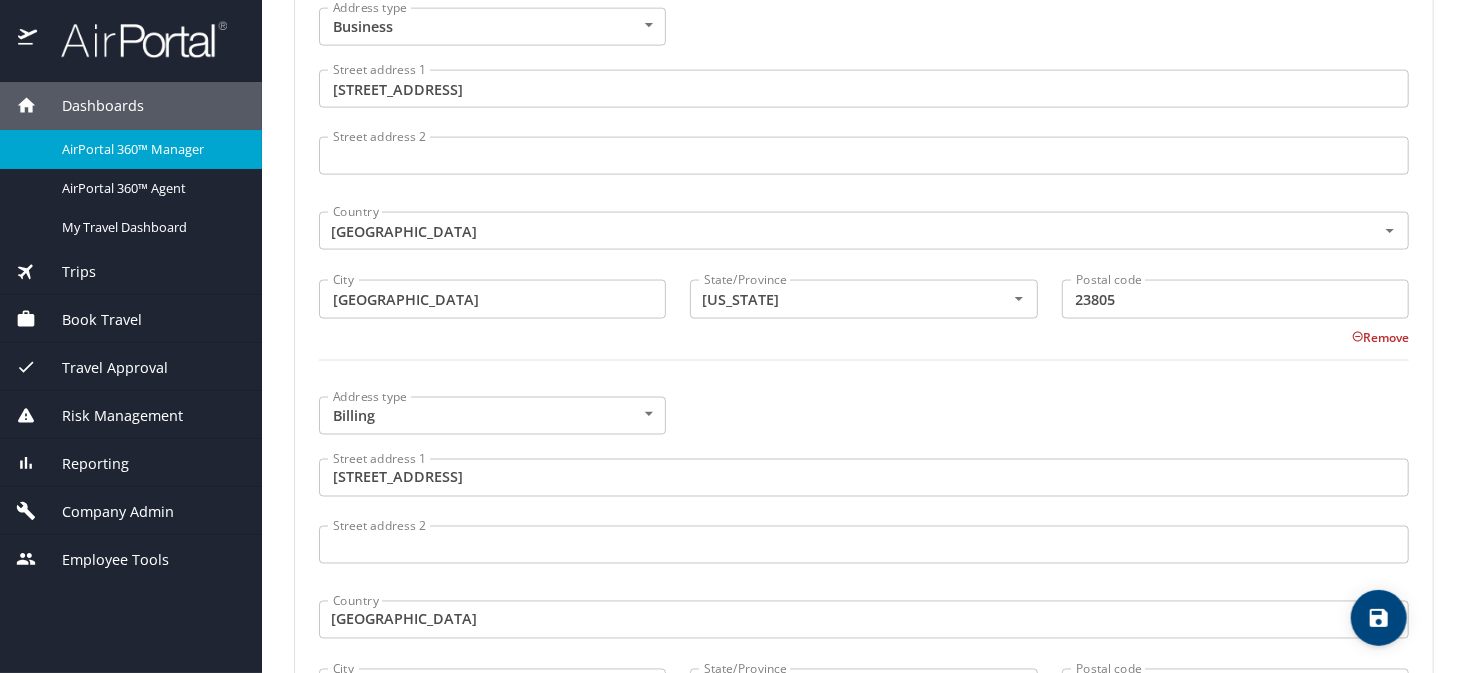 scroll, scrollTop: 1586, scrollLeft: 0, axis: vertical 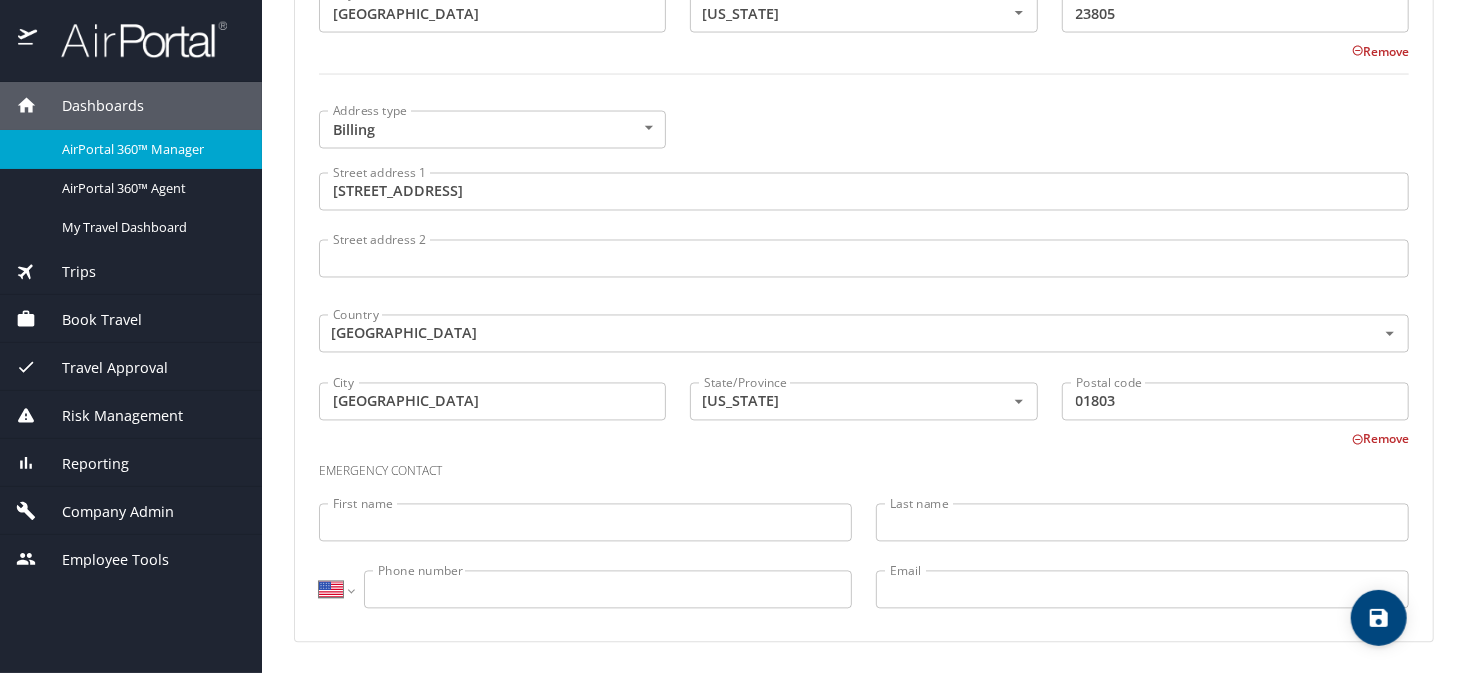click 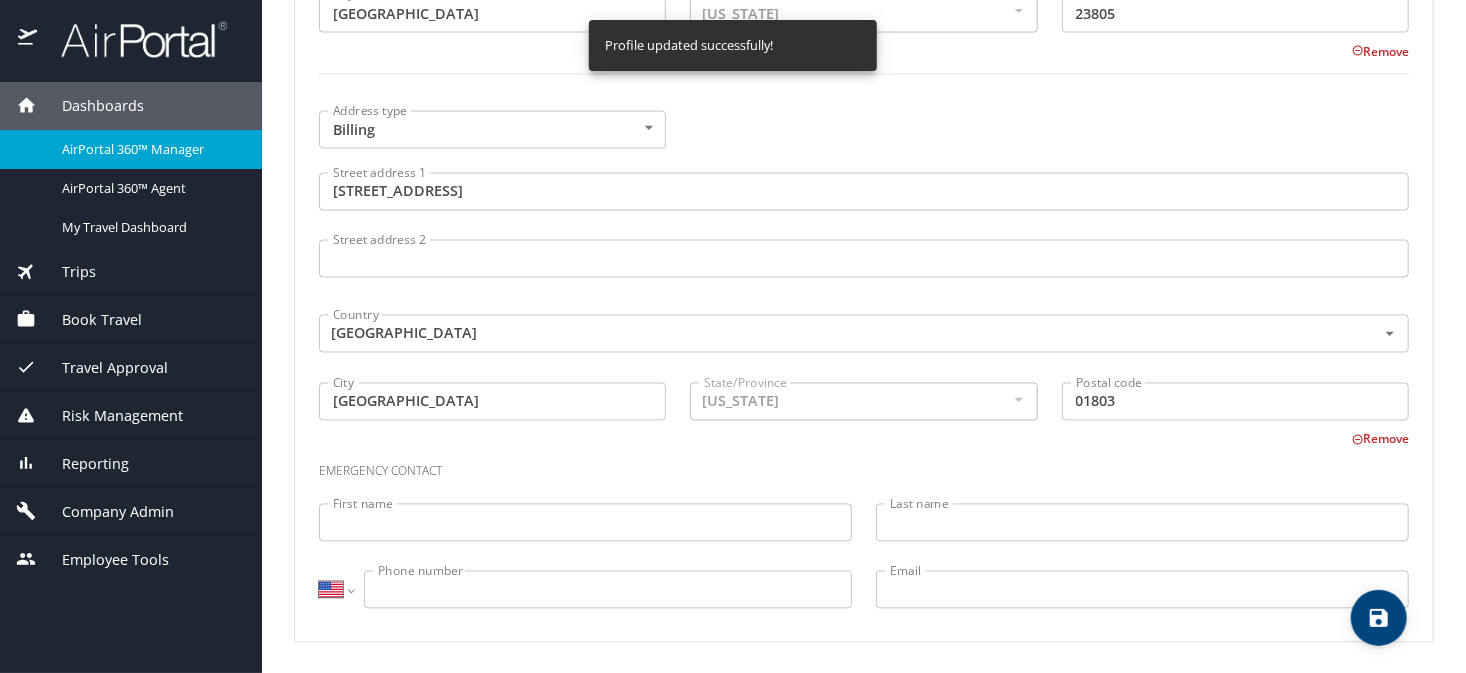 select on "US" 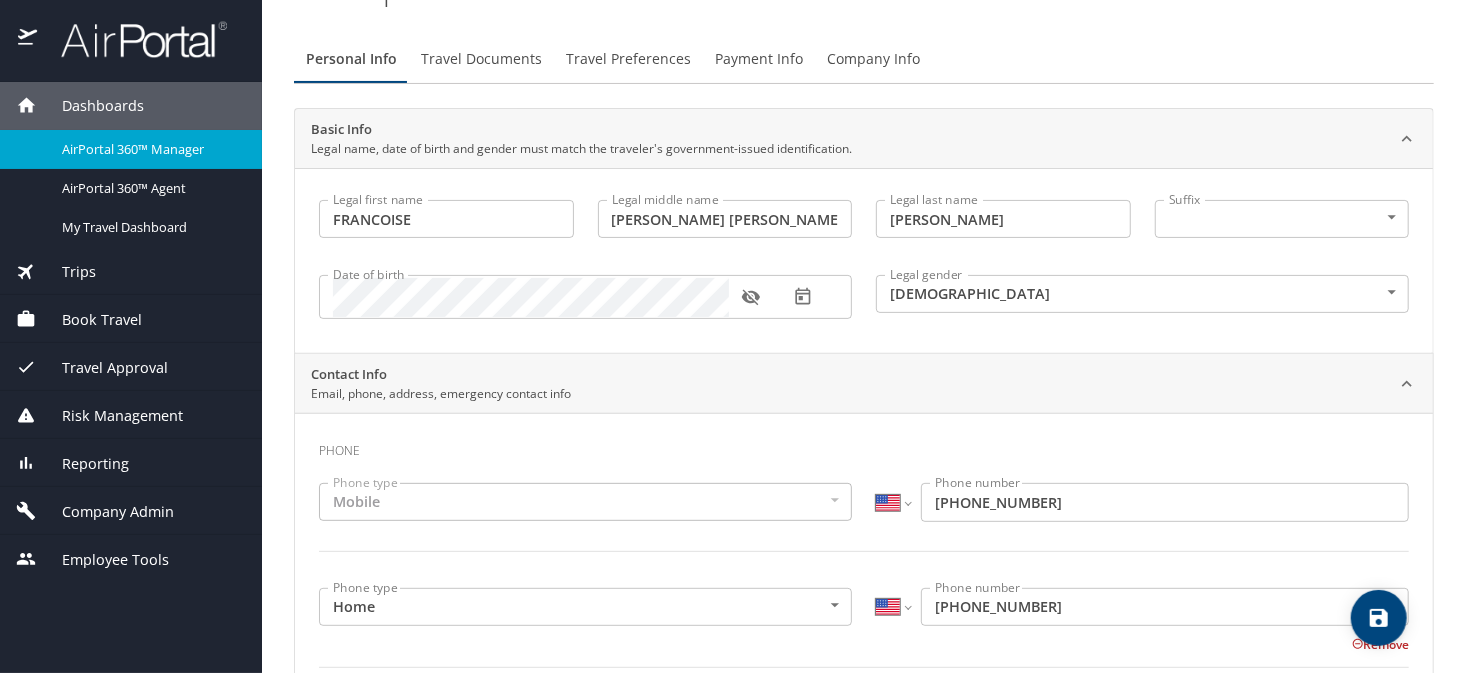 scroll, scrollTop: 0, scrollLeft: 0, axis: both 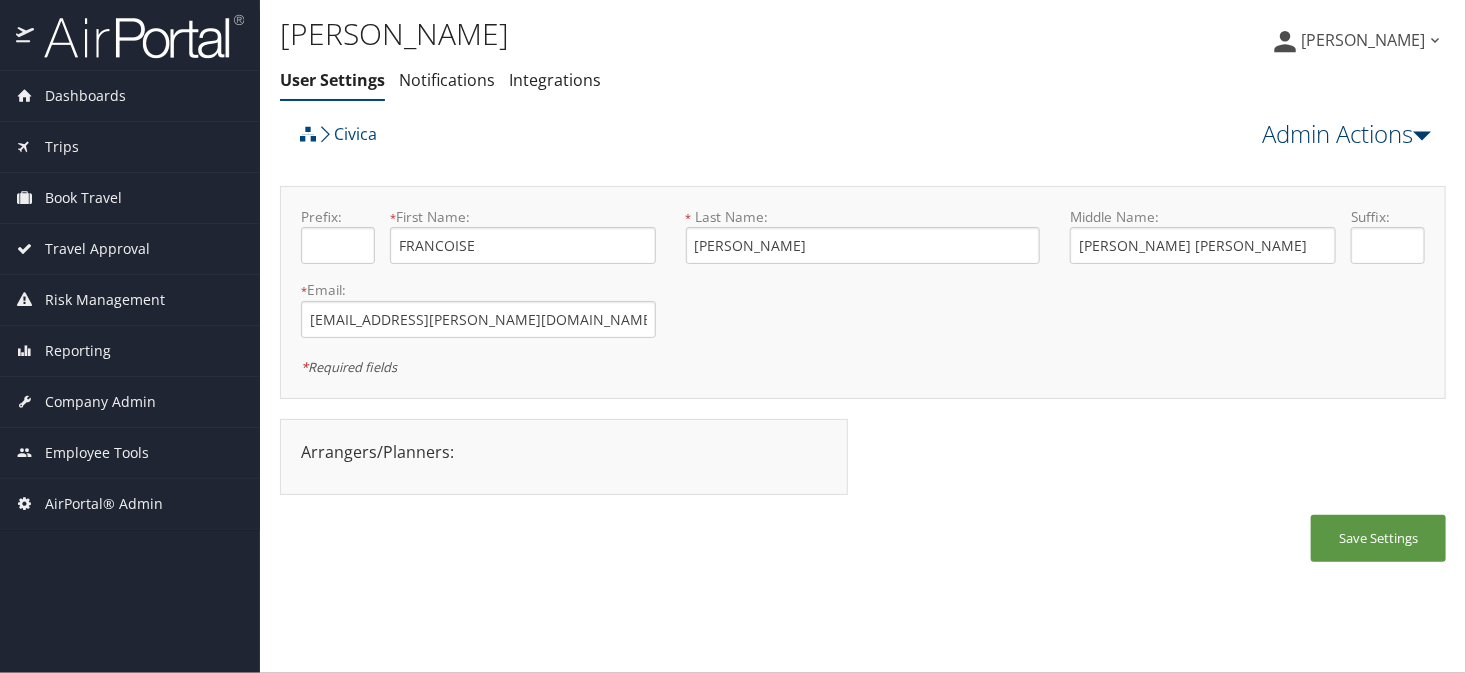 click on "Admin Actions" at bounding box center [1346, 134] 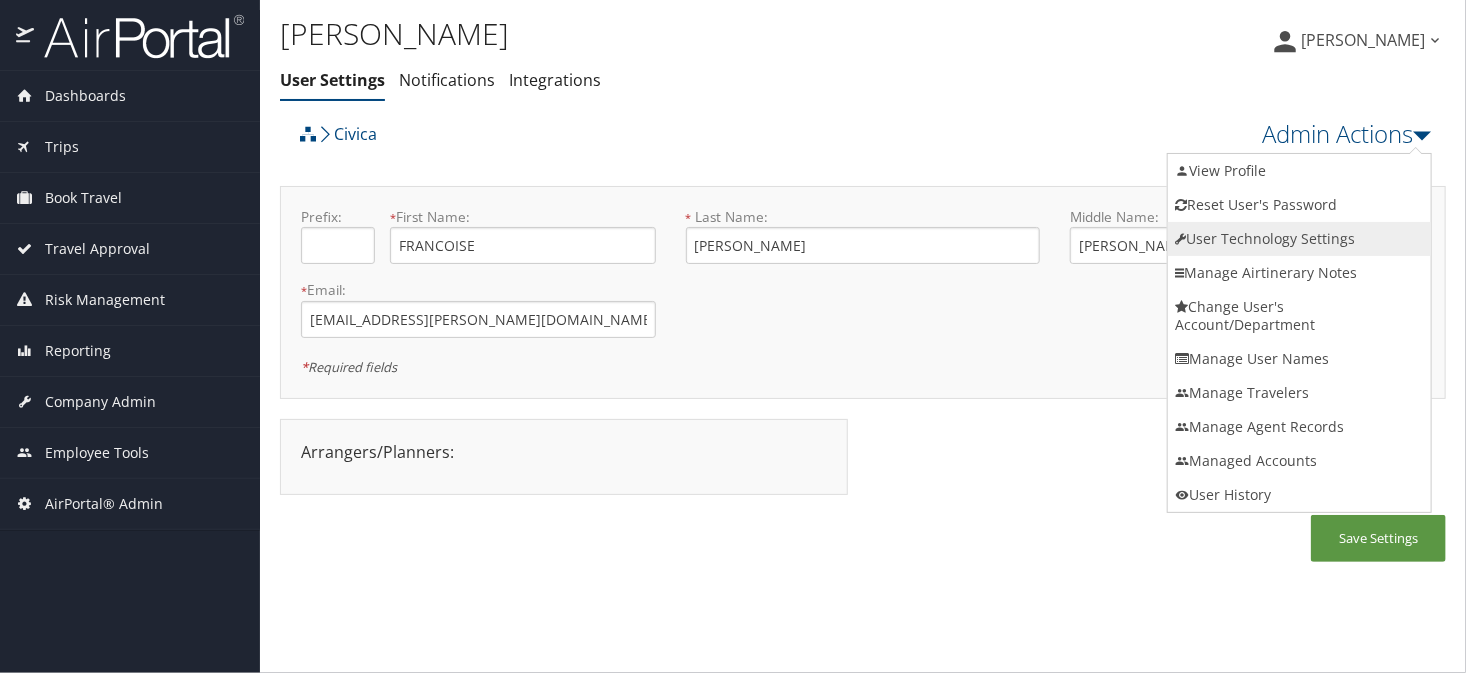 click on "User Technology Settings" at bounding box center (1299, 239) 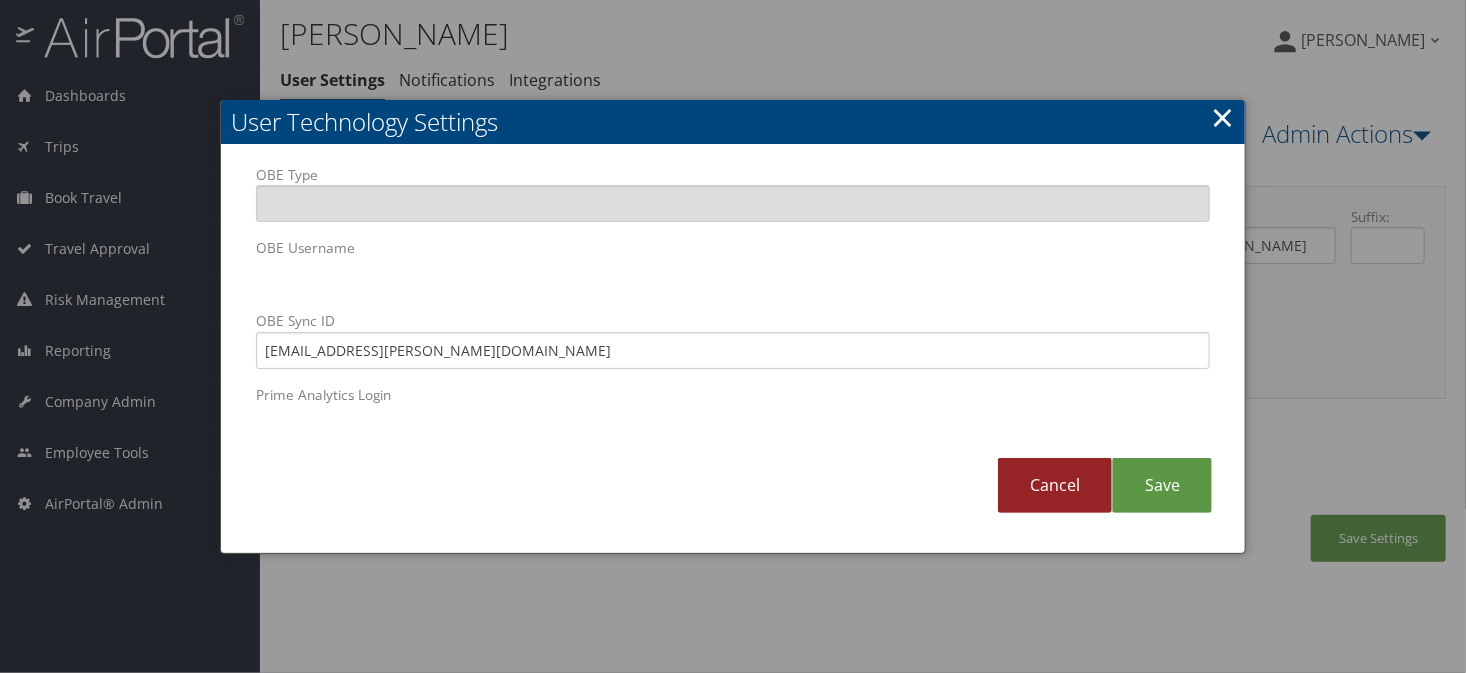 click on "Cancel" at bounding box center [1055, 485] 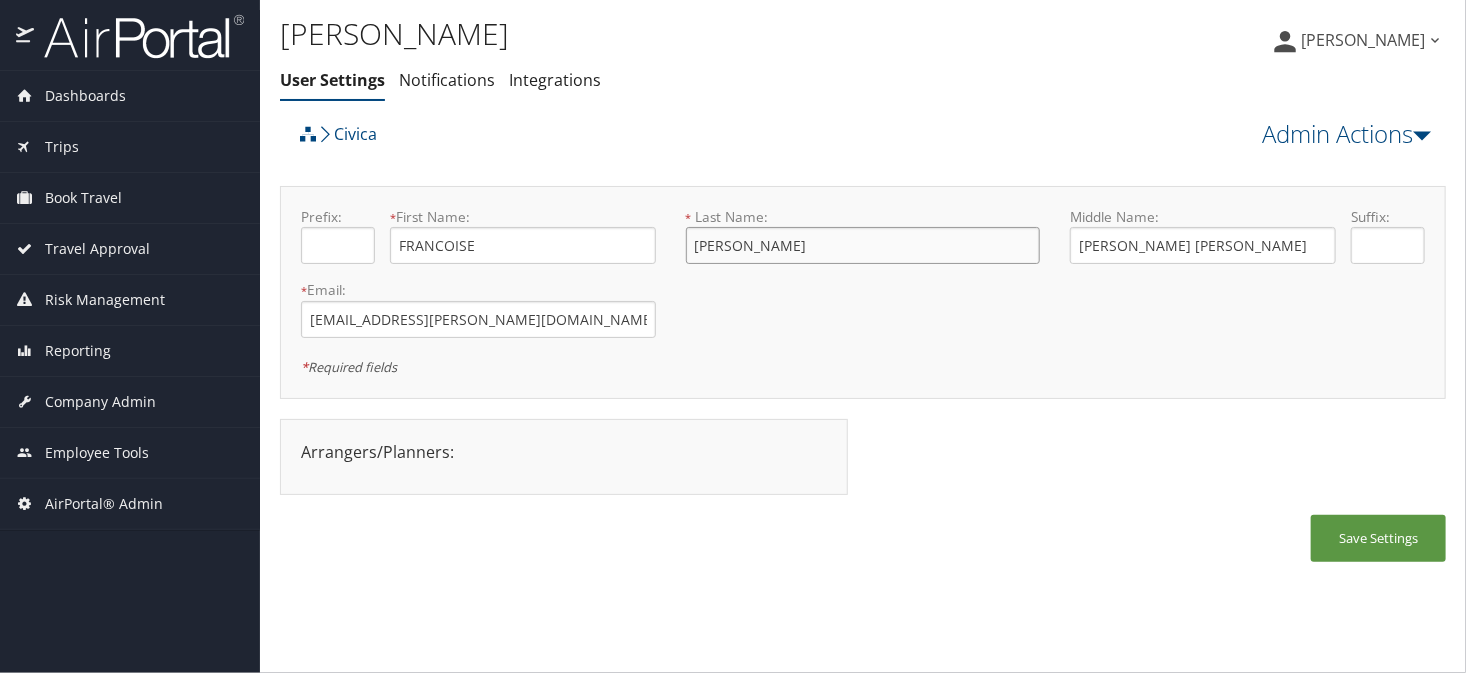 drag, startPoint x: 848, startPoint y: 256, endPoint x: 641, endPoint y: 257, distance: 207.00241 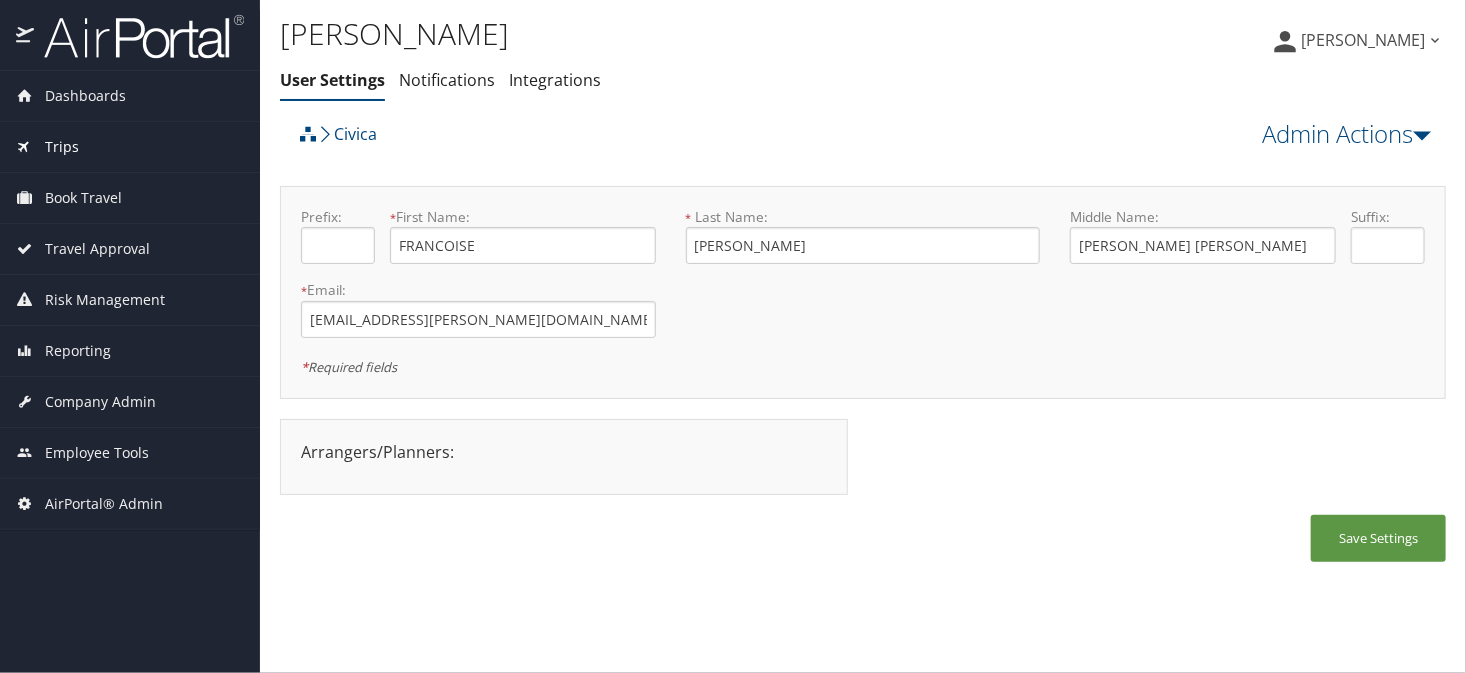 click on "Trips" at bounding box center [130, 147] 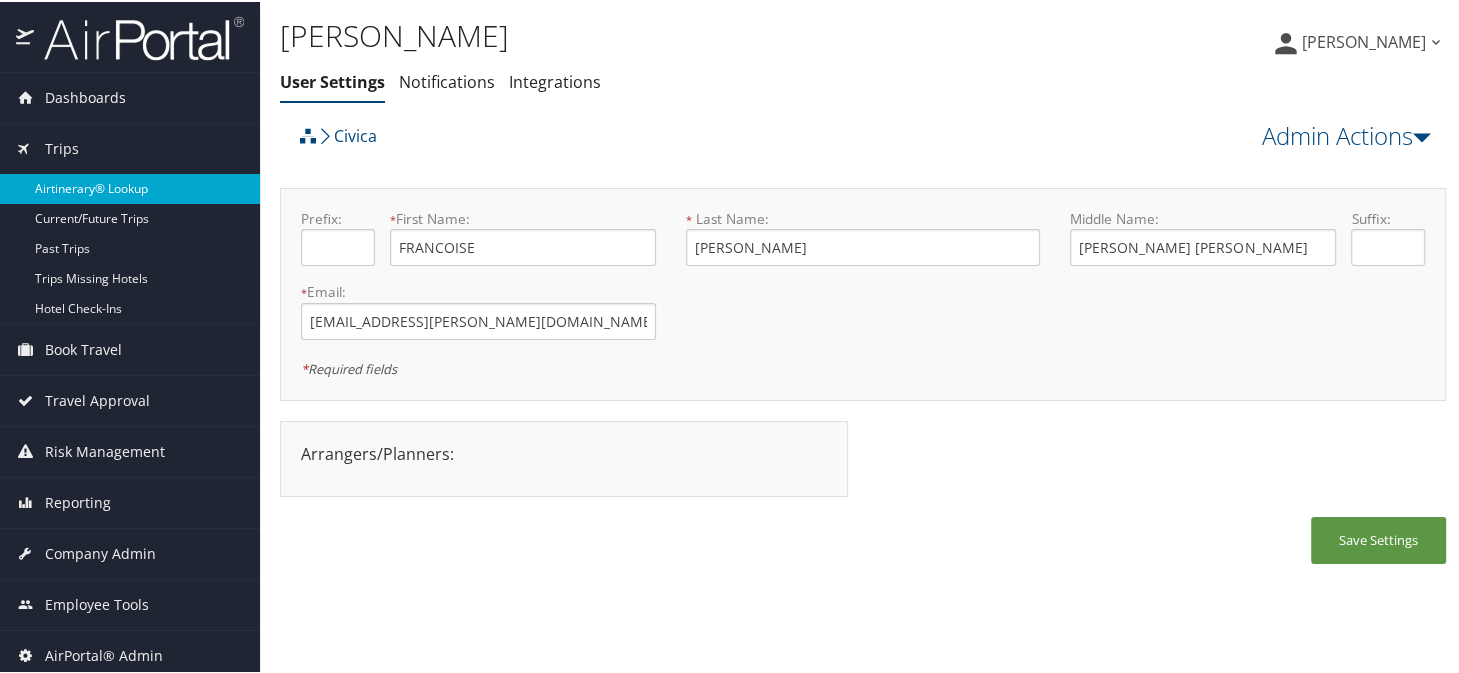 click on "Airtinerary® Lookup" at bounding box center (130, 187) 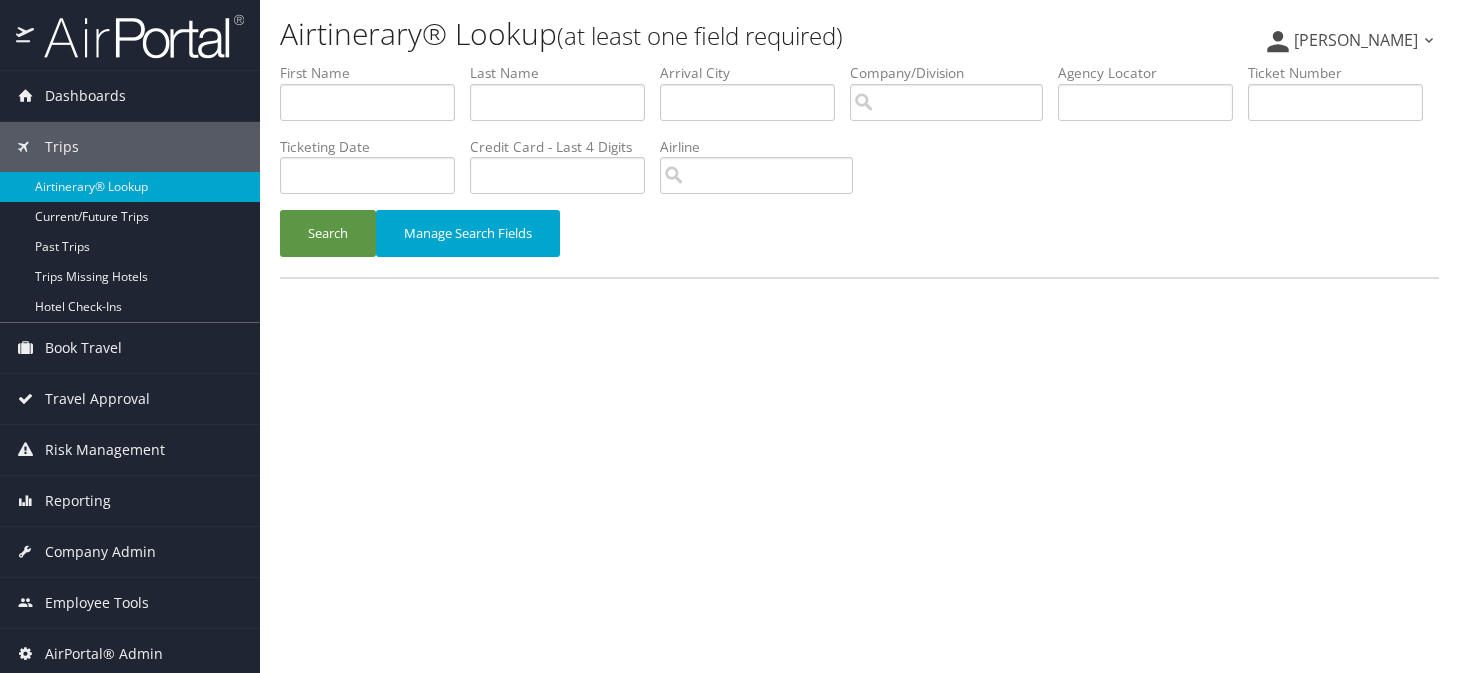 scroll, scrollTop: 0, scrollLeft: 0, axis: both 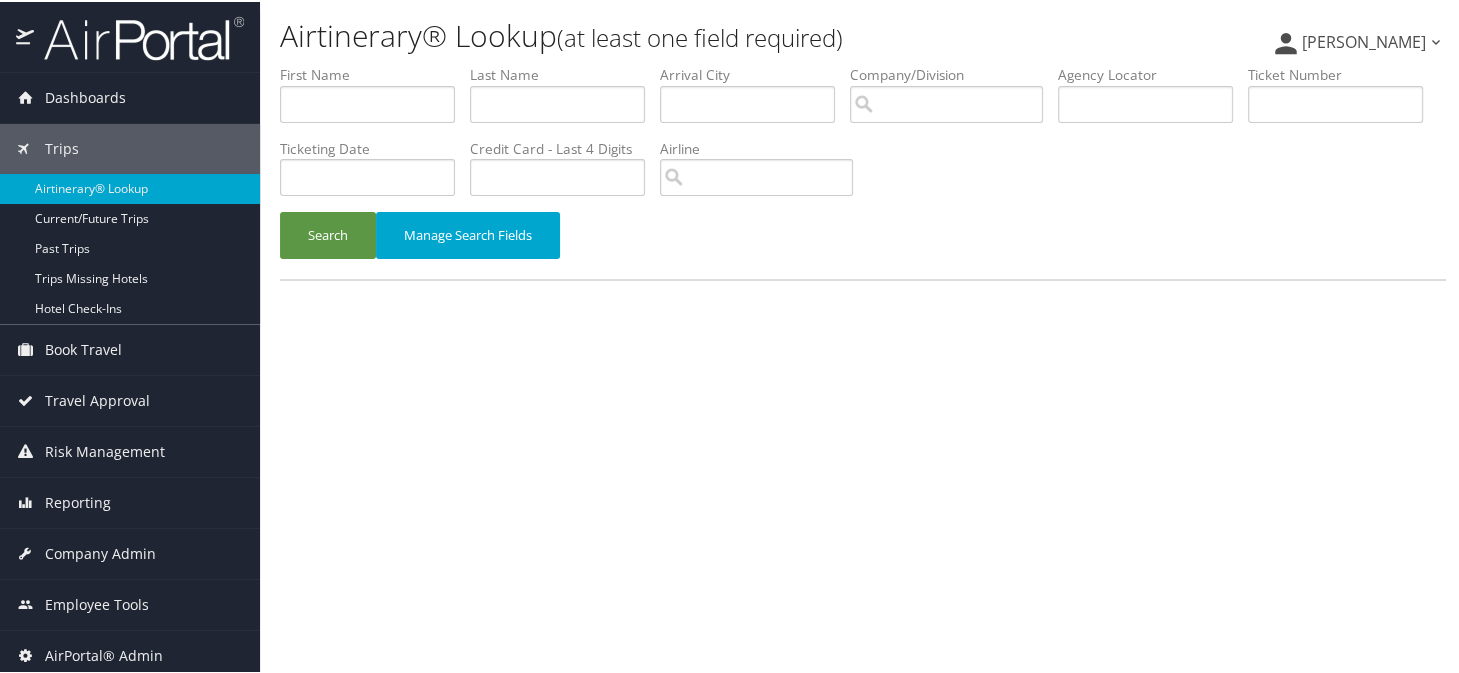 click on "Agency Locator" at bounding box center (1153, 99) 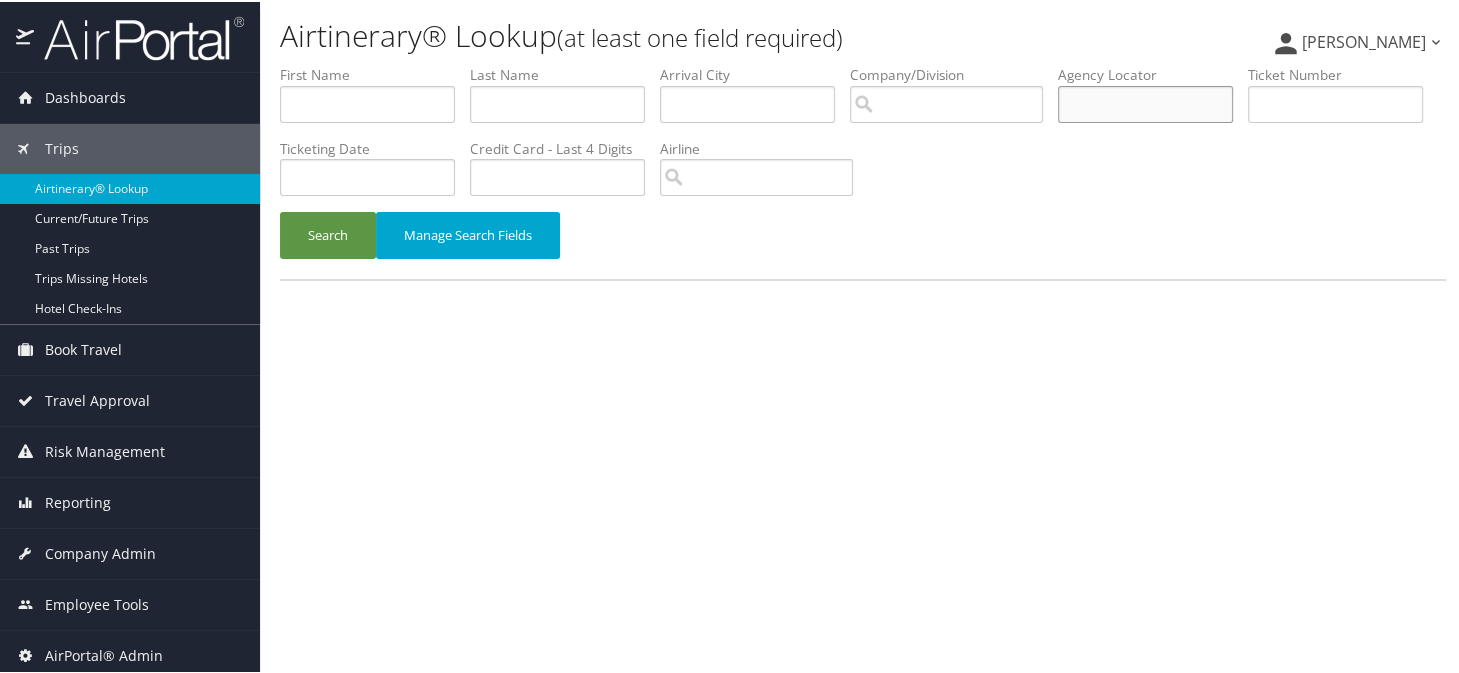 paste on "CG39VY" 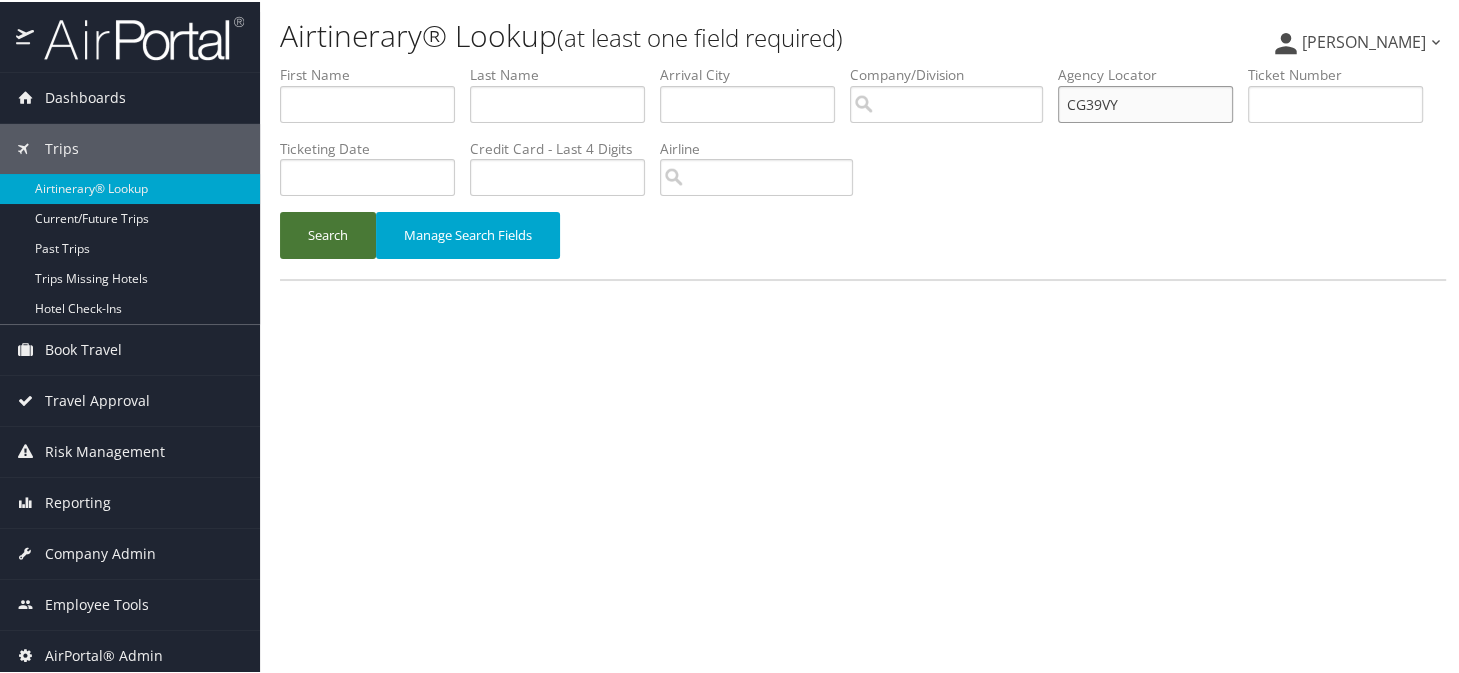 type on "CG39VY" 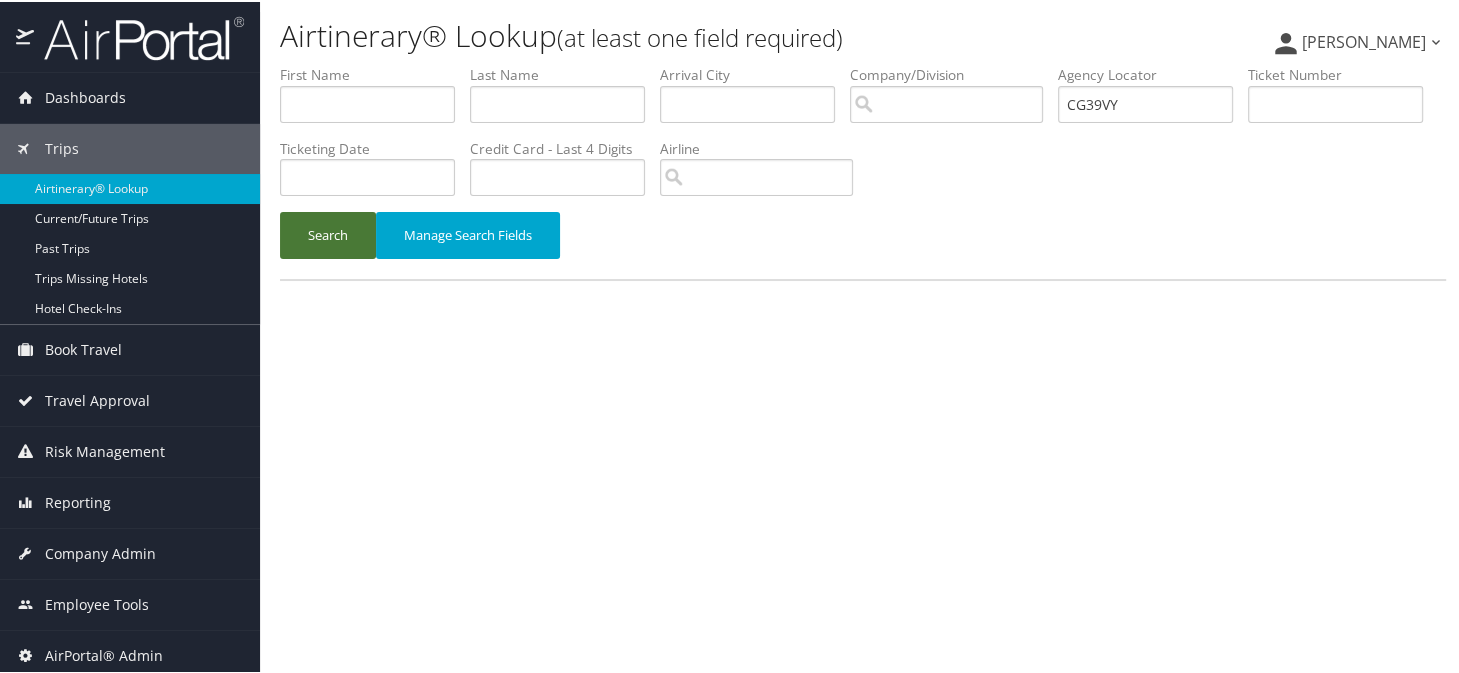 click on "Search" at bounding box center (328, 233) 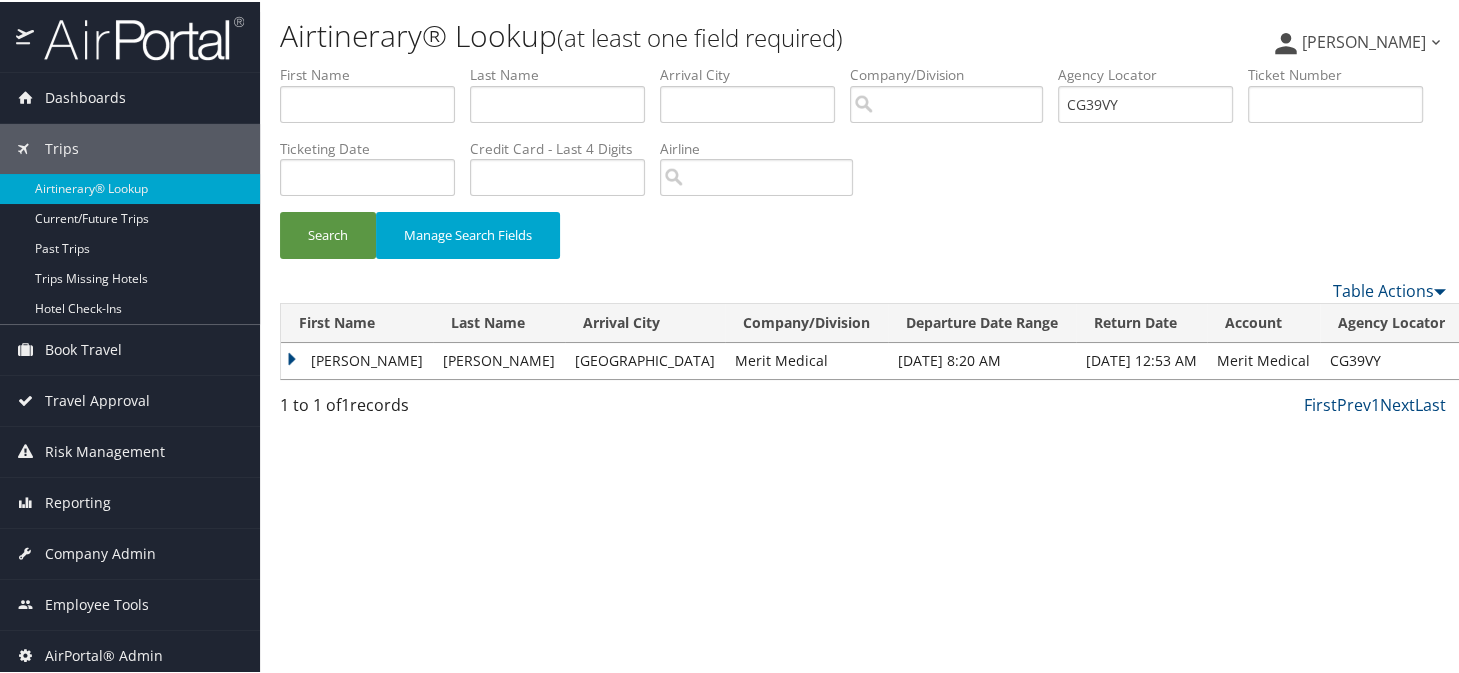 click on "ERIC" at bounding box center [357, 359] 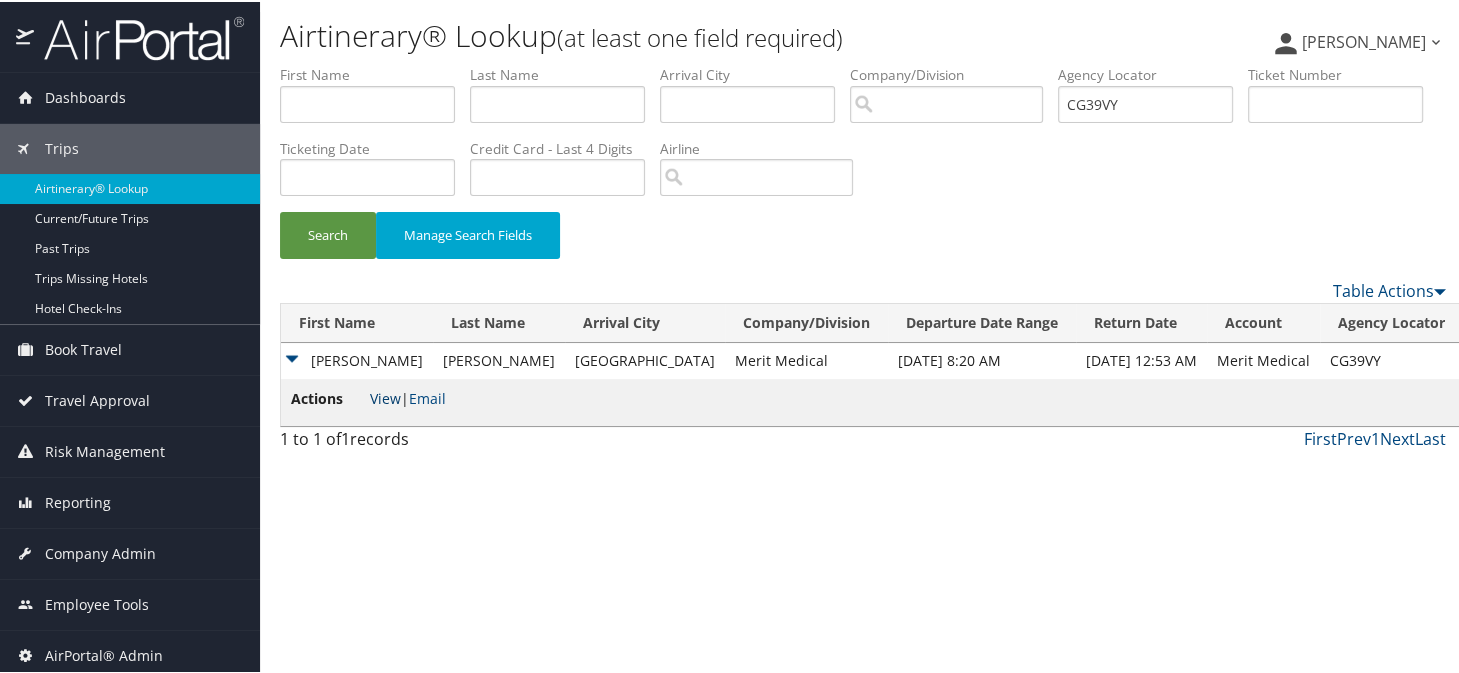 click on "View" at bounding box center (385, 396) 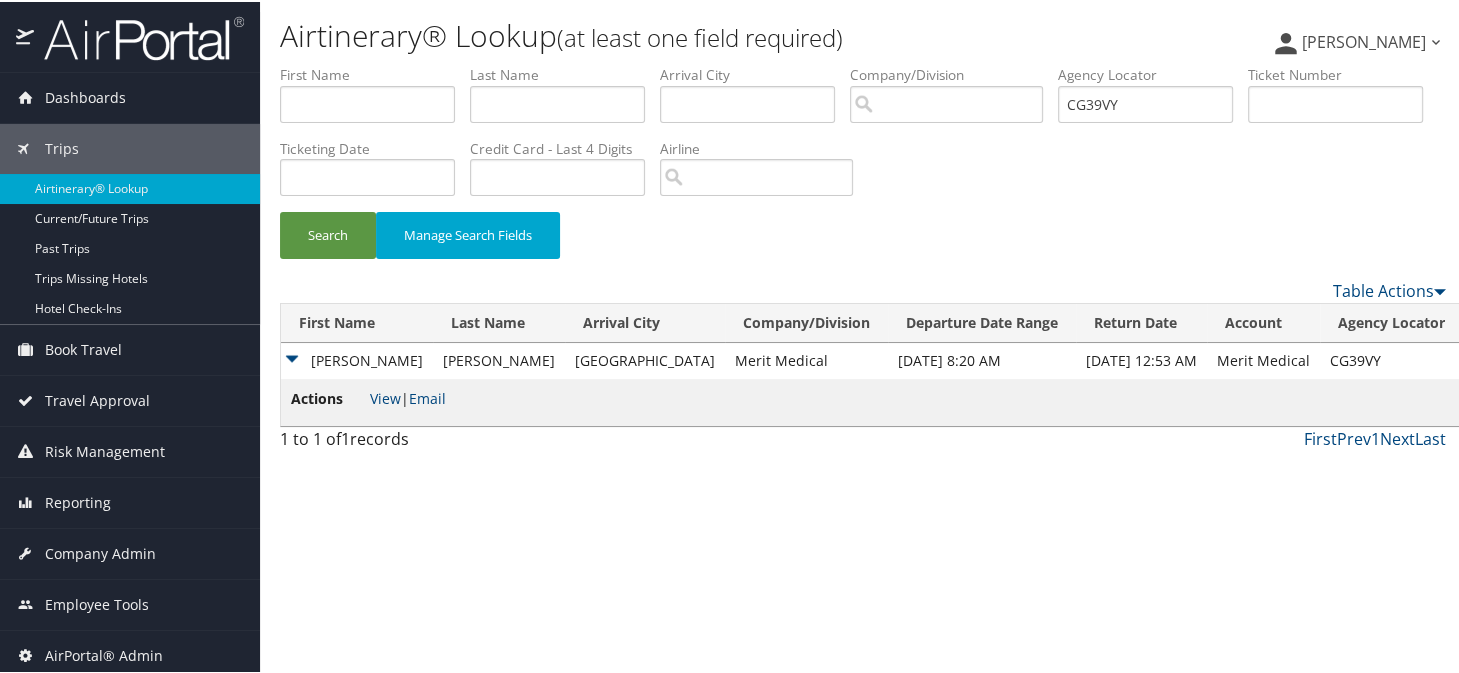 drag, startPoint x: 767, startPoint y: 230, endPoint x: 681, endPoint y: 261, distance: 91.416626 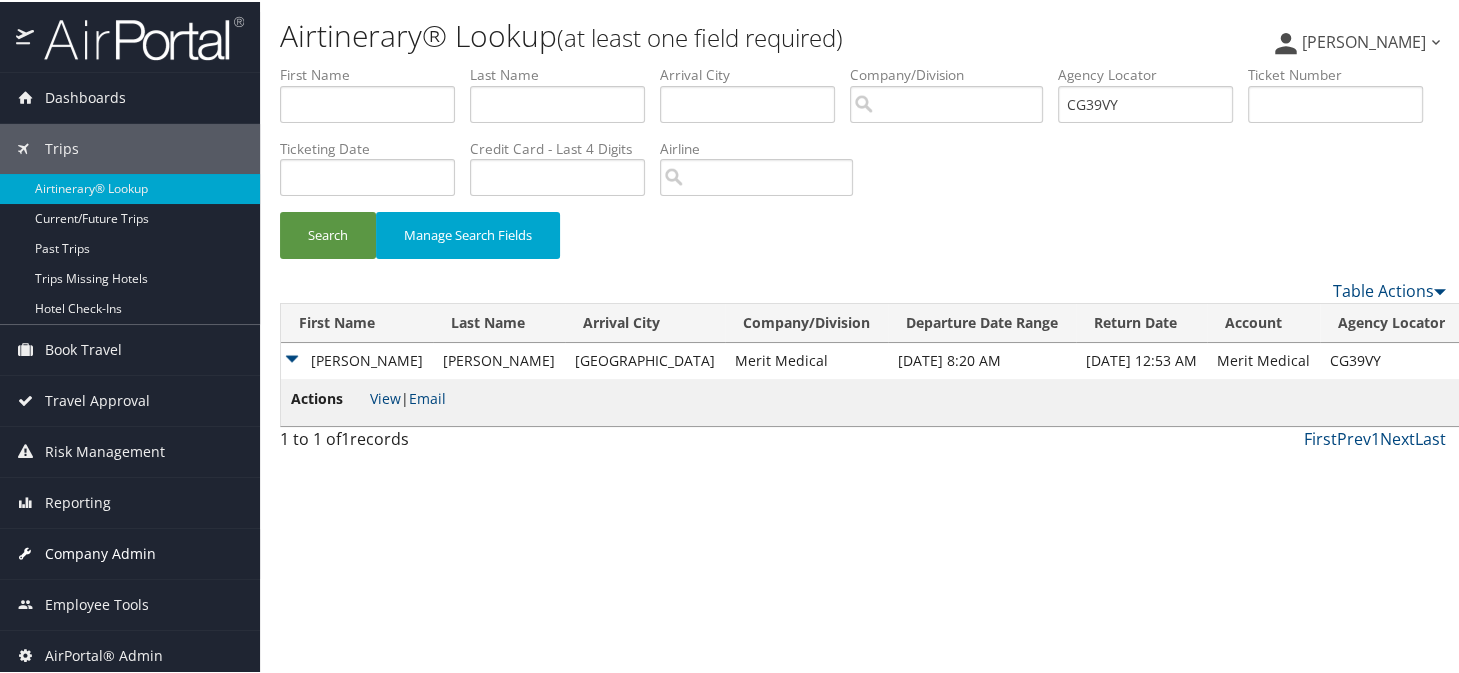 click on "Company Admin" at bounding box center [100, 552] 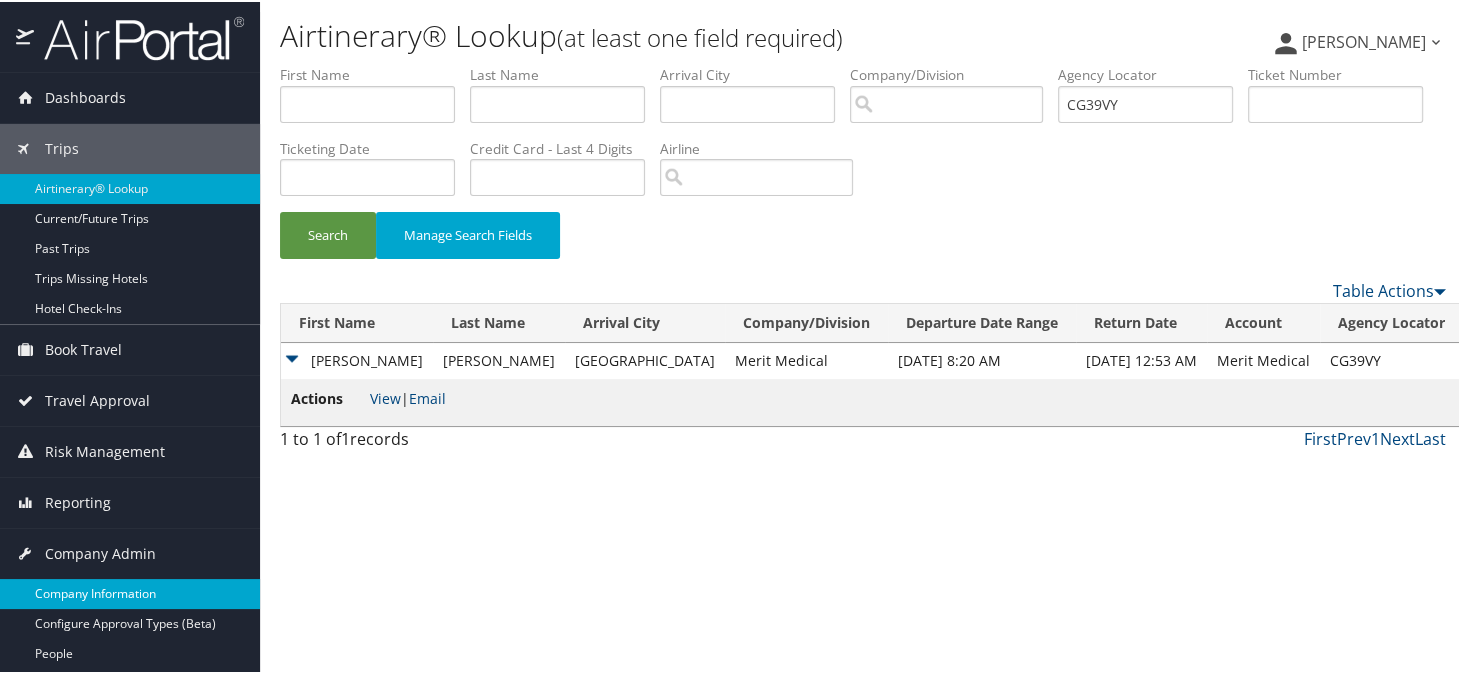 click on "Company Information" at bounding box center [130, 592] 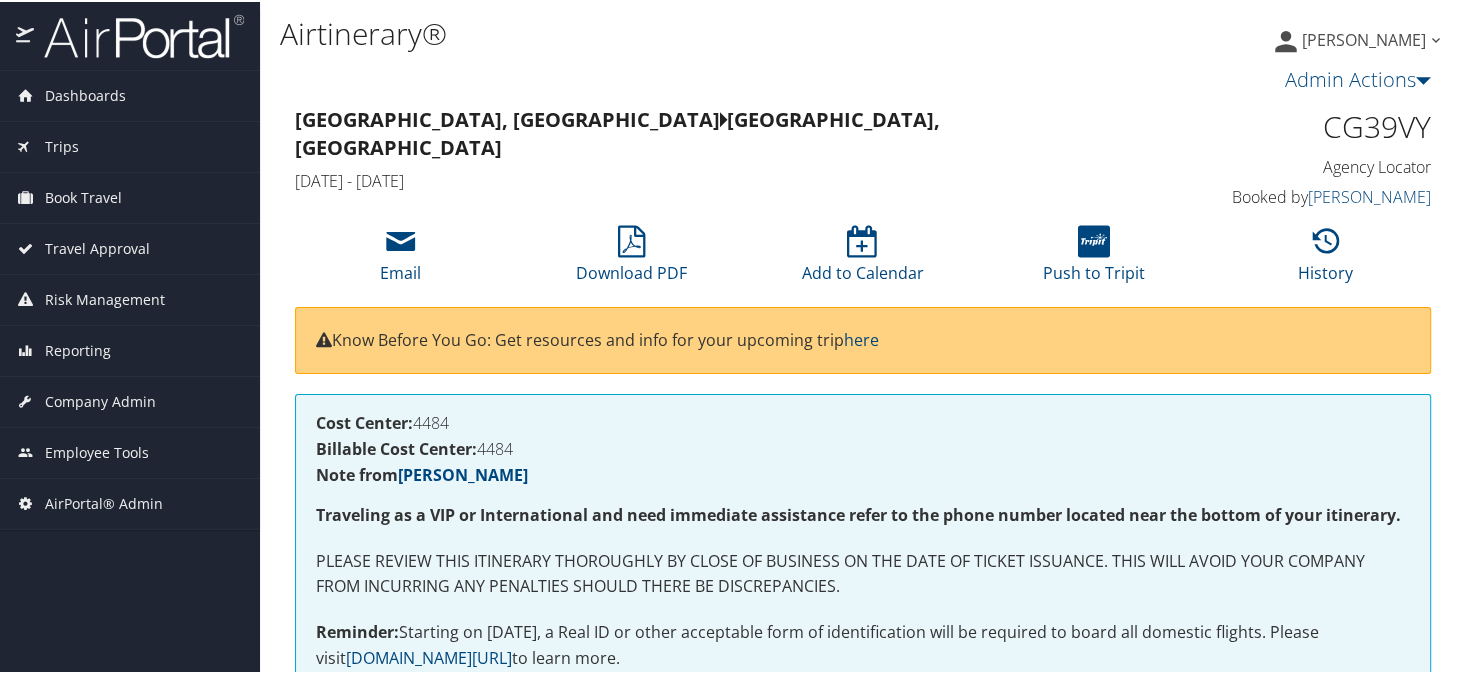 scroll, scrollTop: 0, scrollLeft: 0, axis: both 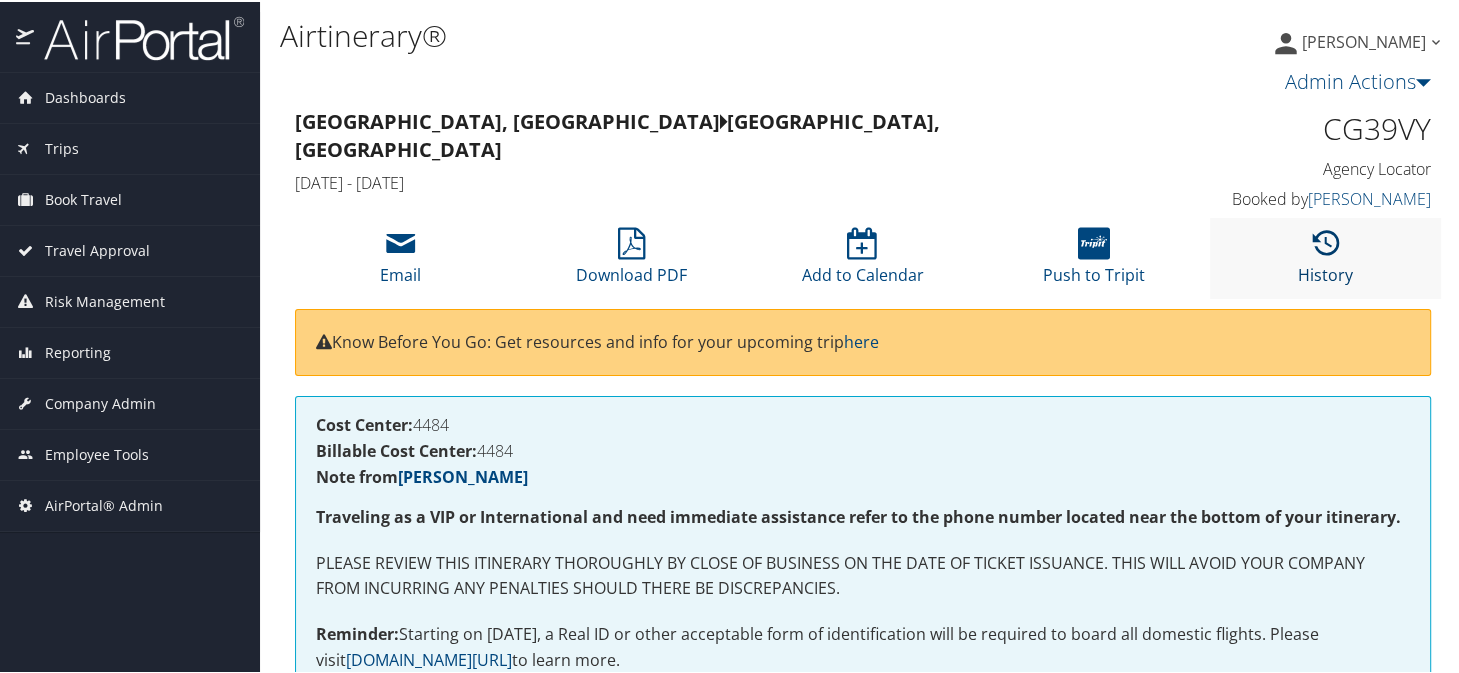 click on "History" at bounding box center (1325, 260) 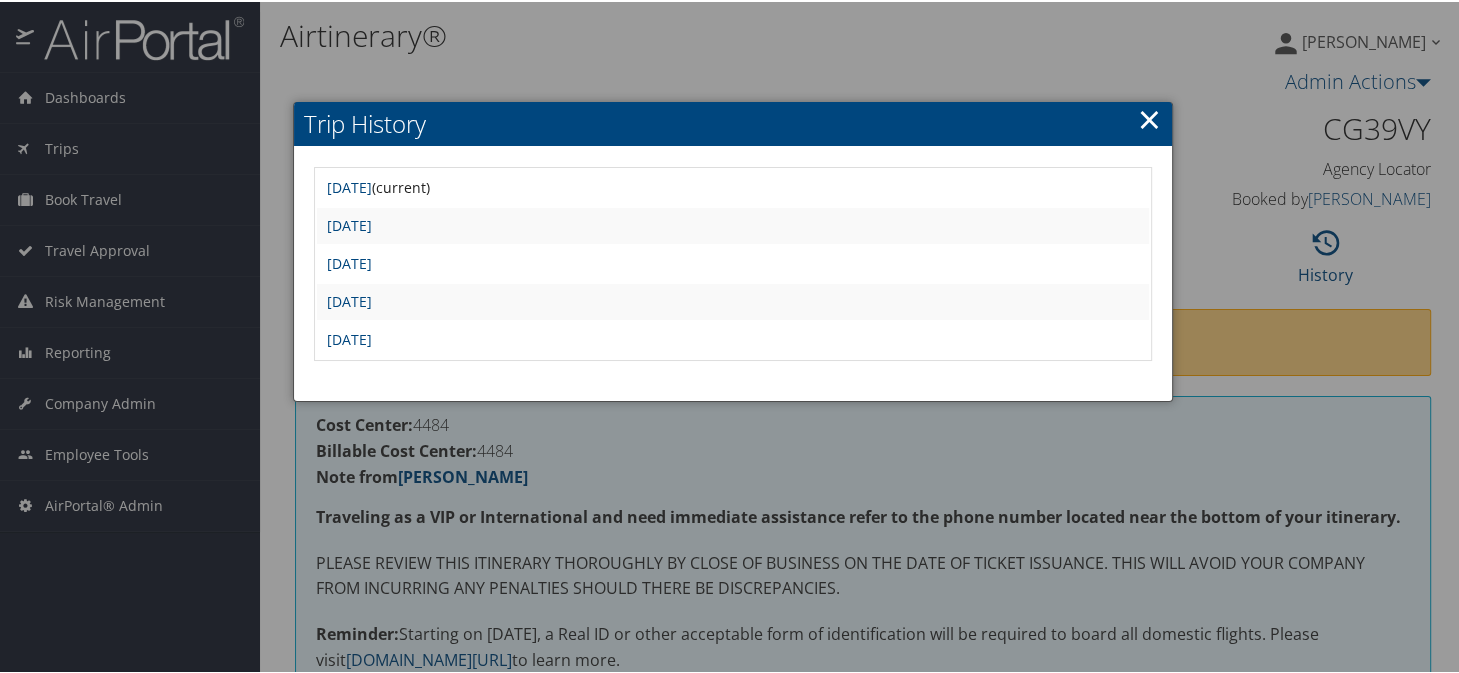 click at bounding box center (733, 336) 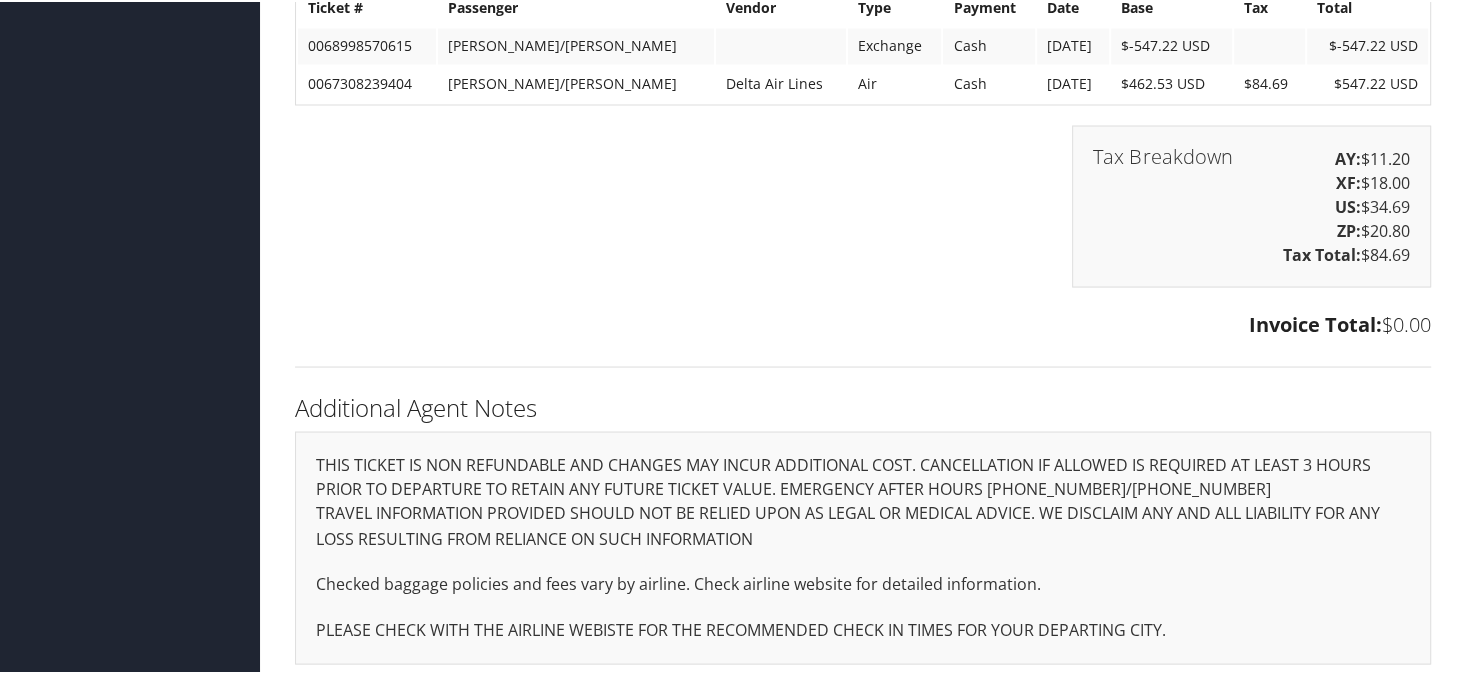 scroll, scrollTop: 3202, scrollLeft: 0, axis: vertical 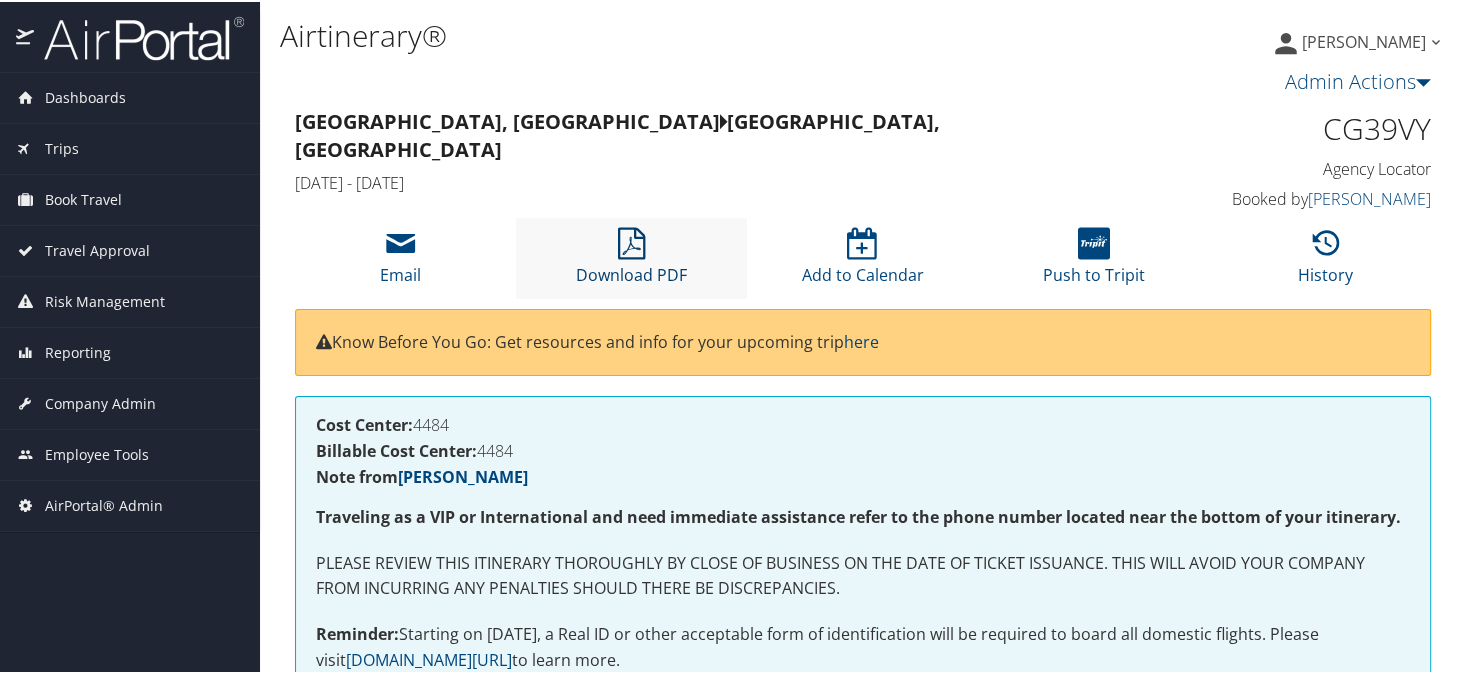click at bounding box center [631, 242] 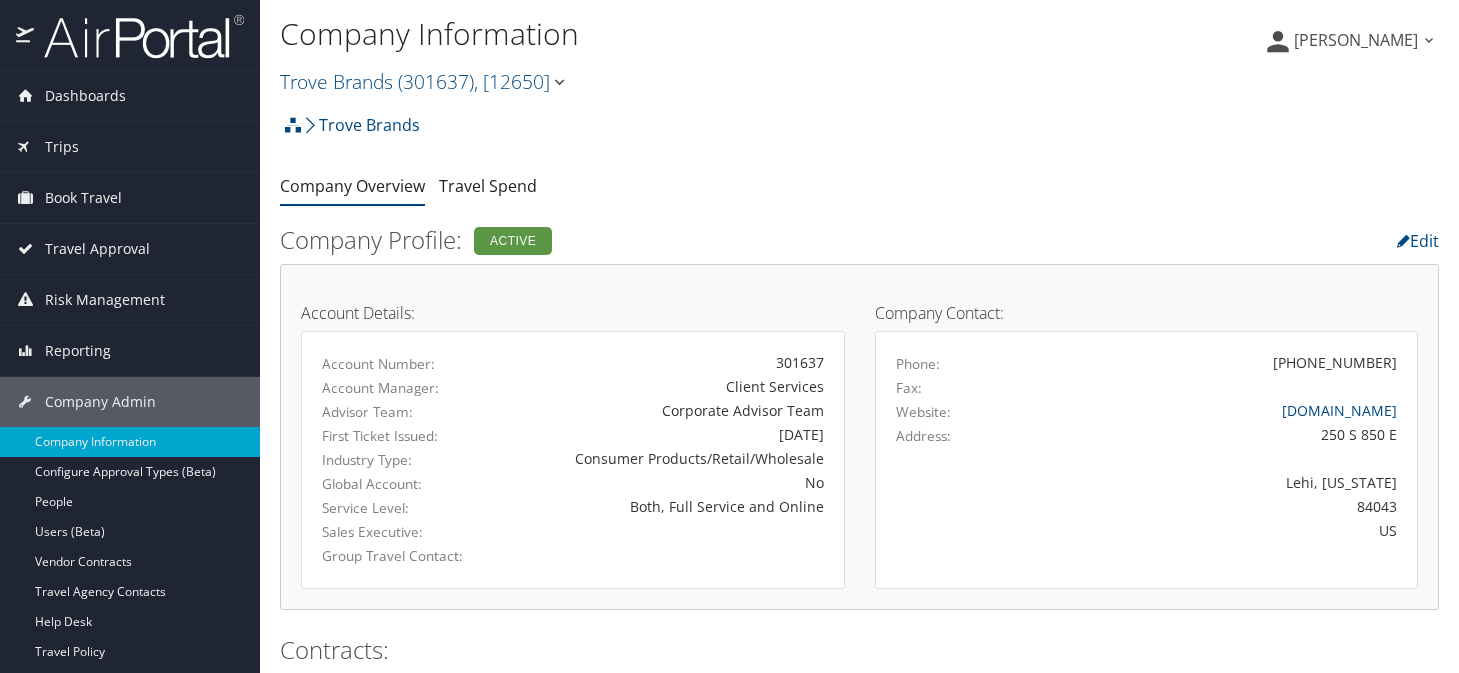 scroll, scrollTop: 0, scrollLeft: 0, axis: both 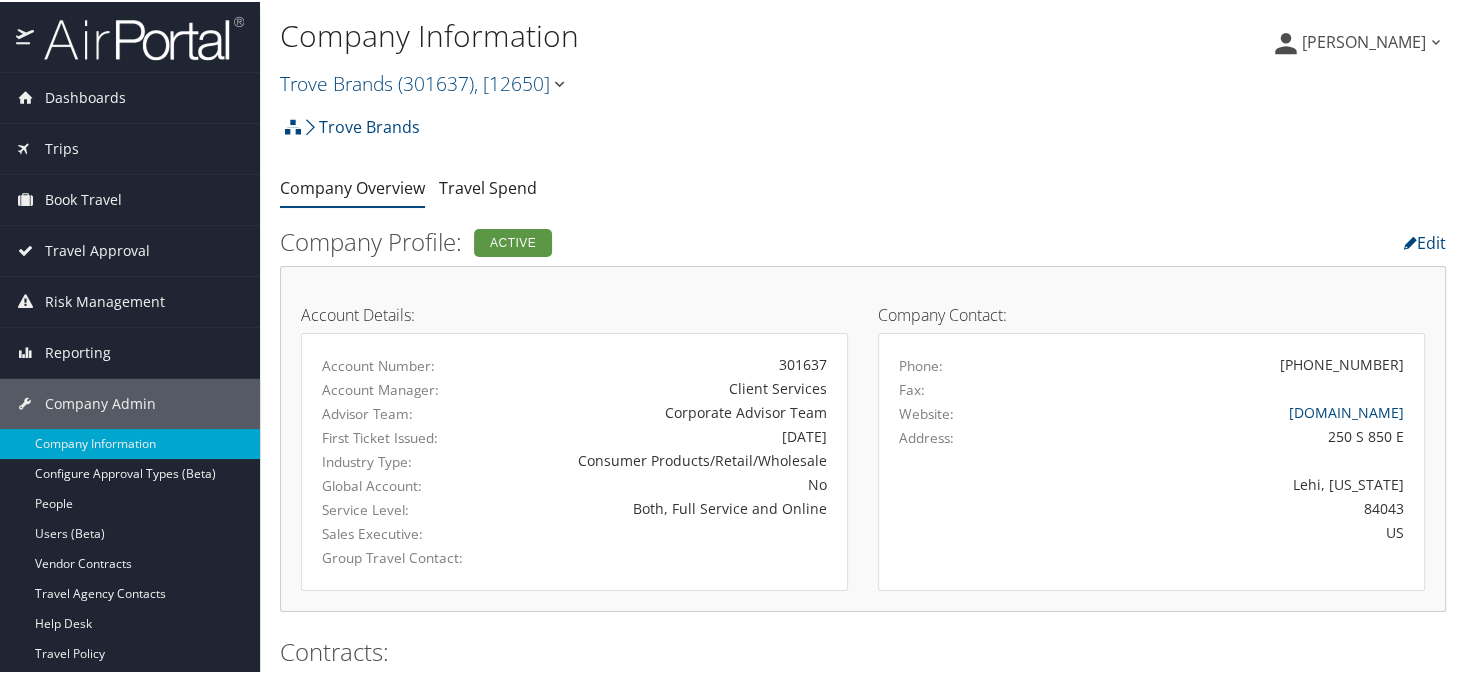 click on "Trove Brands   Account Structure   Trove Brands   (301637) ACTIVE     Create Child ×   Create Client   New child of undefined  Name Required Type Choose a Client Type... Department Division Account Required Submit Cancel ×" at bounding box center (863, 132) 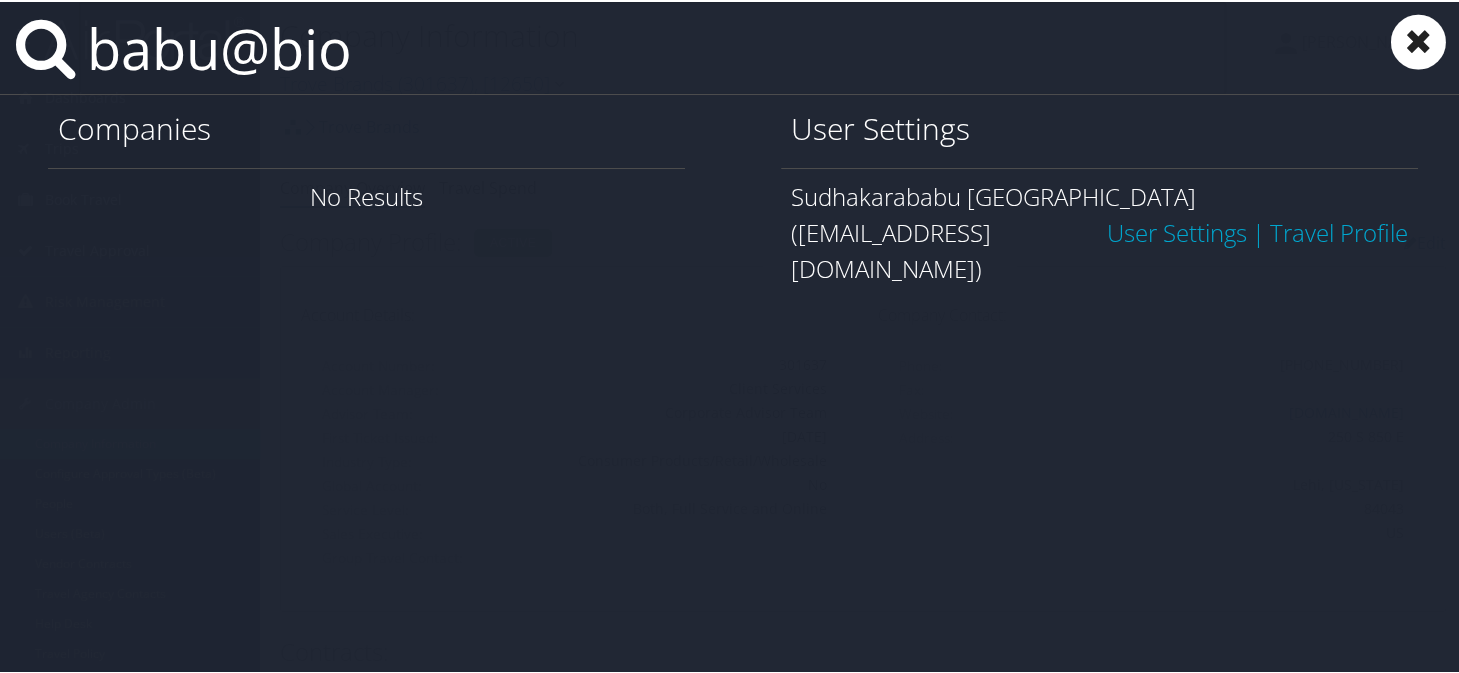 type on "babu@bio" 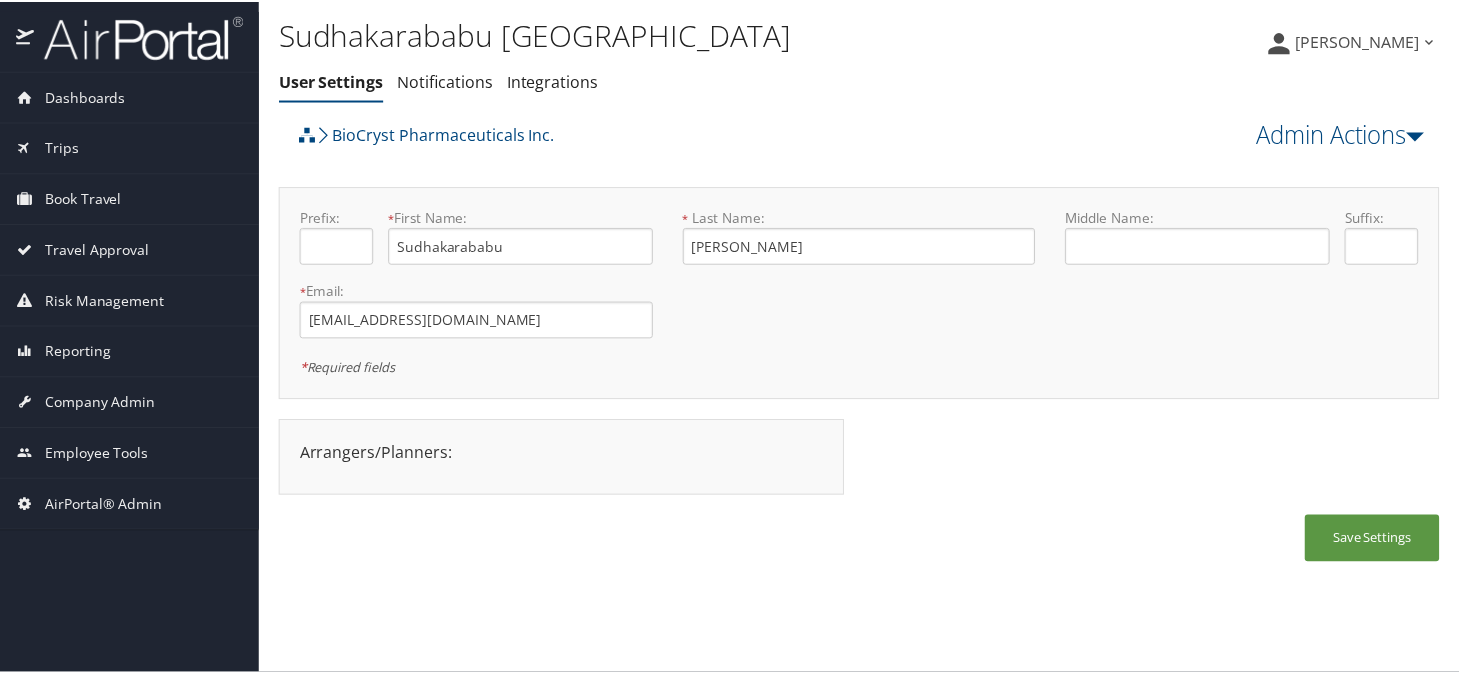 scroll, scrollTop: 0, scrollLeft: 0, axis: both 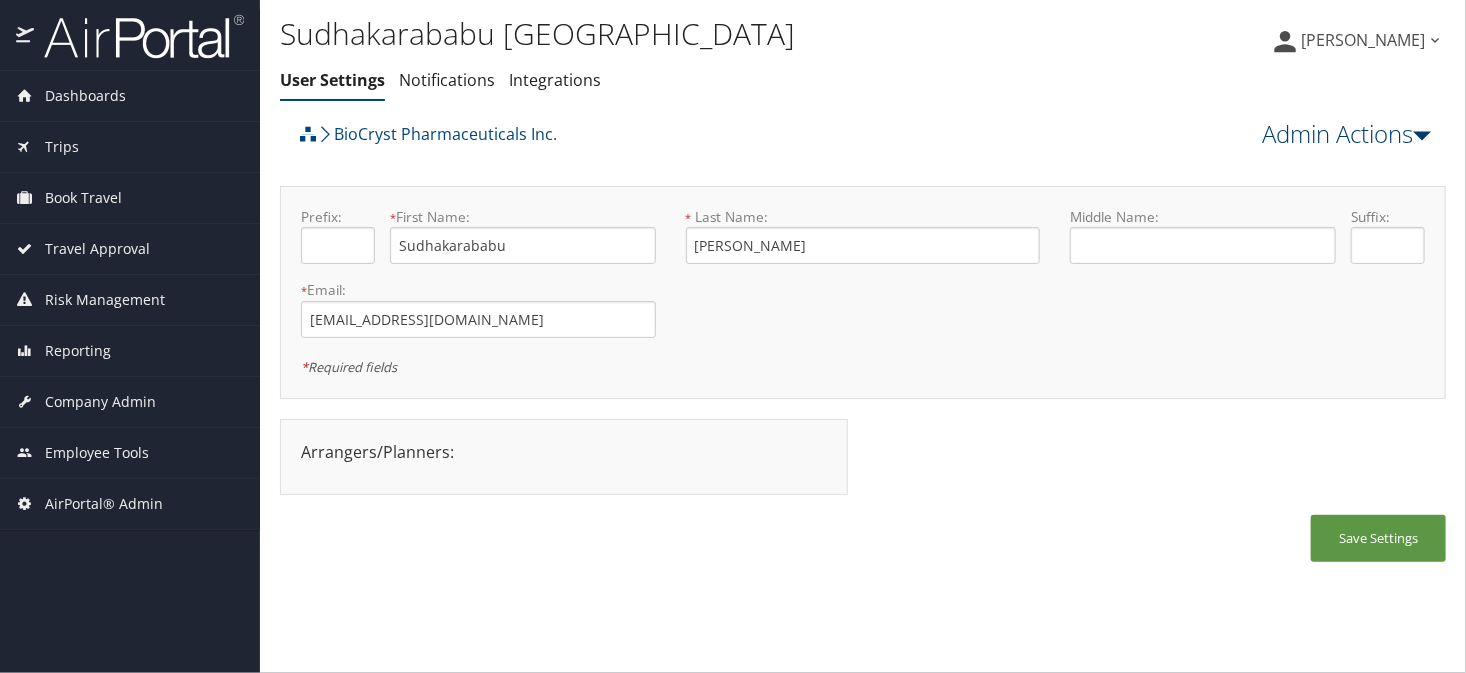 click on "Admin Actions" at bounding box center [1346, 134] 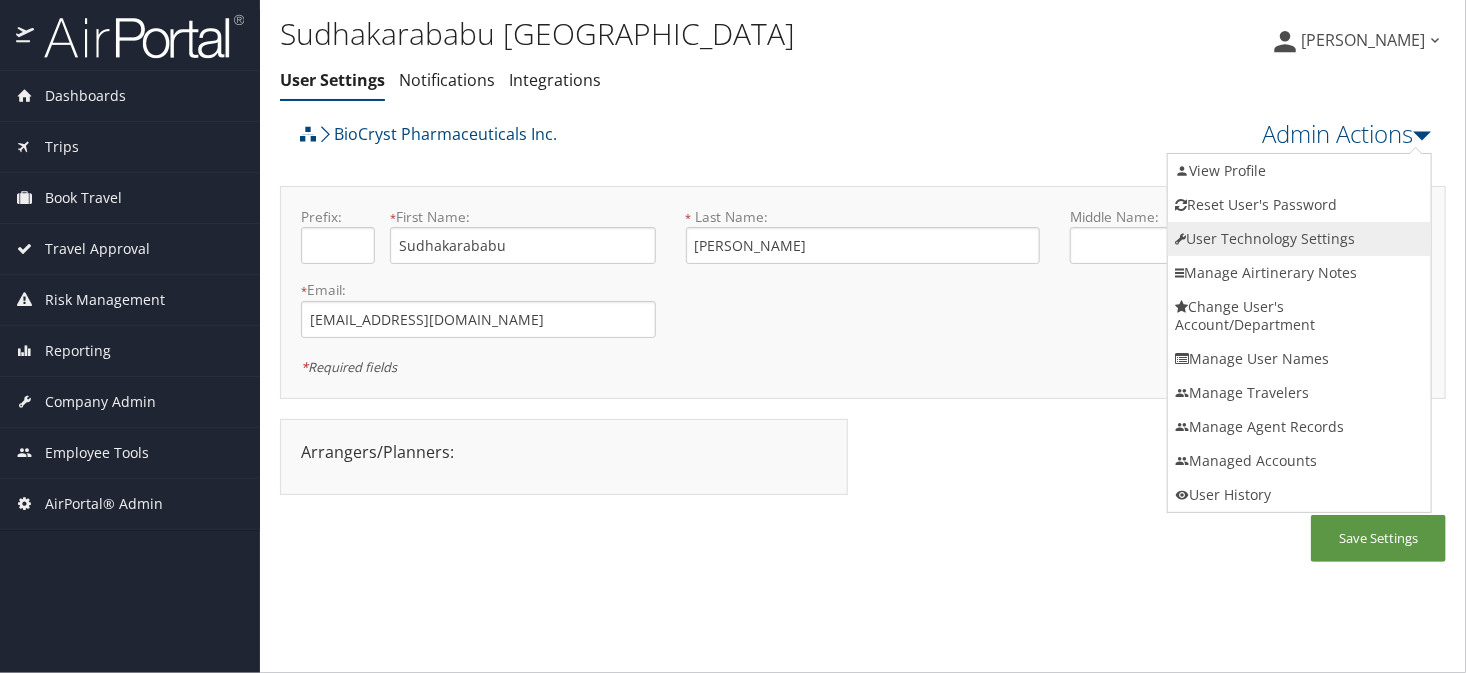 click on "User Technology Settings" at bounding box center [1299, 239] 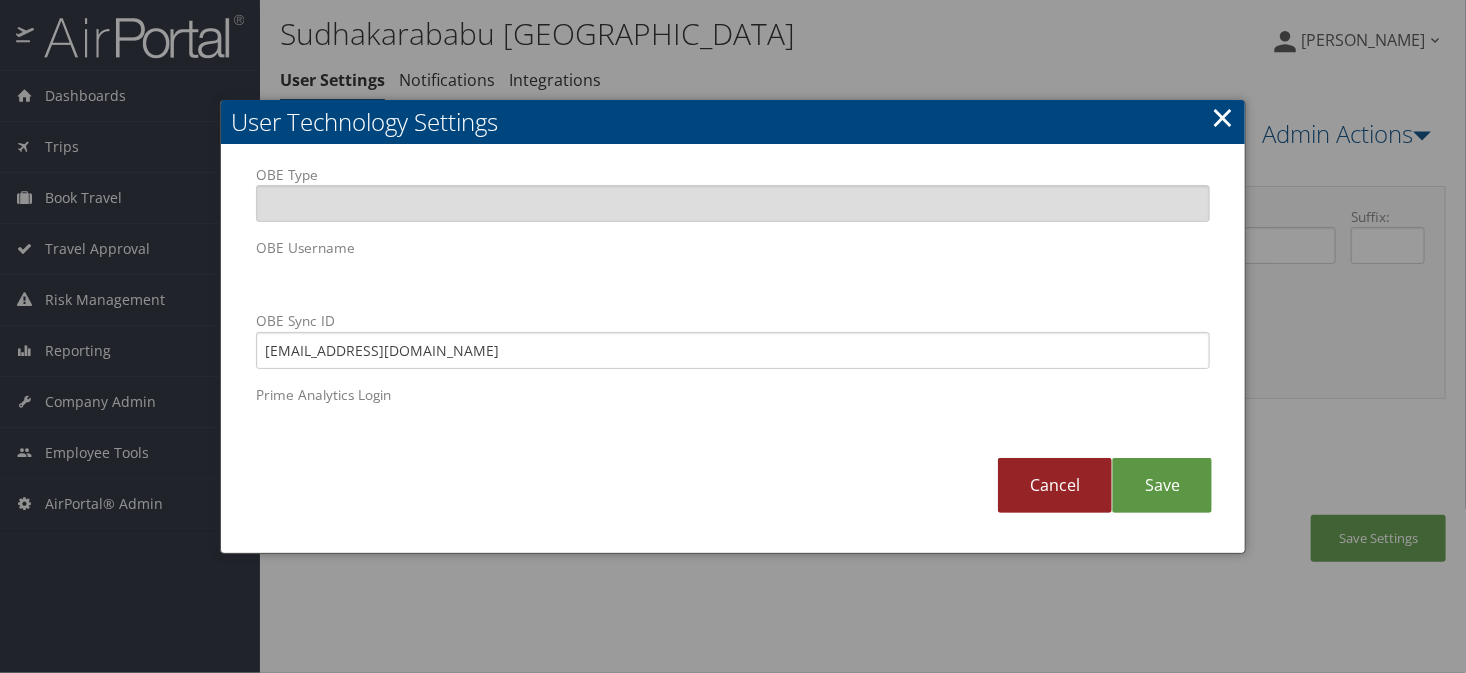 click on "Cancel" at bounding box center [1055, 485] 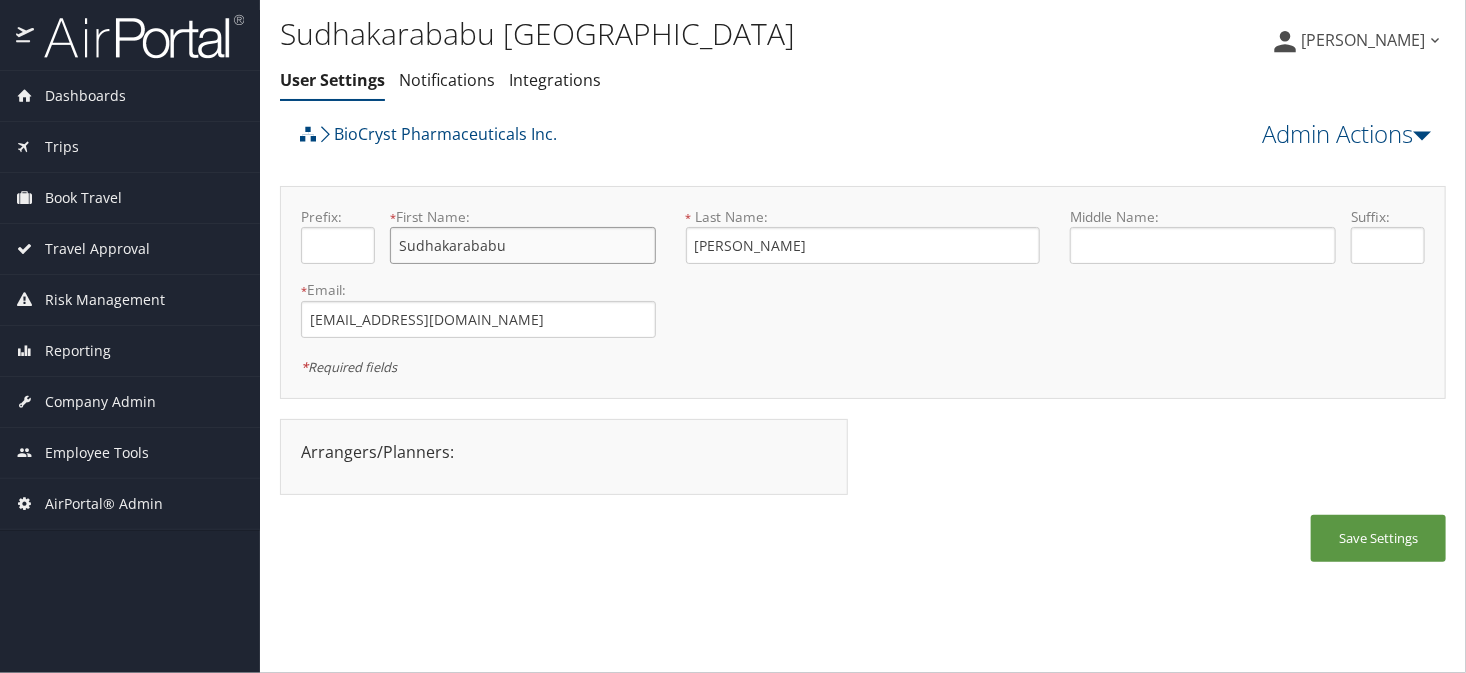 drag, startPoint x: 522, startPoint y: 245, endPoint x: 387, endPoint y: 246, distance: 135.00371 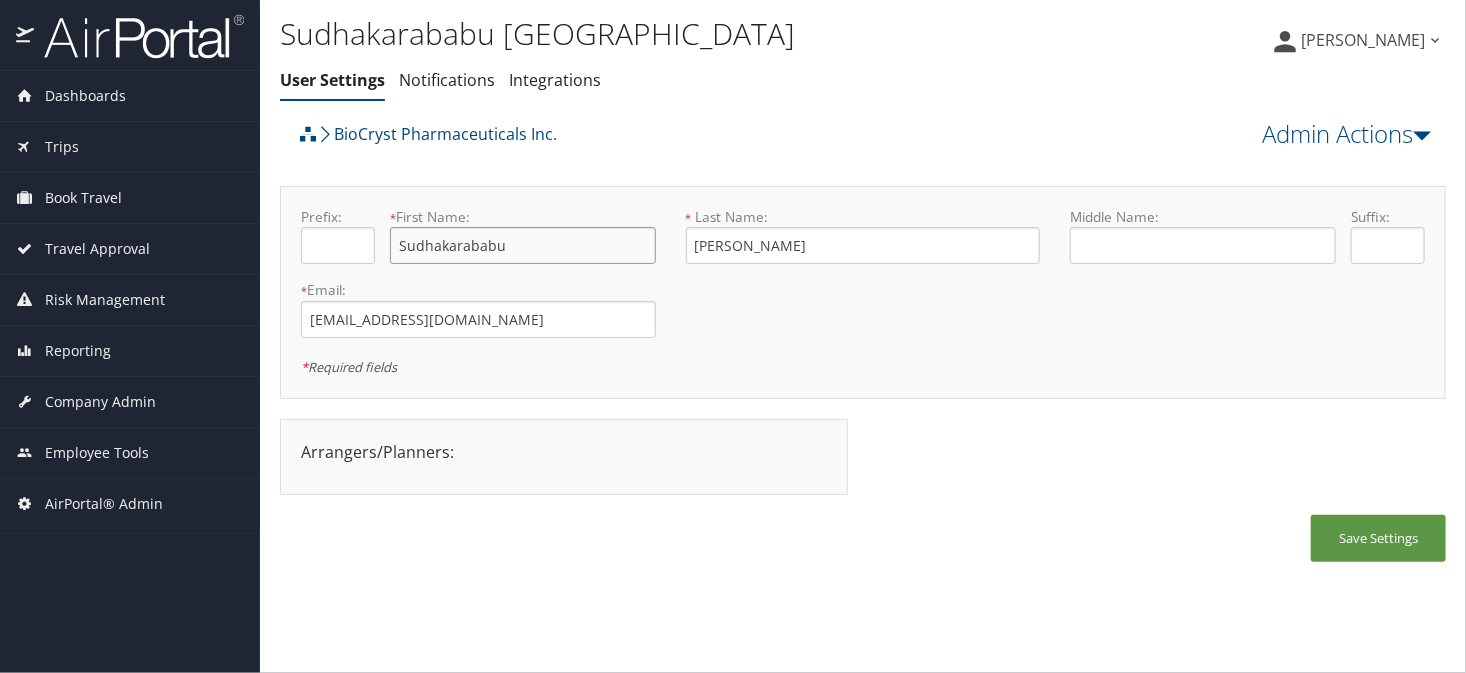 click on "Prefix:
*  First Name:
Sudhakarababu
This field is required" at bounding box center (478, 243) 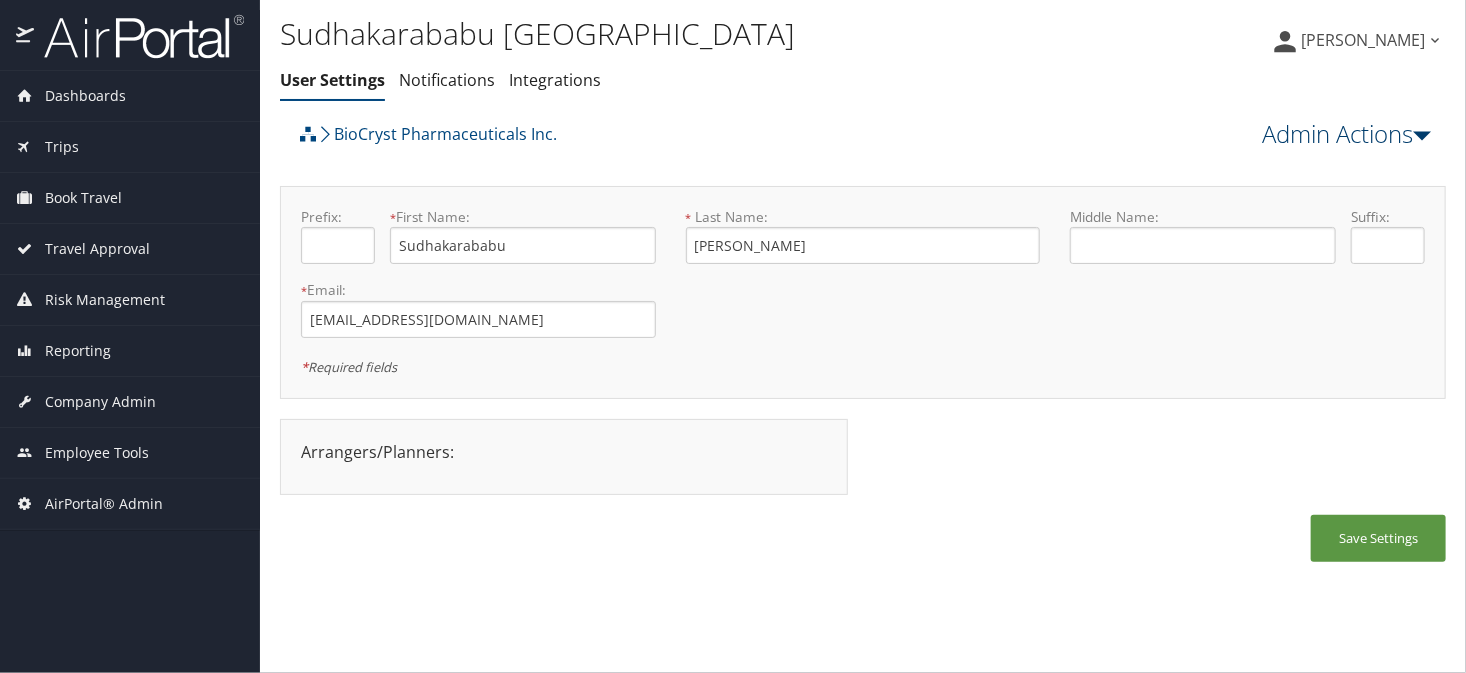 drag, startPoint x: 1245, startPoint y: 130, endPoint x: 1298, endPoint y: 129, distance: 53.009434 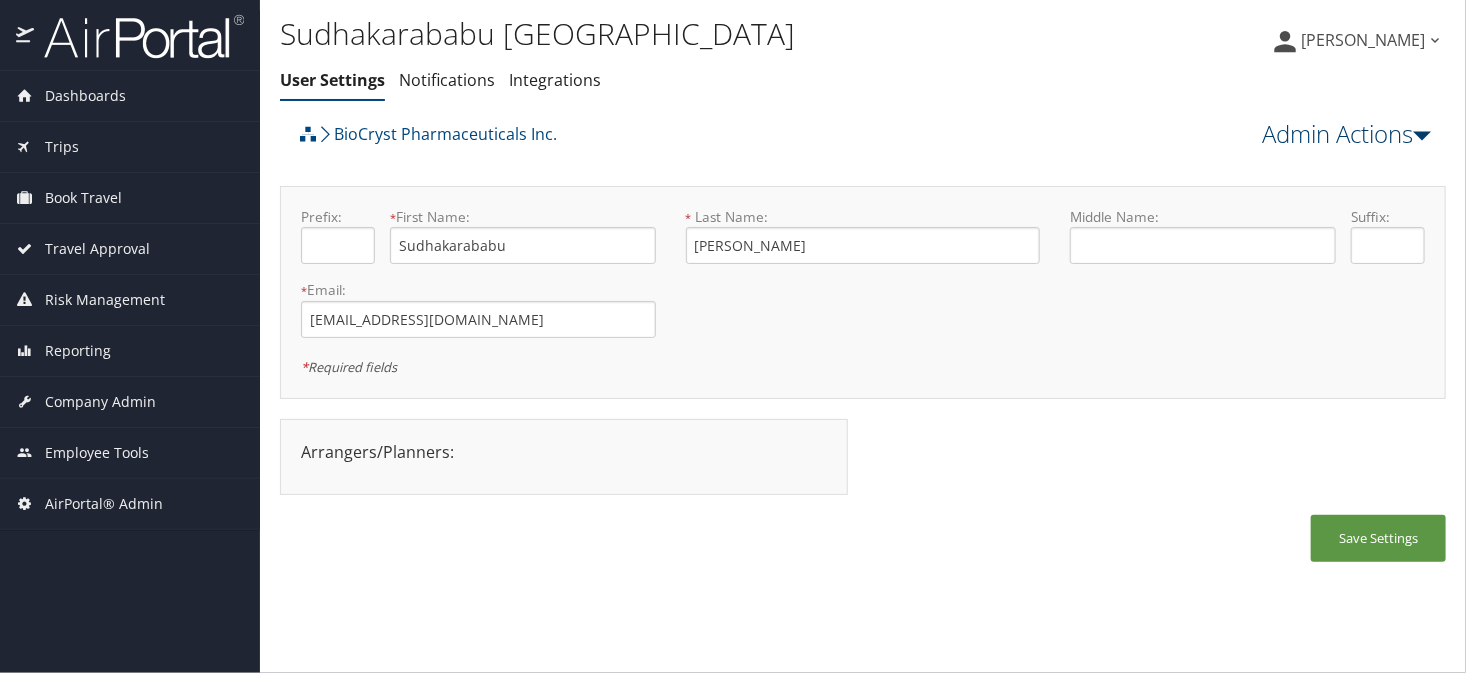 click on "Admin Actions
View Profile
Reset User's Password
Confirm Reset User's Password
Cancel
Confirm
×
User Technology Settings
Manage Airtinerary Notes" at bounding box center [1301, 132] 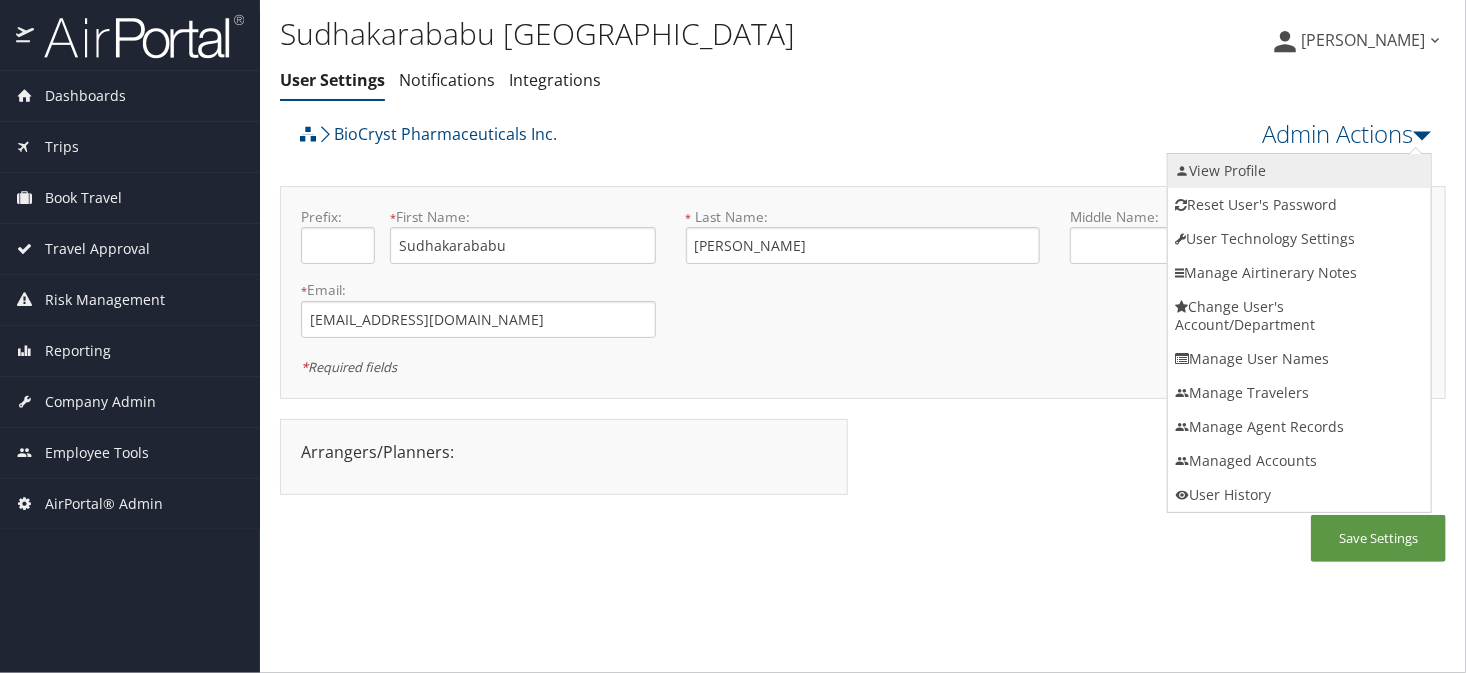 click on "View Profile" at bounding box center (1299, 171) 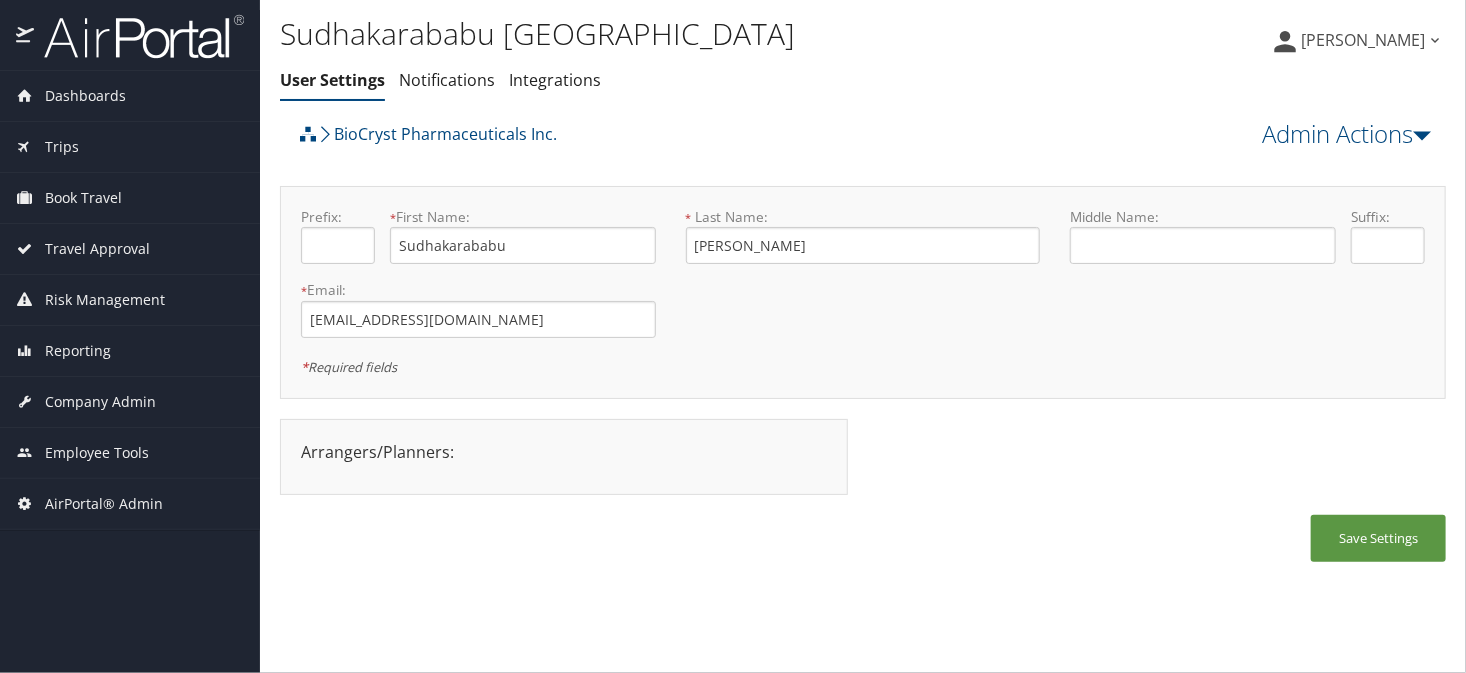 drag, startPoint x: 761, startPoint y: 163, endPoint x: 774, endPoint y: 156, distance: 14.764823 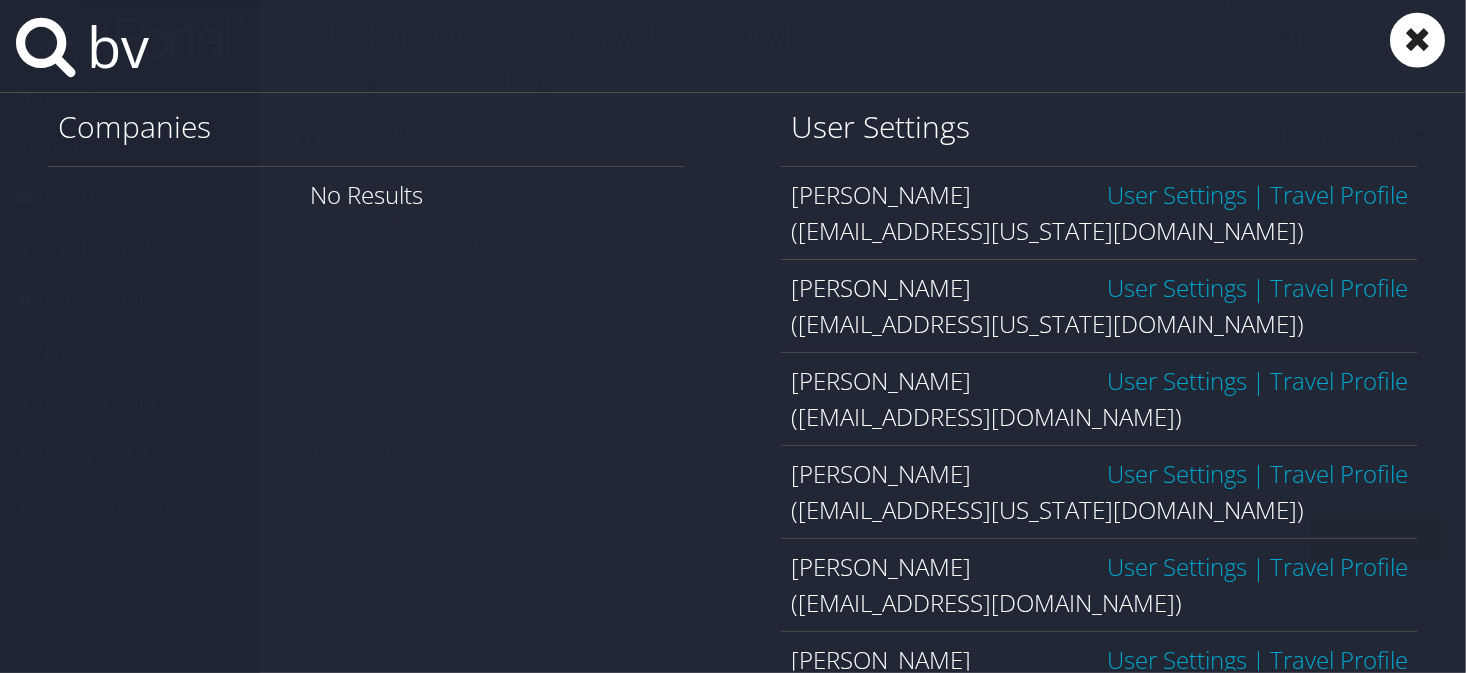 type on "b" 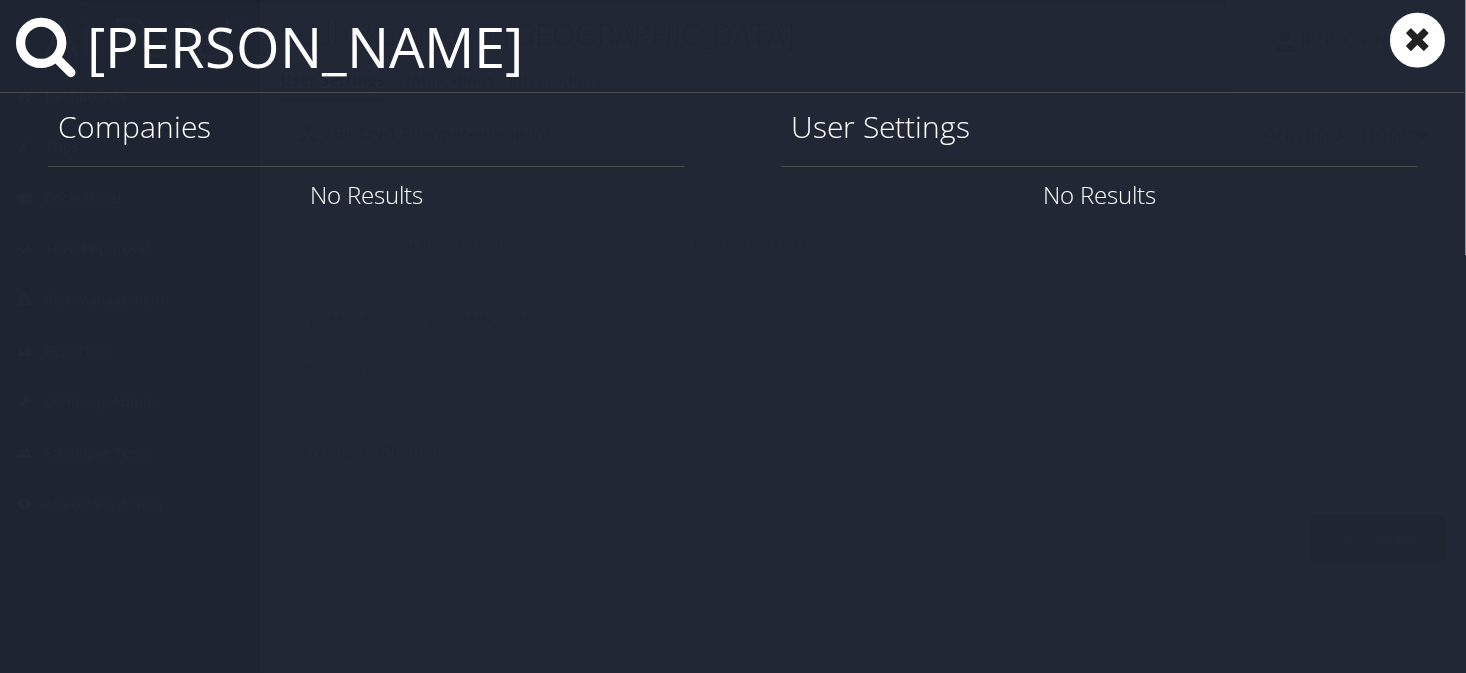type on "bevillard kumar" 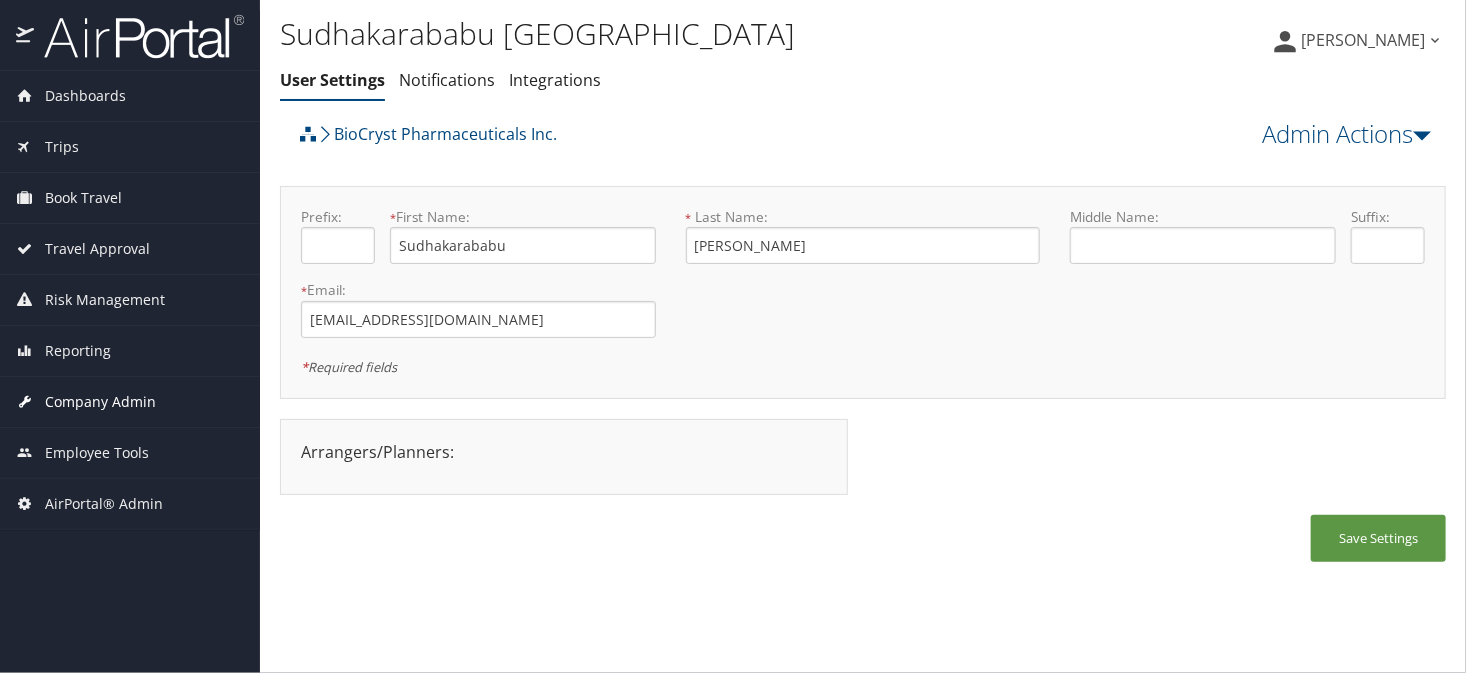click on "Company Admin" at bounding box center [100, 402] 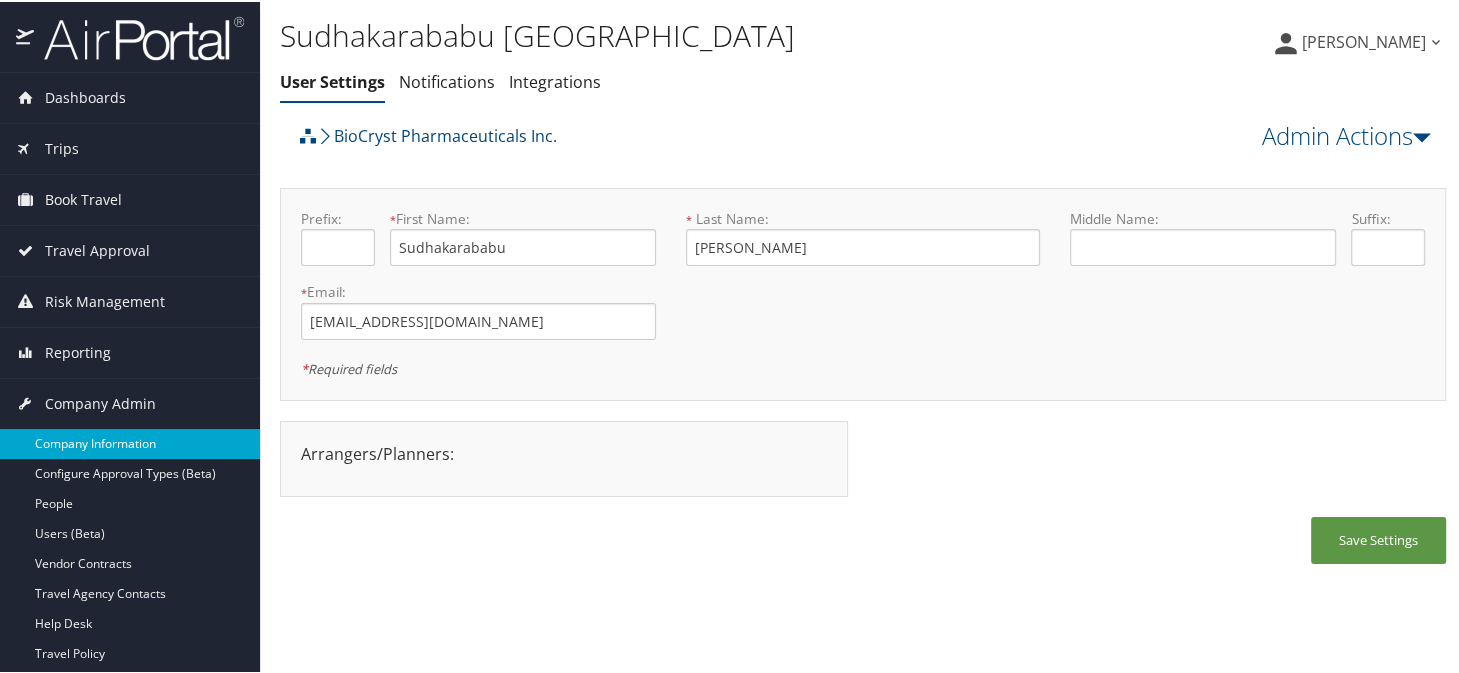 click on "Company Information" at bounding box center [130, 442] 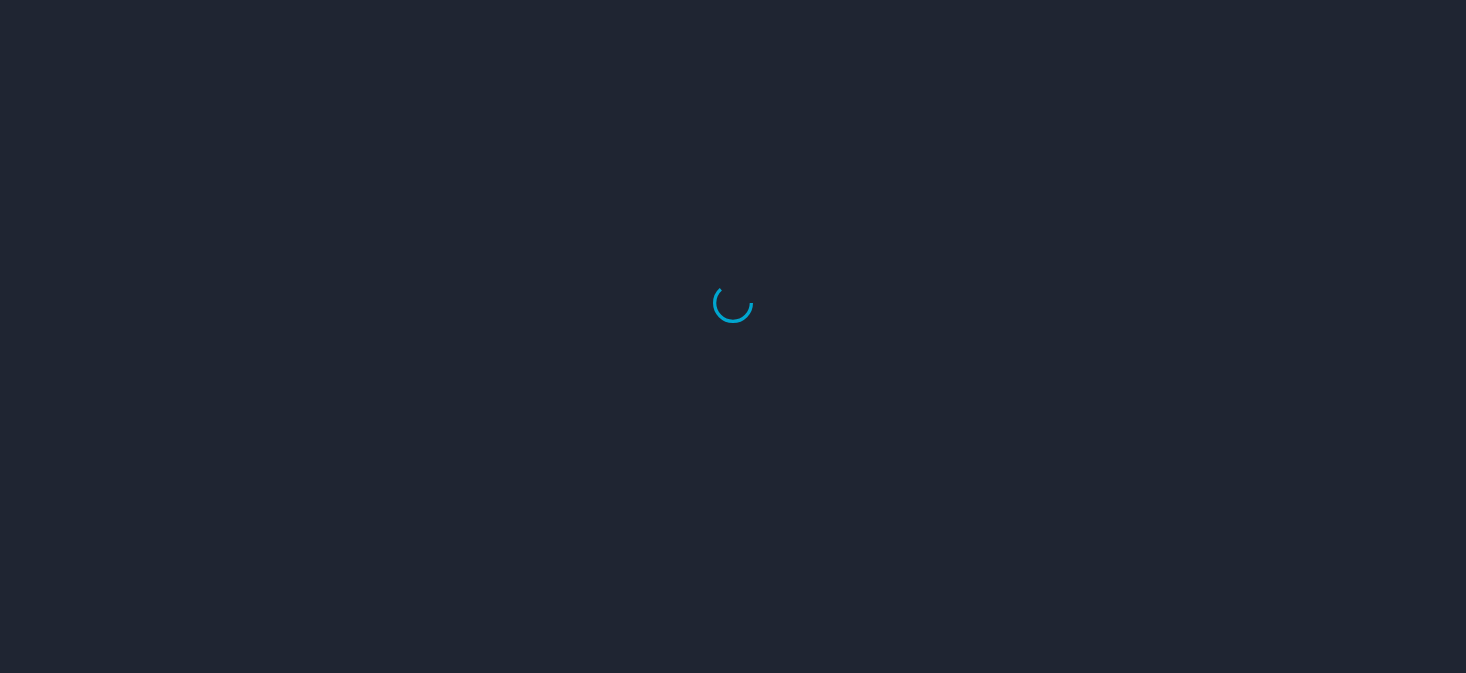 scroll, scrollTop: 0, scrollLeft: 0, axis: both 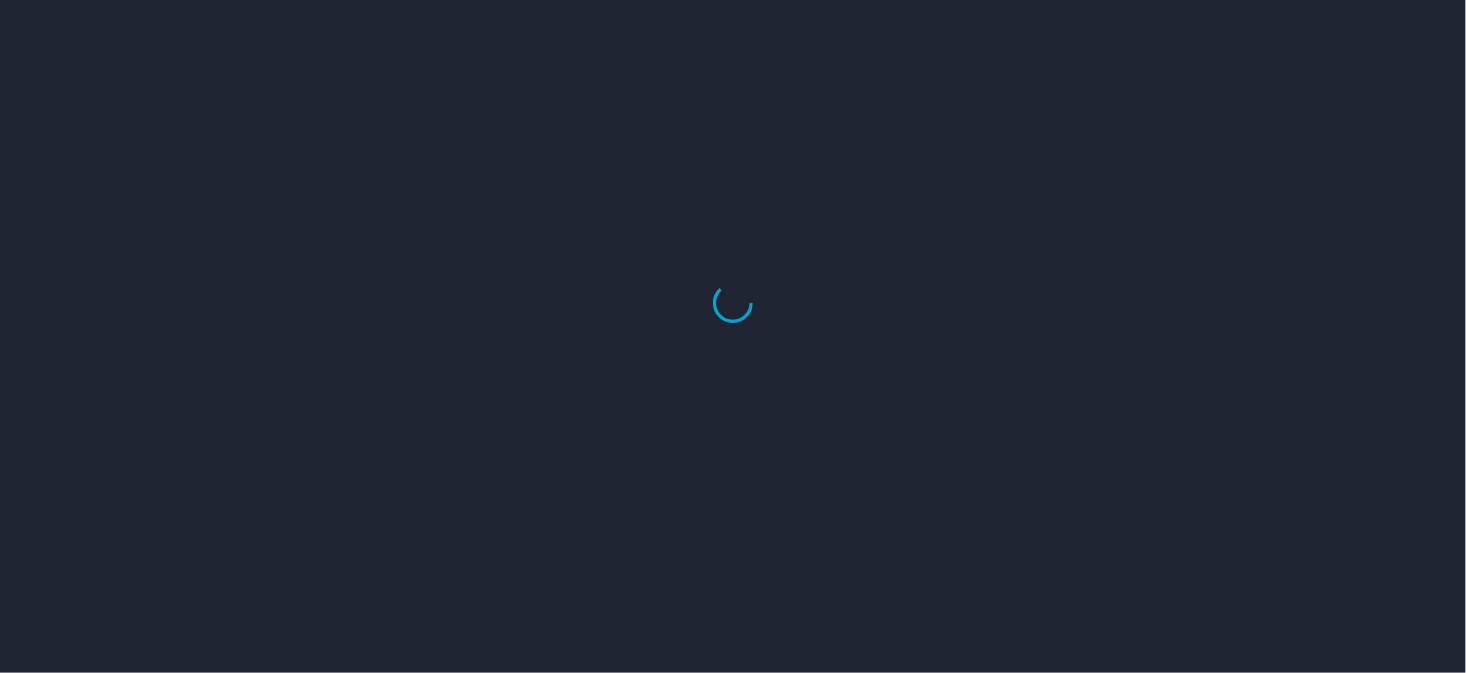 select on "US" 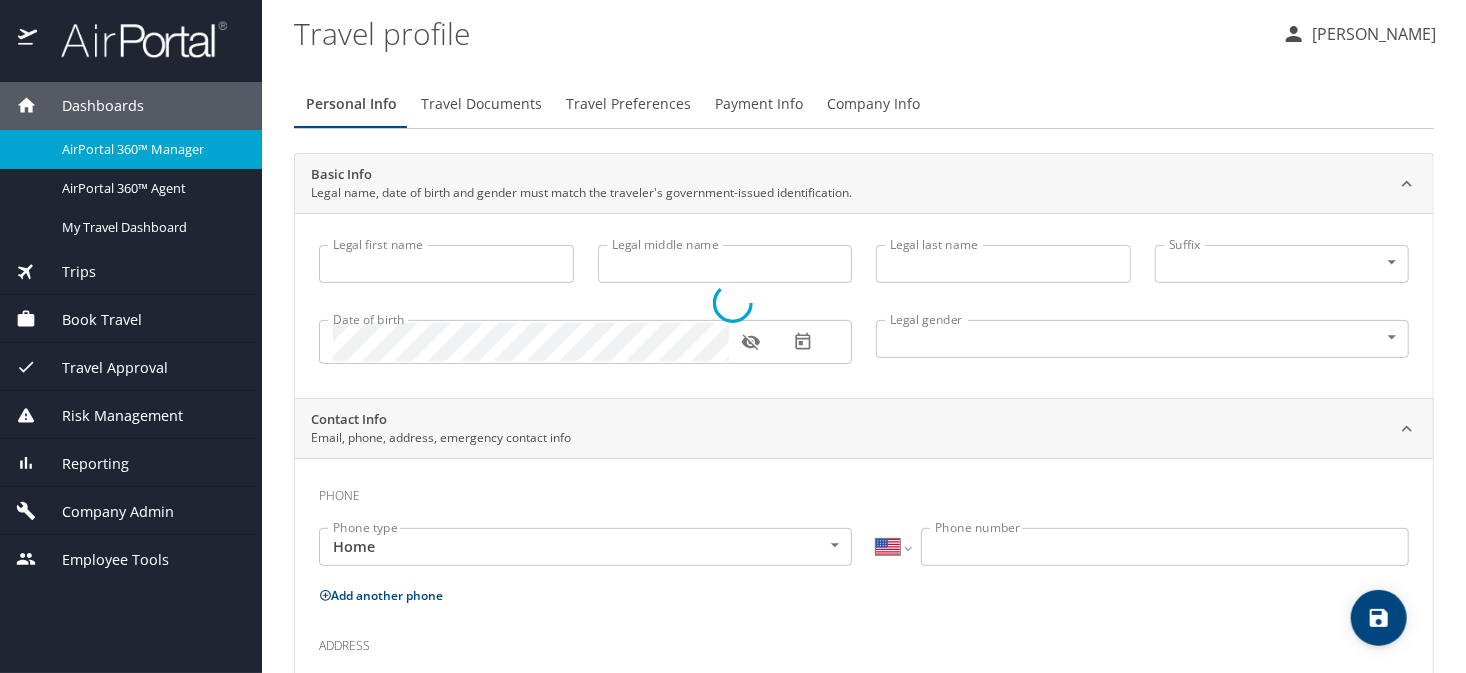 type on "Sudhakarababu" 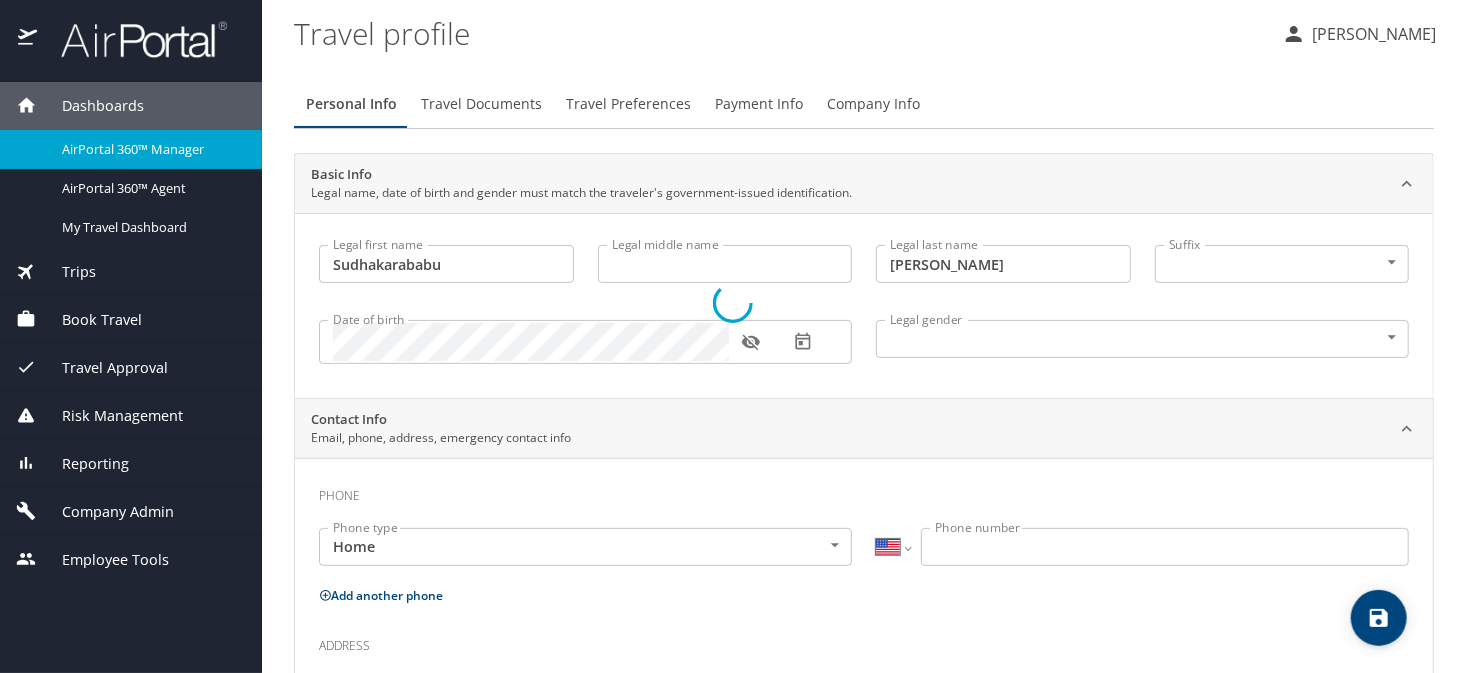 select on "US" 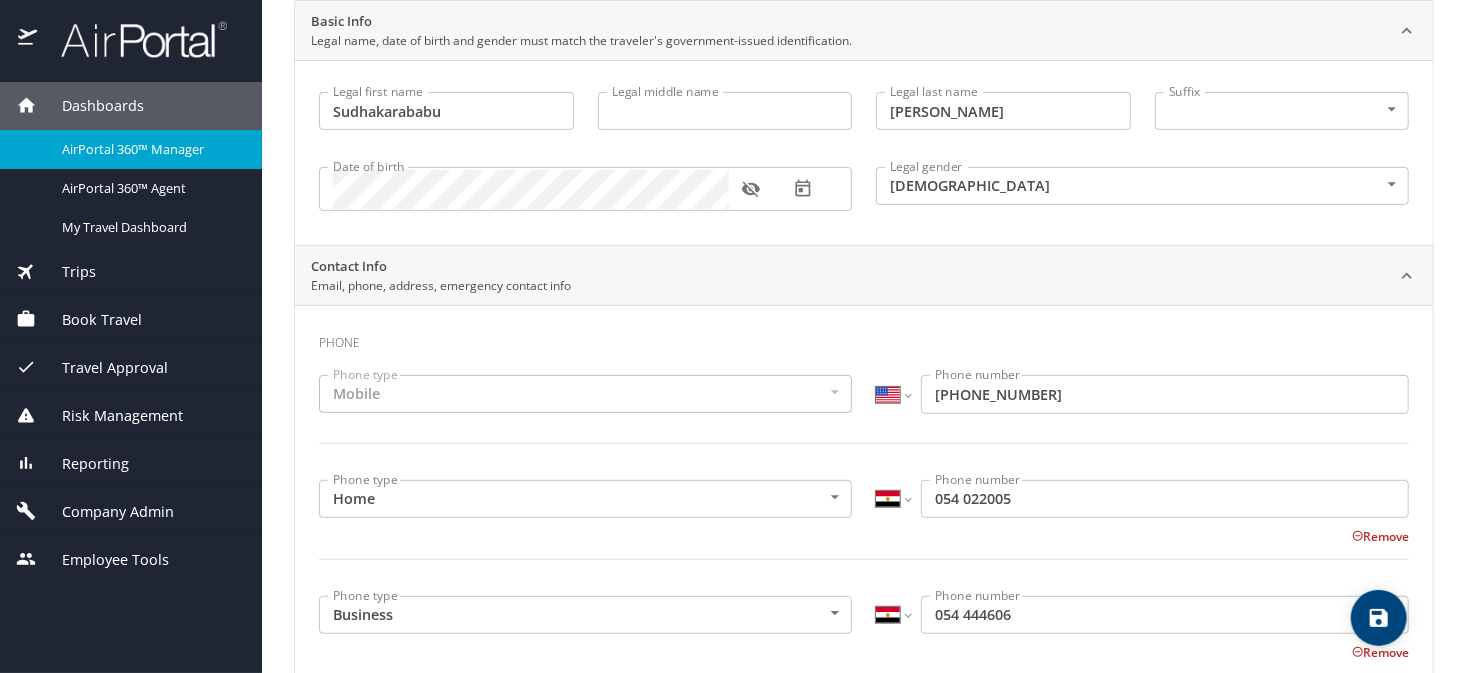 scroll, scrollTop: 300, scrollLeft: 0, axis: vertical 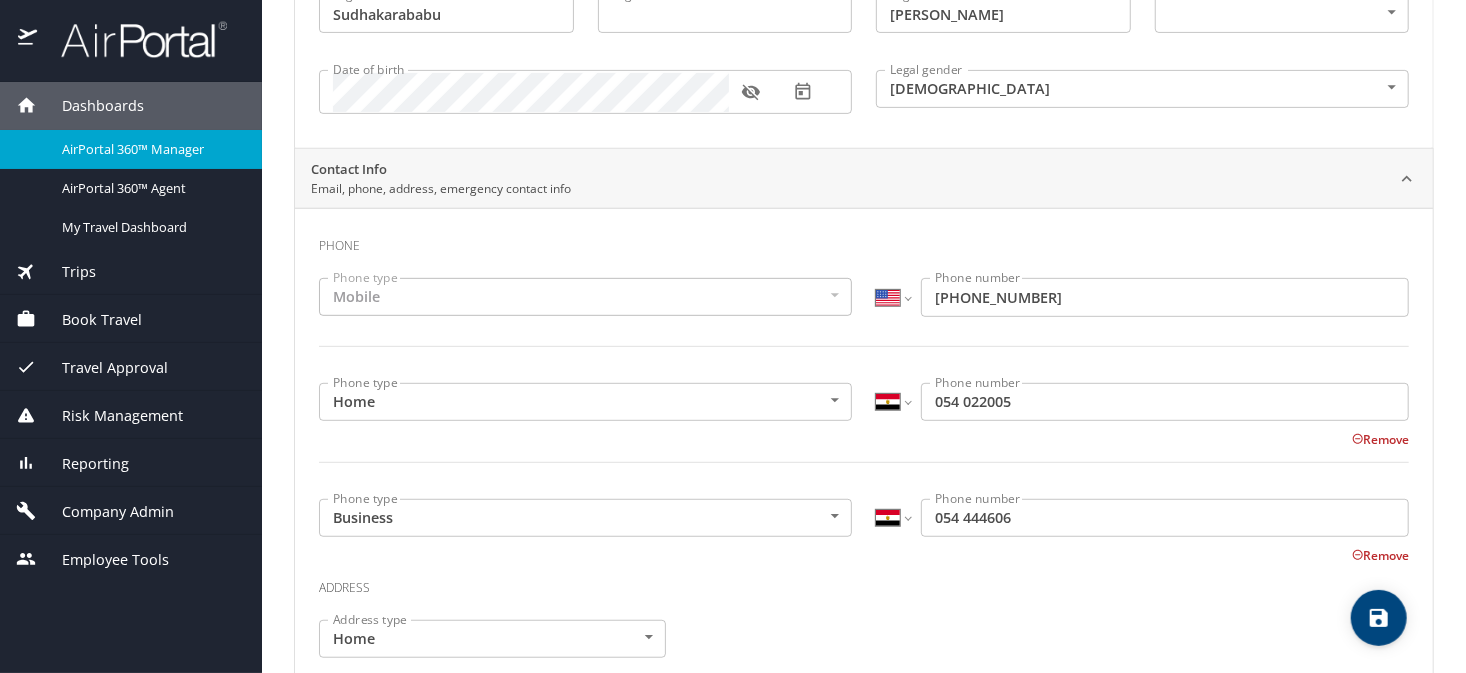 click at bounding box center [908, 401] 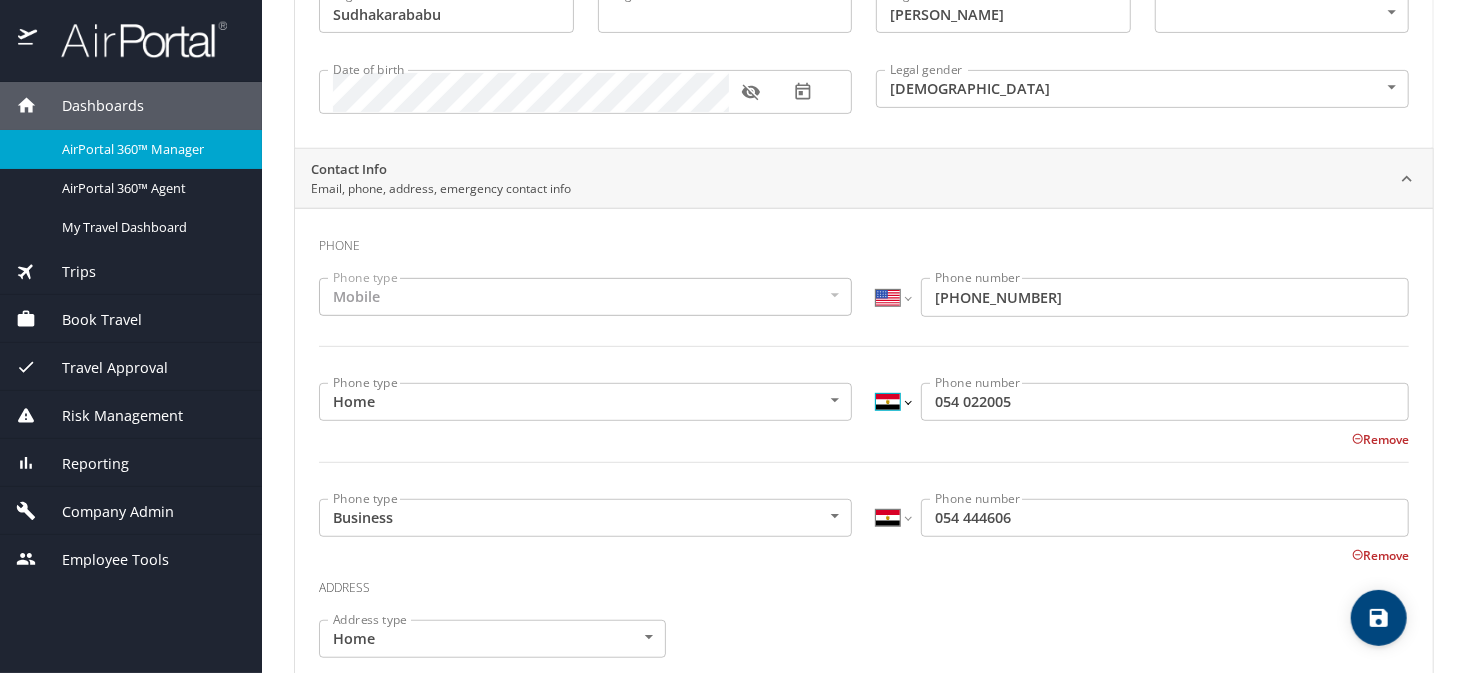click on "International Afghanistan Åland Islands Albania Algeria American Samoa Andorra Angola Anguilla Antigua and Barbuda Argentina Armenia Aruba Ascension Island Australia Austria Azerbaijan Bahamas Bahrain Bangladesh Barbados Belarus Belgium Belize Benin Bermuda Bhutan Bolivia Bonaire, Sint Eustatius and Saba Bosnia and Herzegovina Botswana Brazil British Indian Ocean Territory Brunei Darussalam Bulgaria Burkina Faso Burma Burundi Cambodia Cameroon Canada Cape Verde Cayman Islands Central African Republic Chad Chile China Christmas Island Cocos (Keeling) Islands Colombia Comoros Congo Congo, Democratic Republic of the Cook Islands Costa Rica Cote d'Ivoire Croatia Cuba Curaçao Cyprus Czech Republic Denmark Djibouti Dominica Dominican Republic Ecuador Egypt El Salvador Equatorial Guinea Eritrea Estonia Ethiopia Falkland Islands Faroe Islands Federated States of Micronesia Fiji Finland France French Guiana French Polynesia Gabon Gambia Georgia Germany Ghana Gibraltar Greece Greenland Grenada Guadeloupe Guam Guinea" at bounding box center [893, 402] 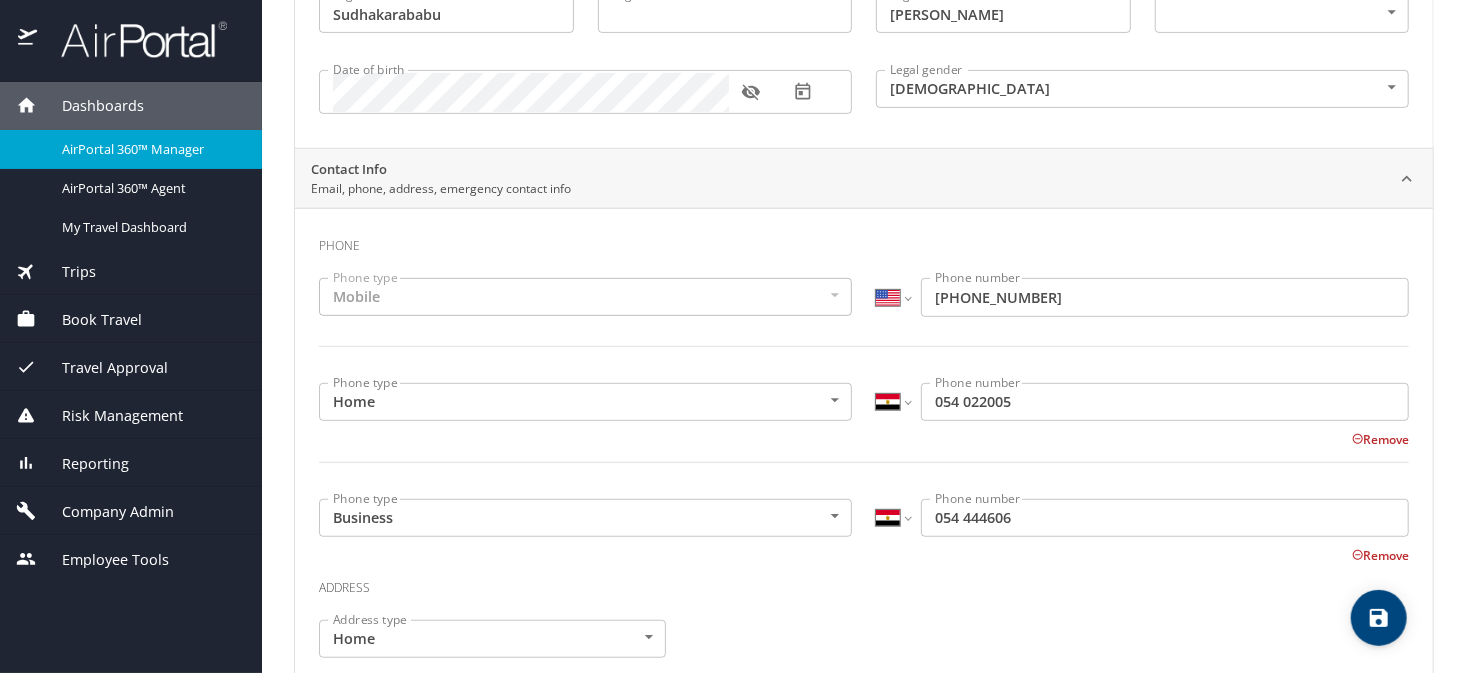 click on "International Afghanistan Åland Islands Albania Algeria American Samoa Andorra Angola Anguilla Antigua and Barbuda Argentina Armenia Aruba Ascension Island Australia Austria Azerbaijan Bahamas Bahrain Bangladesh Barbados Belarus Belgium Belize Benin Bermuda Bhutan Bolivia Bonaire, Sint Eustatius and Saba Bosnia and Herzegovina Botswana Brazil British Indian Ocean Territory Brunei Darussalam Bulgaria Burkina Faso Burma Burundi Cambodia Cameroon Canada Cape Verde Cayman Islands Central African Republic Chad Chile China Christmas Island Cocos (Keeling) Islands Colombia Comoros Congo Congo, Democratic Republic of the Cook Islands Costa Rica Cote d'Ivoire Croatia Cuba Curaçao Cyprus Czech Republic Denmark Djibouti Dominica Dominican Republic Ecuador Egypt El Salvador Equatorial Guinea Eritrea Estonia Ethiopia Falkland Islands Faroe Islands Federated States of Micronesia Fiji Finland France French Guiana French Polynesia Gabon Gambia Georgia Germany Ghana Gibraltar Greece Greenland Grenada Guadeloupe Guam Guinea" at bounding box center (893, 402) 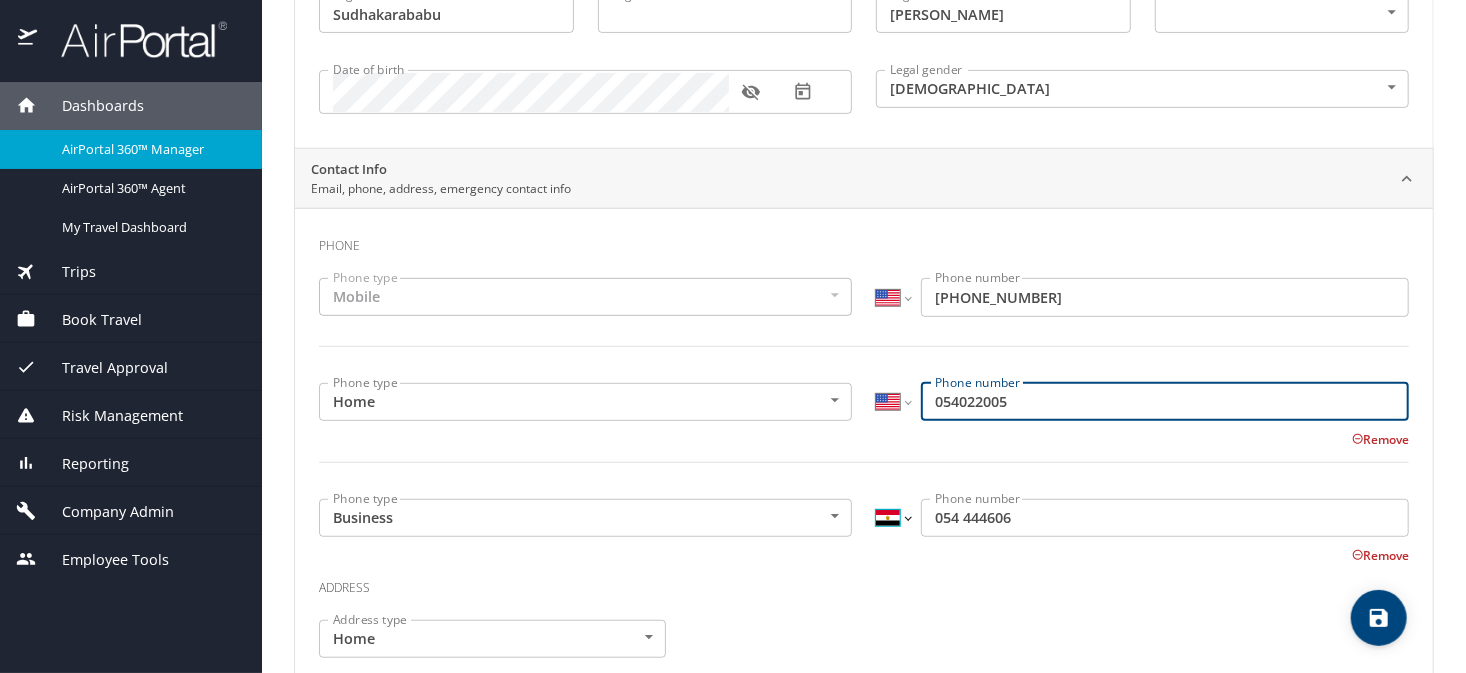 click on "International Afghanistan Åland Islands Albania Algeria American Samoa Andorra Angola Anguilla Antigua and Barbuda Argentina Armenia Aruba Ascension Island Australia Austria Azerbaijan Bahamas Bahrain Bangladesh Barbados Belarus Belgium Belize Benin Bermuda Bhutan Bolivia Bonaire, Sint Eustatius and Saba Bosnia and Herzegovina Botswana Brazil British Indian Ocean Territory Brunei Darussalam Bulgaria Burkina Faso Burma Burundi Cambodia Cameroon Canada Cape Verde Cayman Islands Central African Republic Chad Chile China Christmas Island Cocos (Keeling) Islands Colombia Comoros Congo Congo, Democratic Republic of the Cook Islands Costa Rica Cote d'Ivoire Croatia Cuba Curaçao Cyprus Czech Republic Denmark Djibouti Dominica Dominican Republic Ecuador Egypt El Salvador Equatorial Guinea Eritrea Estonia Ethiopia Falkland Islands Faroe Islands Federated States of Micronesia Fiji Finland France French Guiana French Polynesia Gabon Gambia Georgia Germany Ghana Gibraltar Greece Greenland Grenada Guadeloupe Guam Guinea" at bounding box center (893, 518) 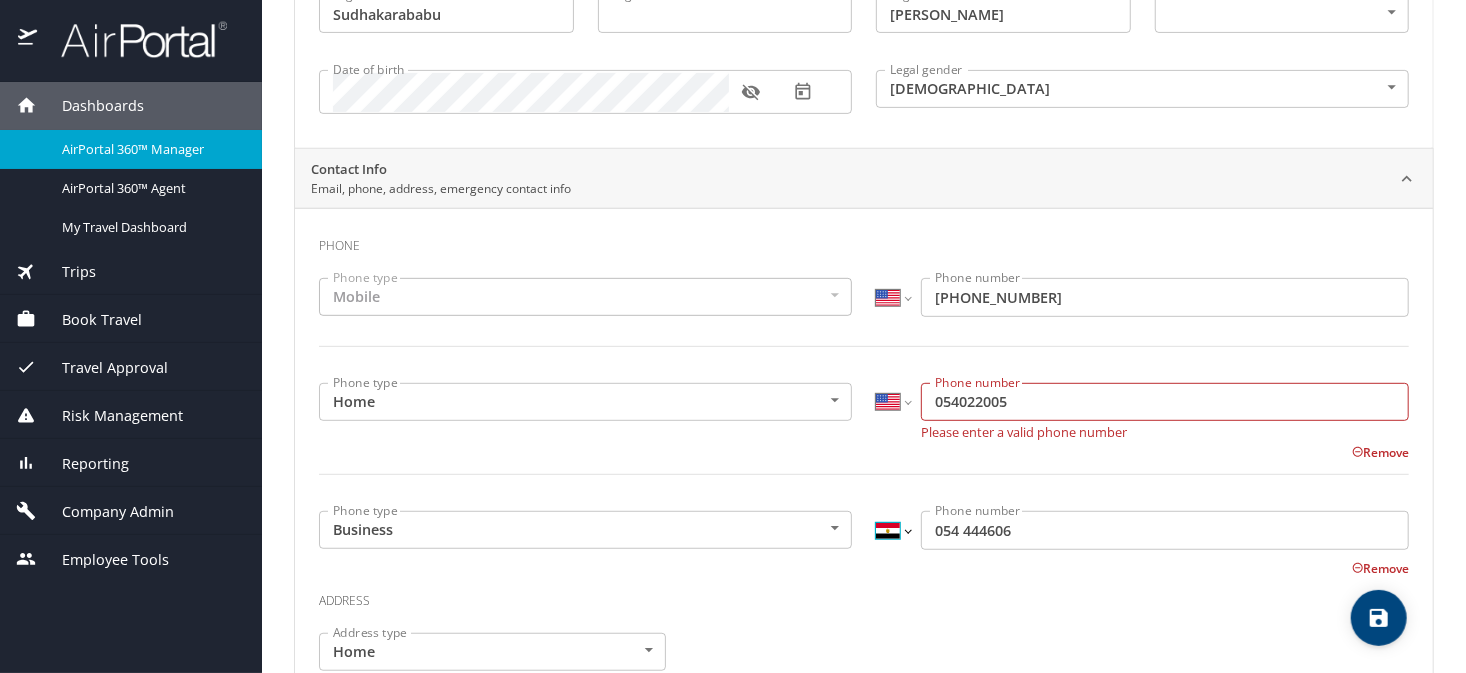 select on "US" 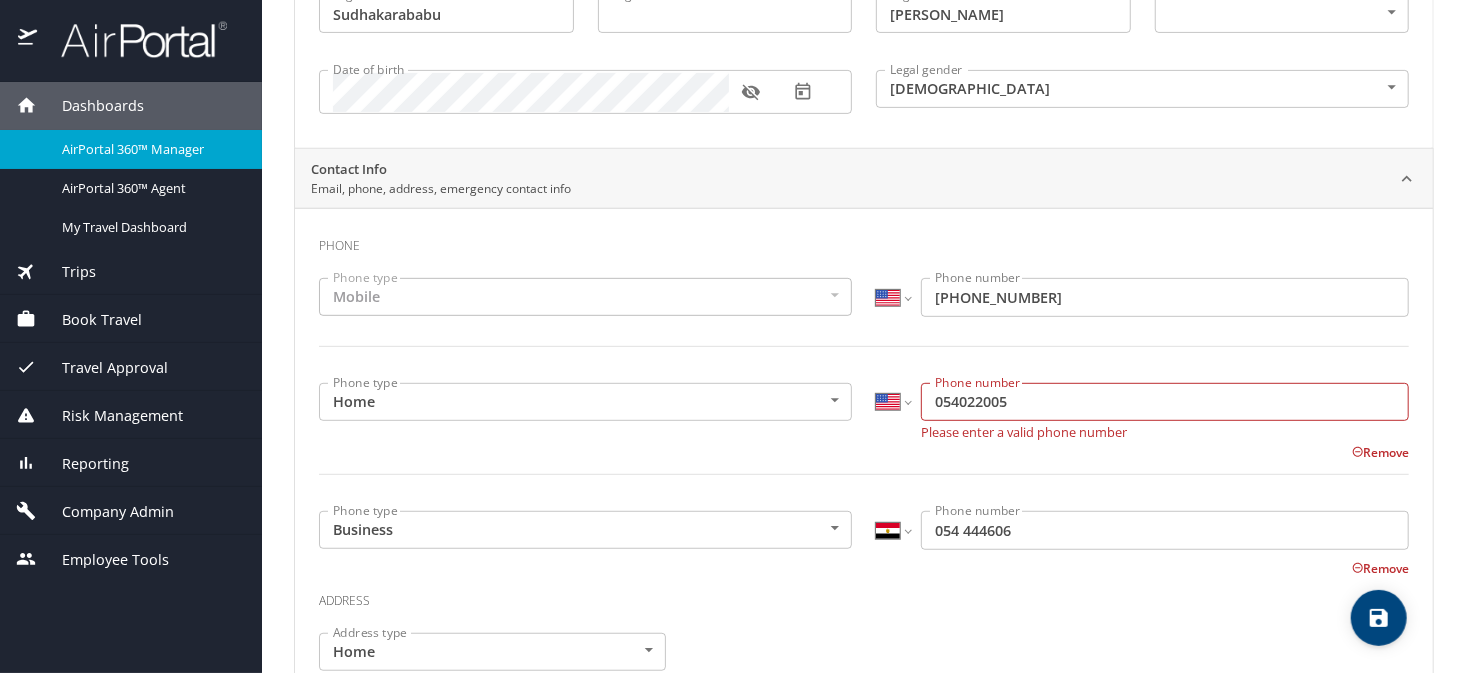 click on "International Afghanistan Åland Islands Albania Algeria American Samoa Andorra Angola Anguilla Antigua and Barbuda Argentina Armenia Aruba Ascension Island Australia Austria Azerbaijan Bahamas Bahrain Bangladesh Barbados Belarus Belgium Belize Benin Bermuda Bhutan Bolivia Bonaire, Sint Eustatius and Saba Bosnia and Herzegovina Botswana Brazil British Indian Ocean Territory Brunei Darussalam Bulgaria Burkina Faso Burma Burundi Cambodia Cameroon Canada Cape Verde Cayman Islands Central African Republic Chad Chile China Christmas Island Cocos (Keeling) Islands Colombia Comoros Congo Congo, Democratic Republic of the Cook Islands Costa Rica Cote d'Ivoire Croatia Cuba Curaçao Cyprus Czech Republic Denmark Djibouti Dominica Dominican Republic Ecuador Egypt El Salvador Equatorial Guinea Eritrea Estonia Ethiopia Falkland Islands Faroe Islands Federated States of Micronesia Fiji Finland France French Guiana French Polynesia Gabon Gambia Georgia Germany Ghana Gibraltar Greece Greenland Grenada Guadeloupe Guam Guinea" at bounding box center (893, 530) 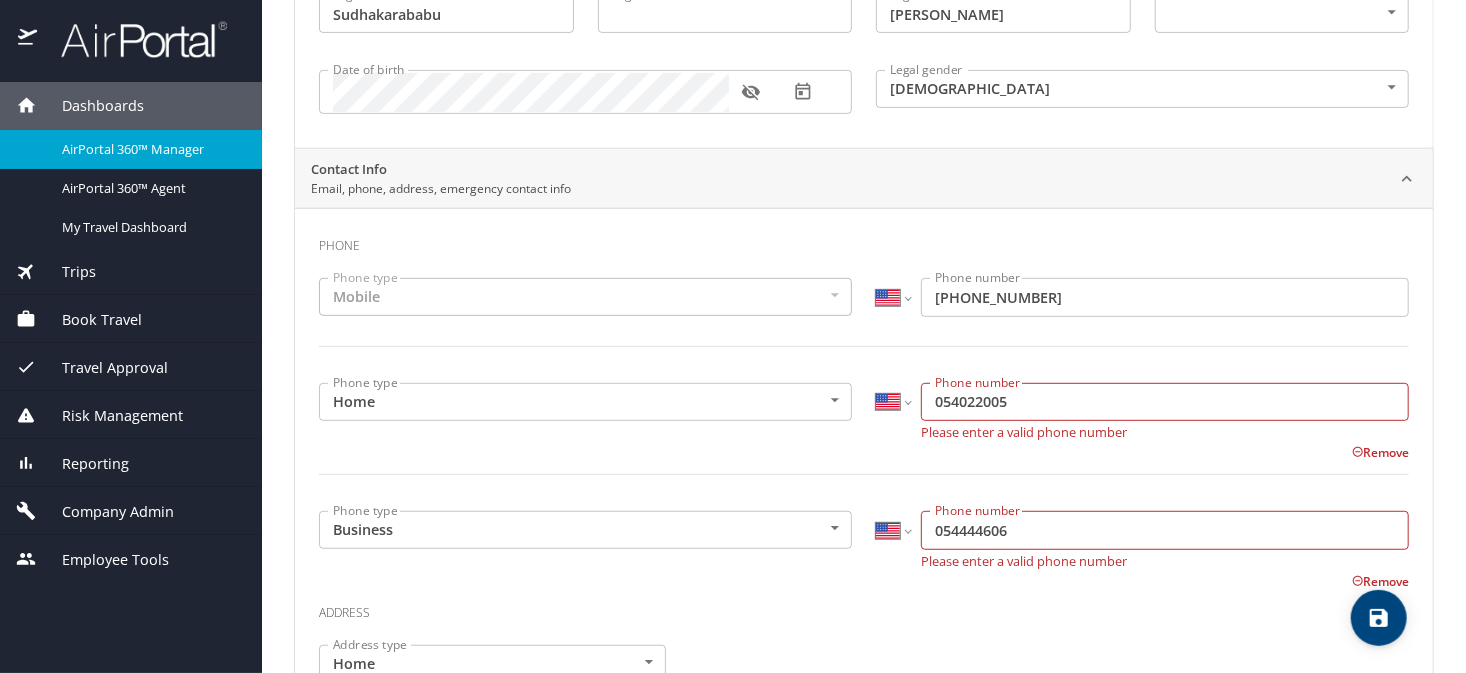 click on "054022005" at bounding box center (1165, 402) 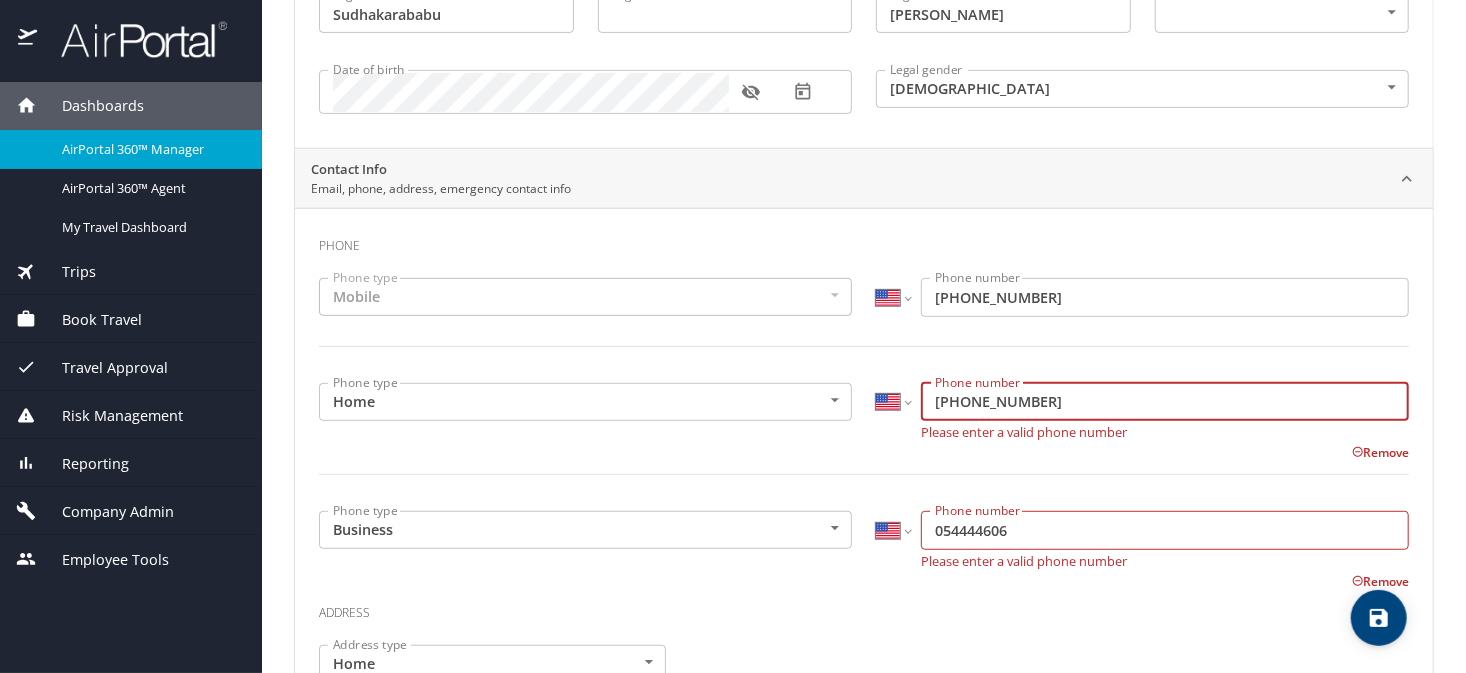 type on "(225) 402-2005" 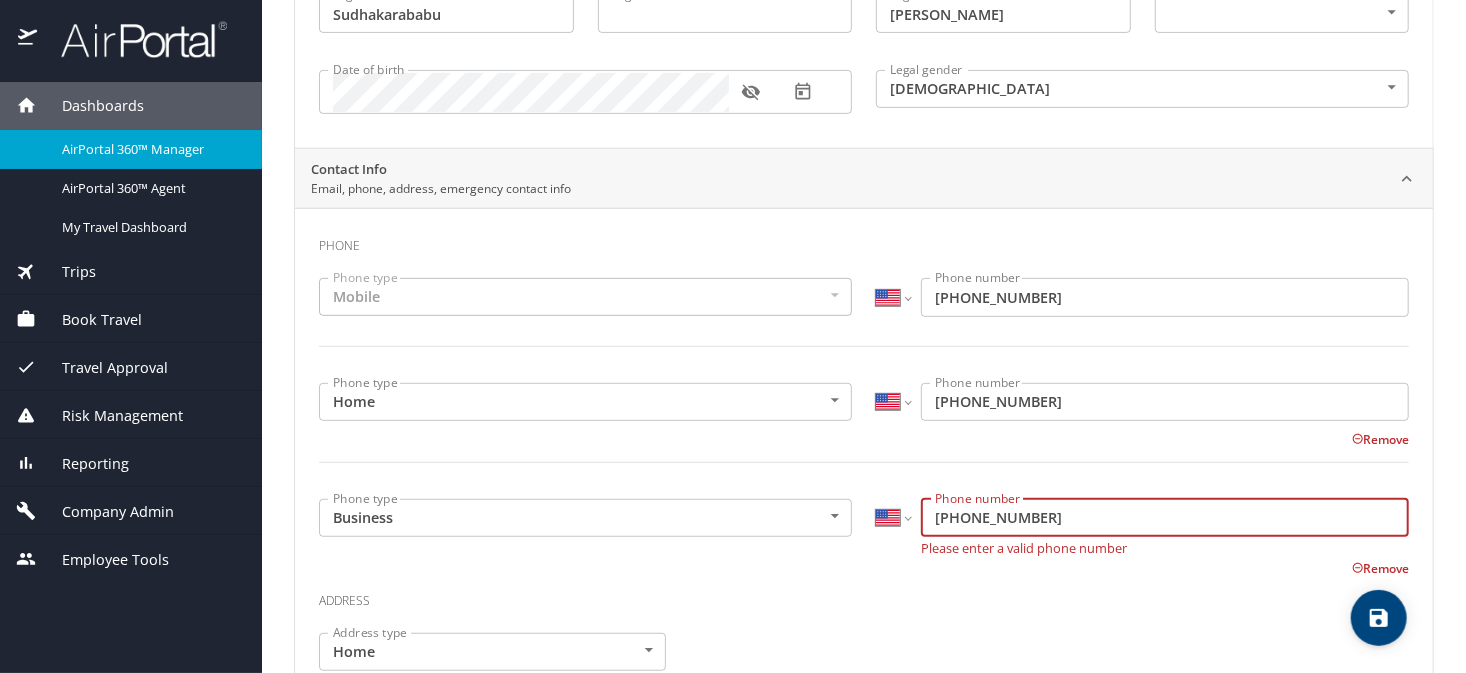 type on "(205) 444-4606" 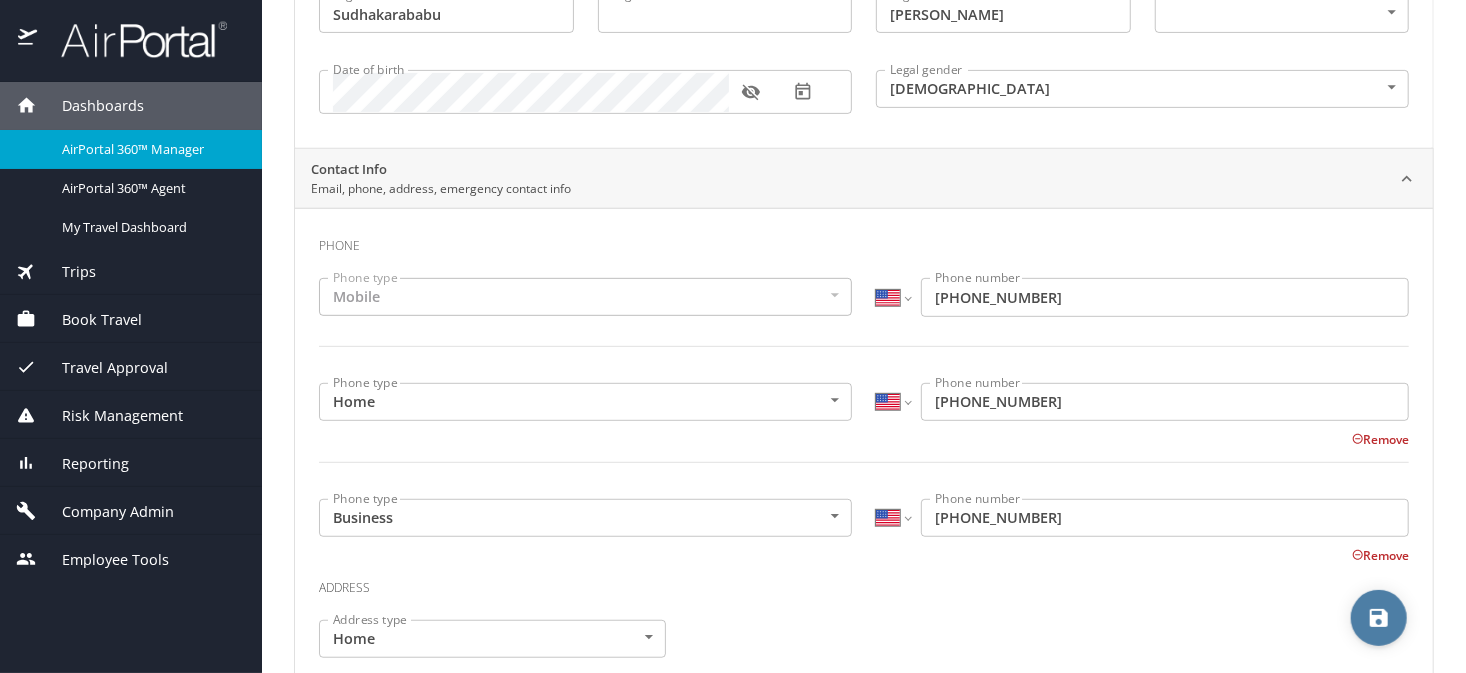 click 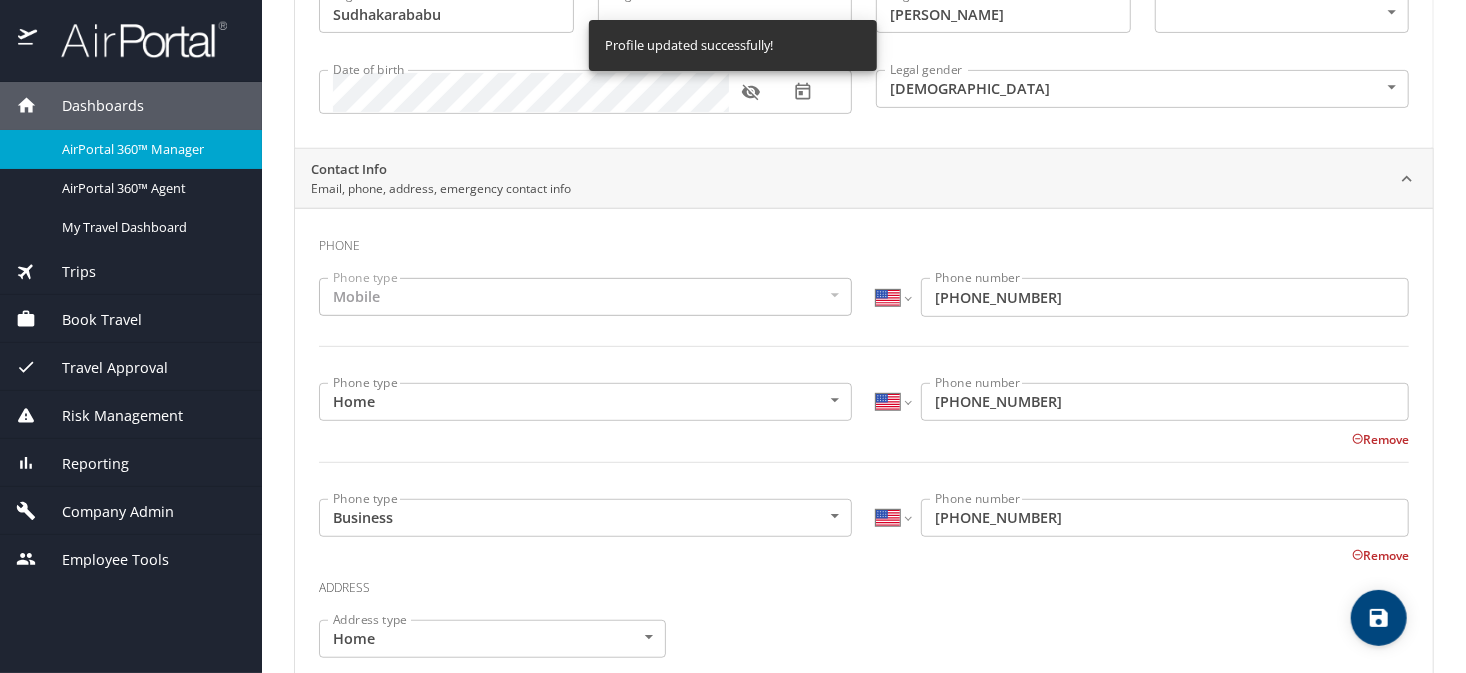 select on "US" 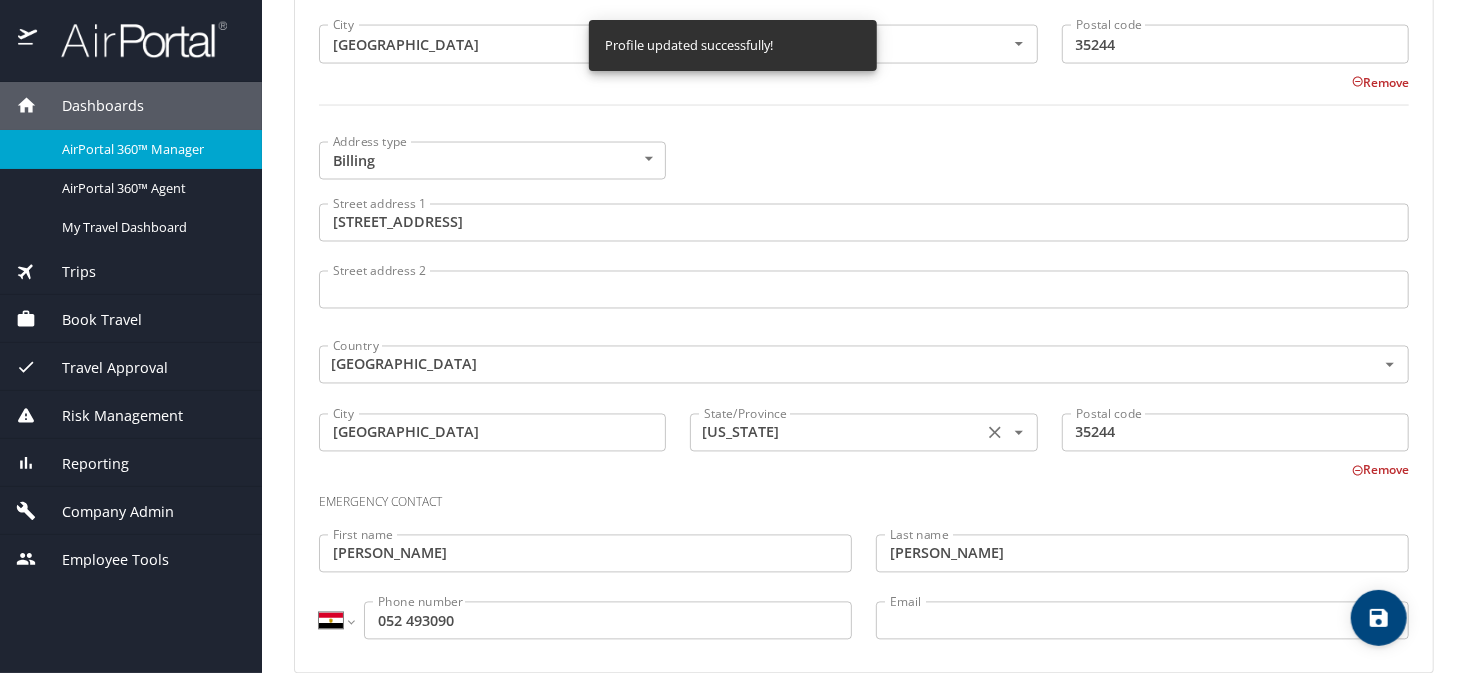 scroll, scrollTop: 1586, scrollLeft: 0, axis: vertical 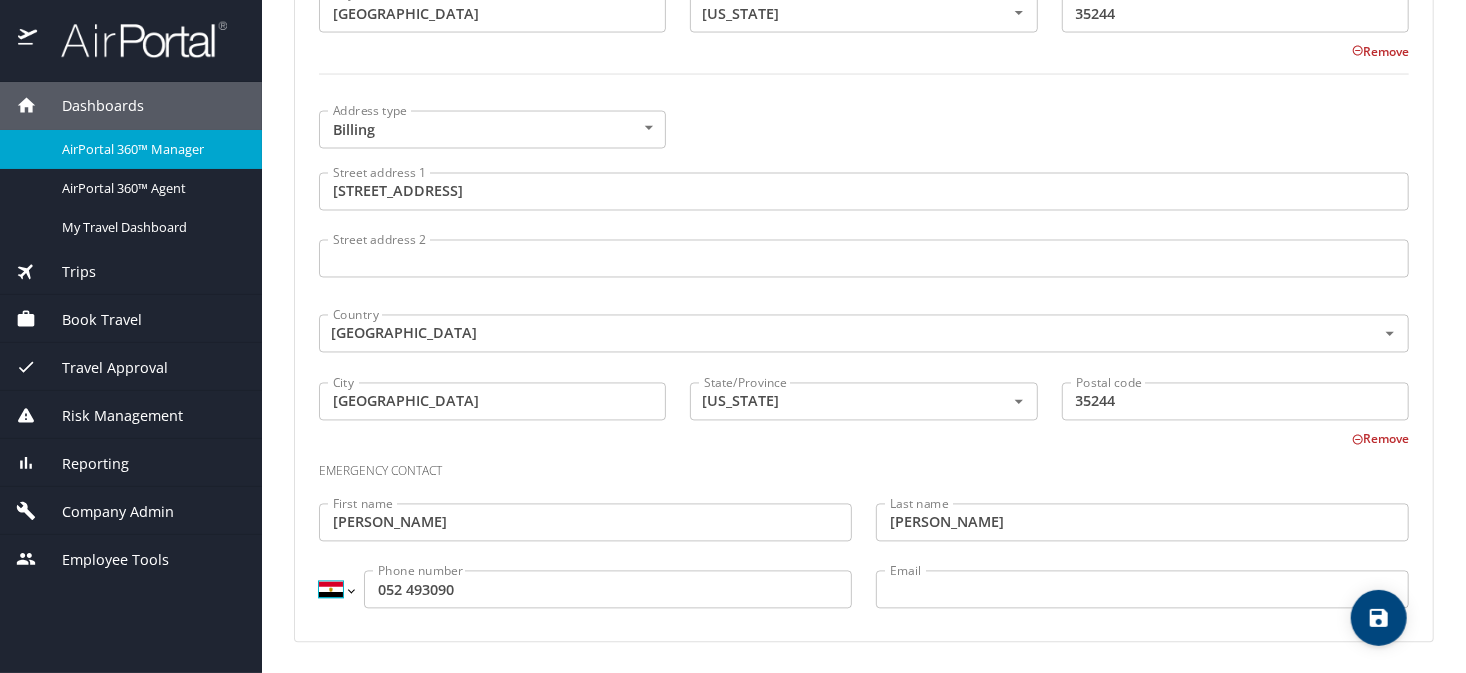 click on "International Afghanistan Åland Islands Albania Algeria American Samoa Andorra Angola Anguilla Antigua and Barbuda Argentina Armenia Aruba Ascension Island Australia Austria Azerbaijan Bahamas Bahrain Bangladesh Barbados Belarus Belgium Belize Benin Bermuda Bhutan Bolivia Bonaire, Sint Eustatius and Saba Bosnia and Herzegovina Botswana Brazil British Indian Ocean Territory Brunei Darussalam Bulgaria Burkina Faso Burma Burundi Cambodia Cameroon Canada Cape Verde Cayman Islands Central African Republic Chad Chile China Christmas Island Cocos (Keeling) Islands Colombia Comoros Congo Congo, Democratic Republic of the Cook Islands Costa Rica Cote d'Ivoire Croatia Cuba Curaçao Cyprus Czech Republic Denmark Djibouti Dominica Dominican Republic Ecuador Egypt El Salvador Equatorial Guinea Eritrea Estonia Ethiopia Falkland Islands Faroe Islands Federated States of Micronesia Fiji Finland France French Guiana French Polynesia Gabon Gambia Georgia Germany Ghana Gibraltar Greece Greenland Grenada Guadeloupe Guam Guinea" at bounding box center [336, 590] 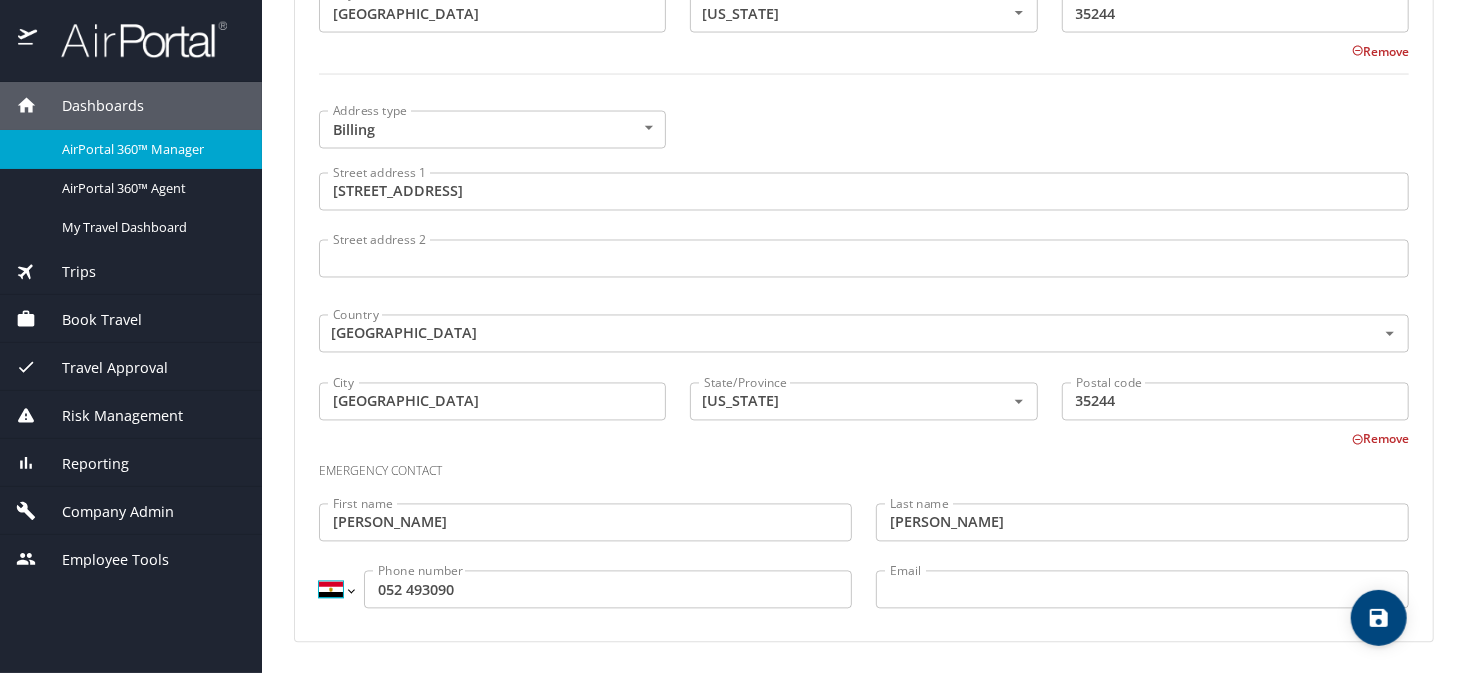 select on "US" 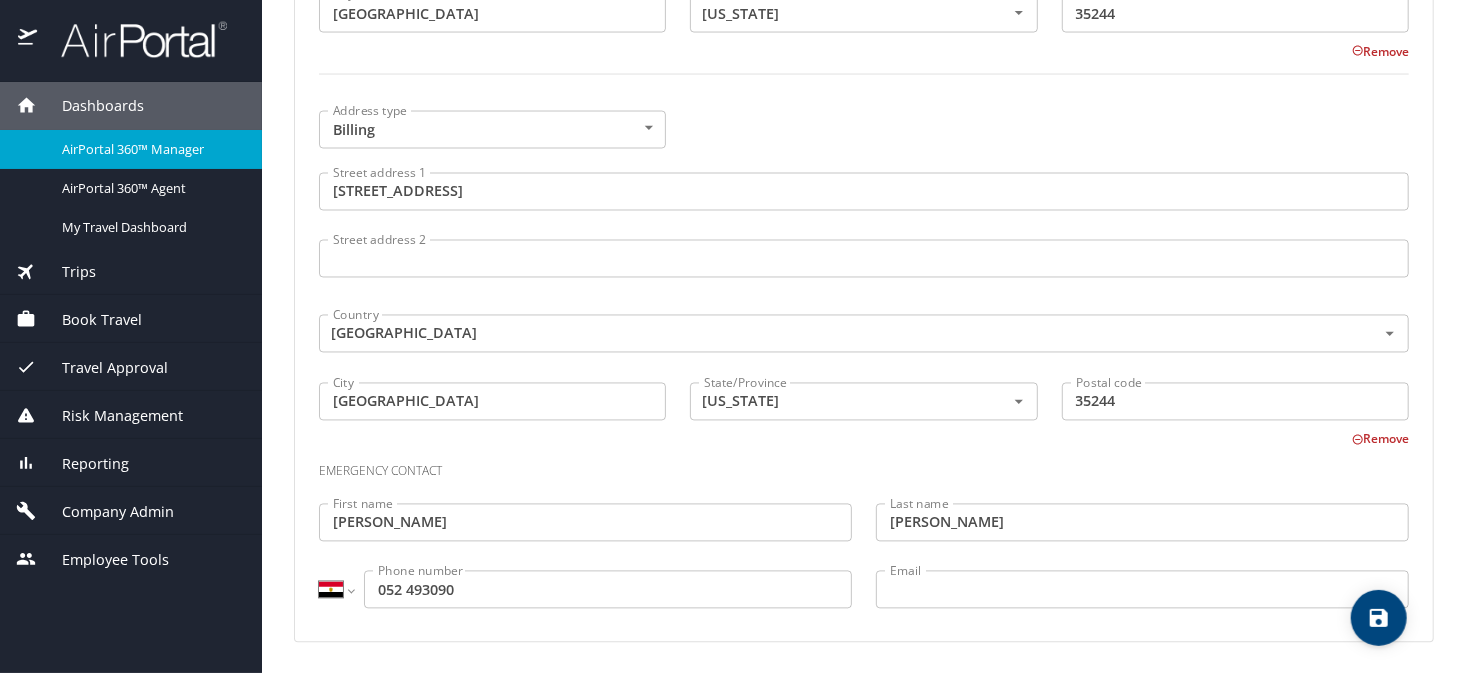 click on "International Afghanistan Åland Islands Albania Algeria American Samoa Andorra Angola Anguilla Antigua and Barbuda Argentina Armenia Aruba Ascension Island Australia Austria Azerbaijan Bahamas Bahrain Bangladesh Barbados Belarus Belgium Belize Benin Bermuda Bhutan Bolivia Bonaire, Sint Eustatius and Saba Bosnia and Herzegovina Botswana Brazil British Indian Ocean Territory Brunei Darussalam Bulgaria Burkina Faso Burma Burundi Cambodia Cameroon Canada Cape Verde Cayman Islands Central African Republic Chad Chile China Christmas Island Cocos (Keeling) Islands Colombia Comoros Congo Congo, Democratic Republic of the Cook Islands Costa Rica Cote d'Ivoire Croatia Cuba Curaçao Cyprus Czech Republic Denmark Djibouti Dominica Dominican Republic Ecuador Egypt El Salvador Equatorial Guinea Eritrea Estonia Ethiopia Falkland Islands Faroe Islands Federated States of Micronesia Fiji Finland France French Guiana French Polynesia Gabon Gambia Georgia Germany Ghana Gibraltar Greece Greenland Grenada Guadeloupe Guam Guinea" at bounding box center (336, 590) 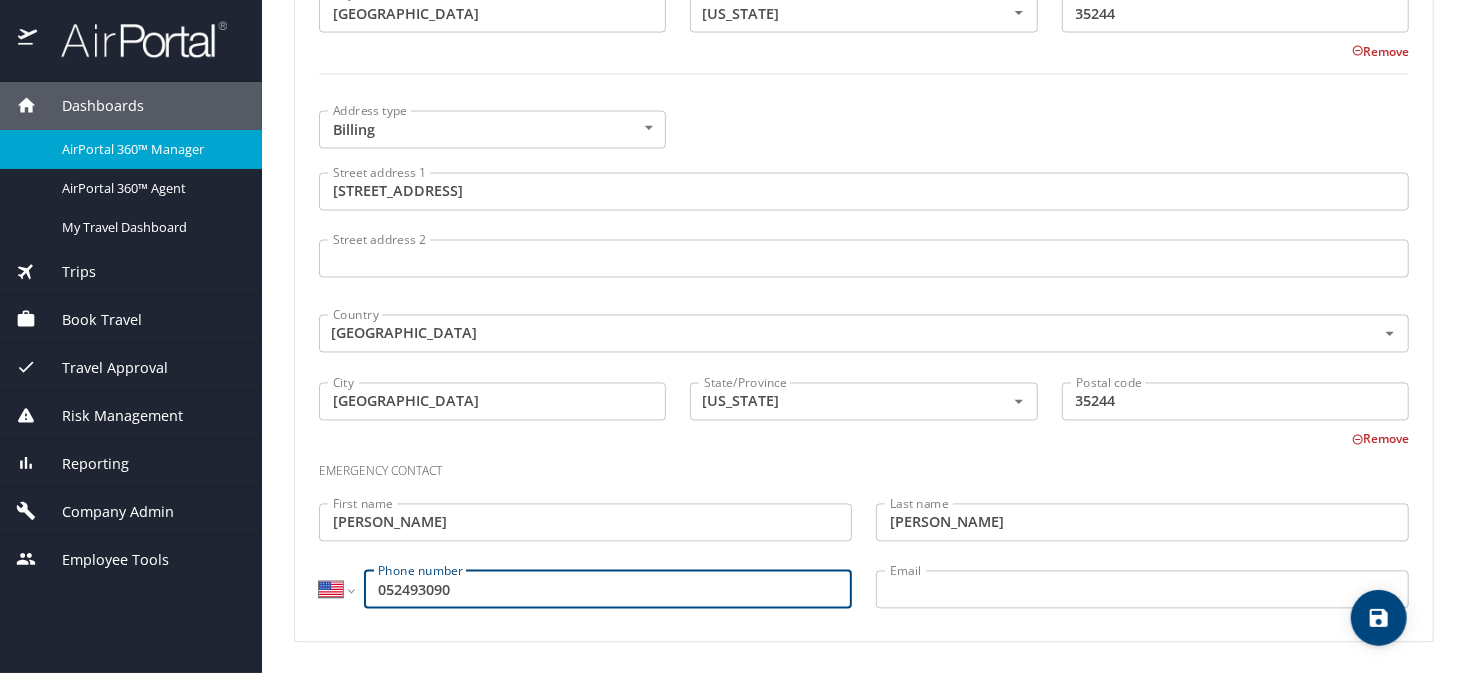 click on "052493090" at bounding box center [608, 590] 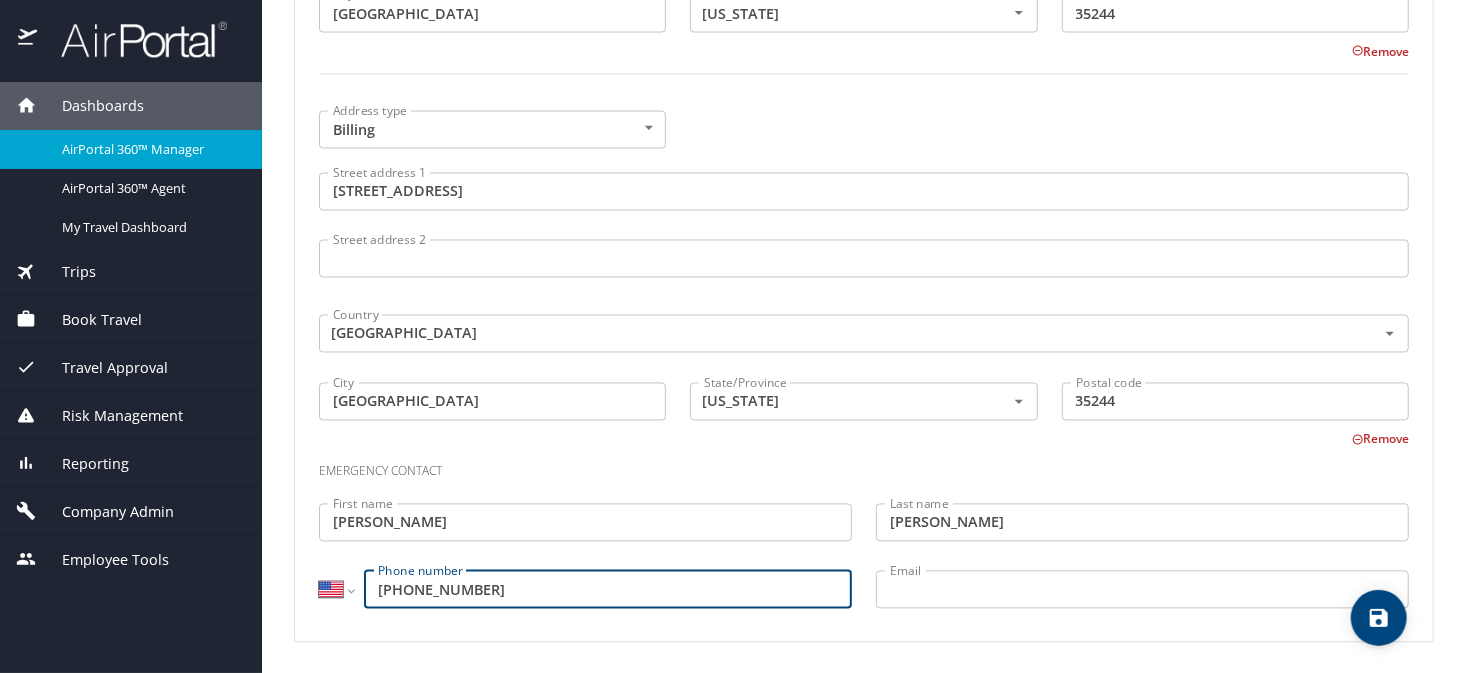 type on "(205) 249-3090" 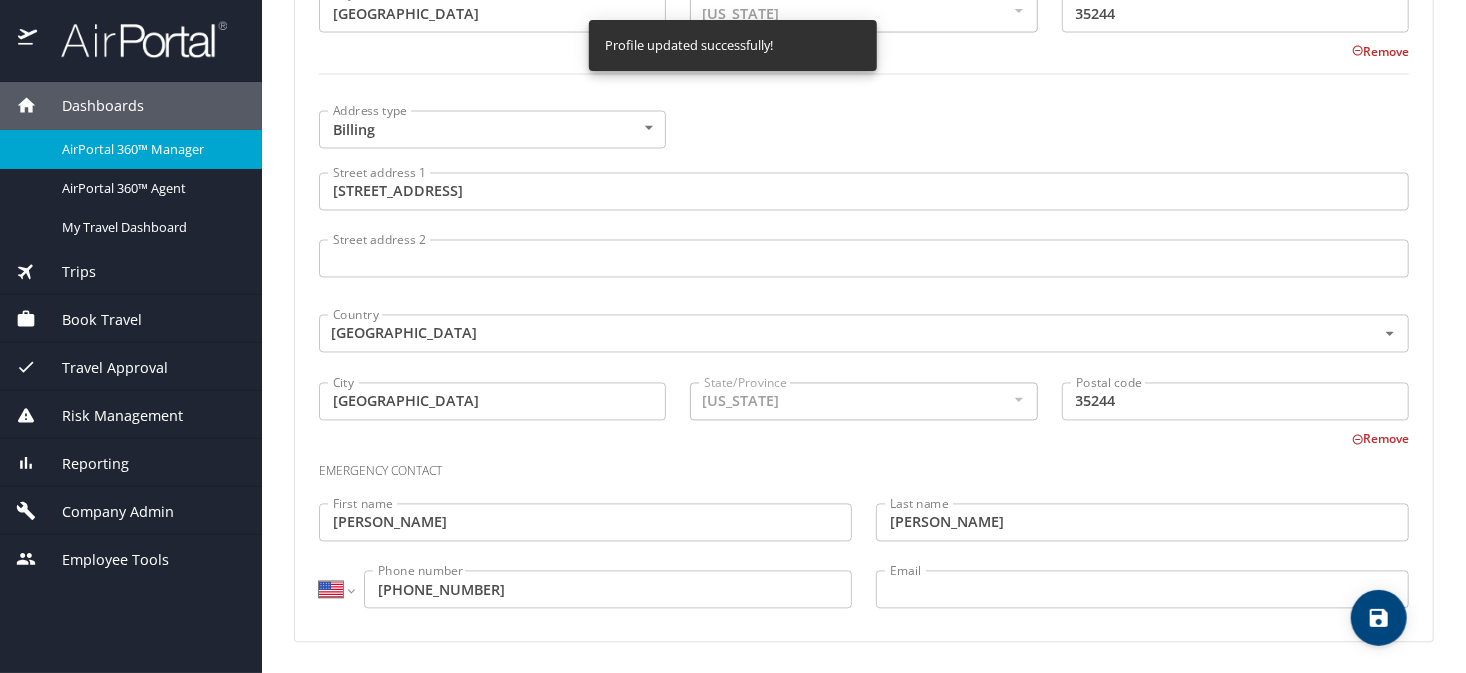 select on "US" 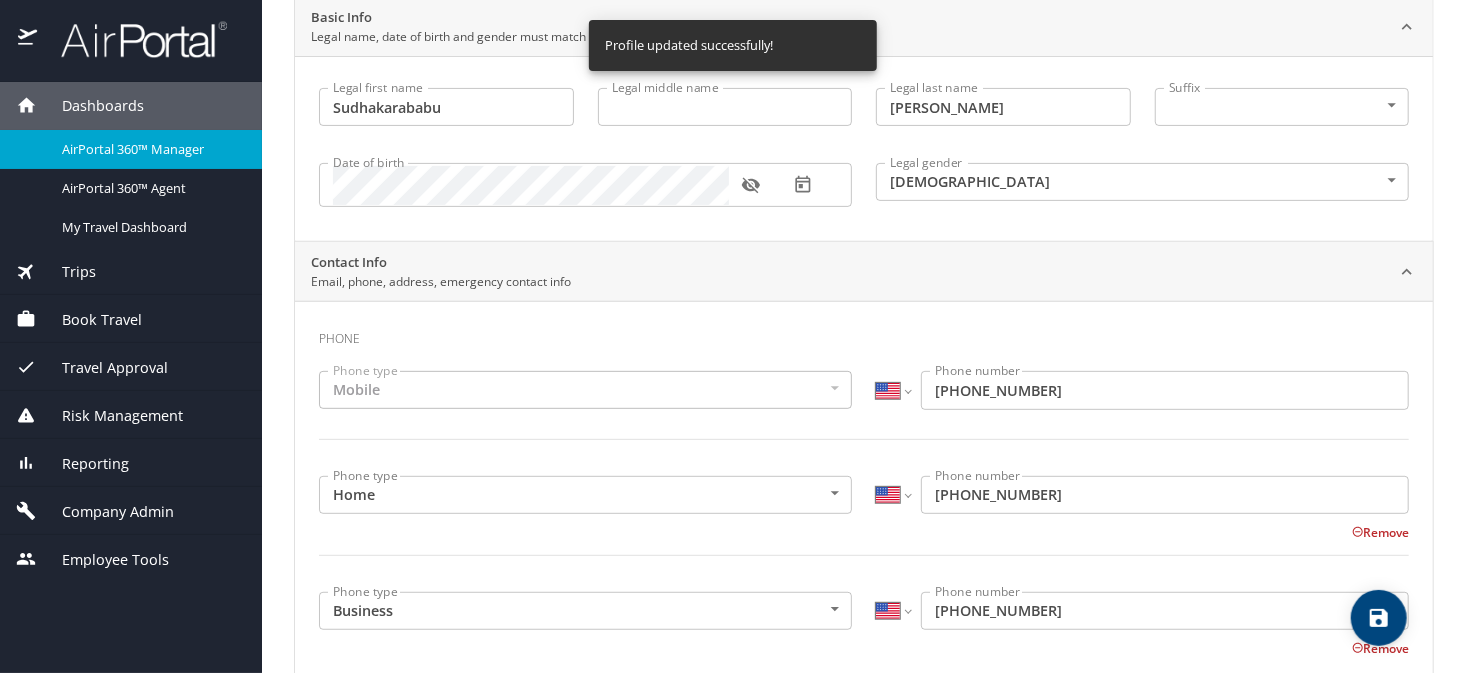scroll, scrollTop: 186, scrollLeft: 0, axis: vertical 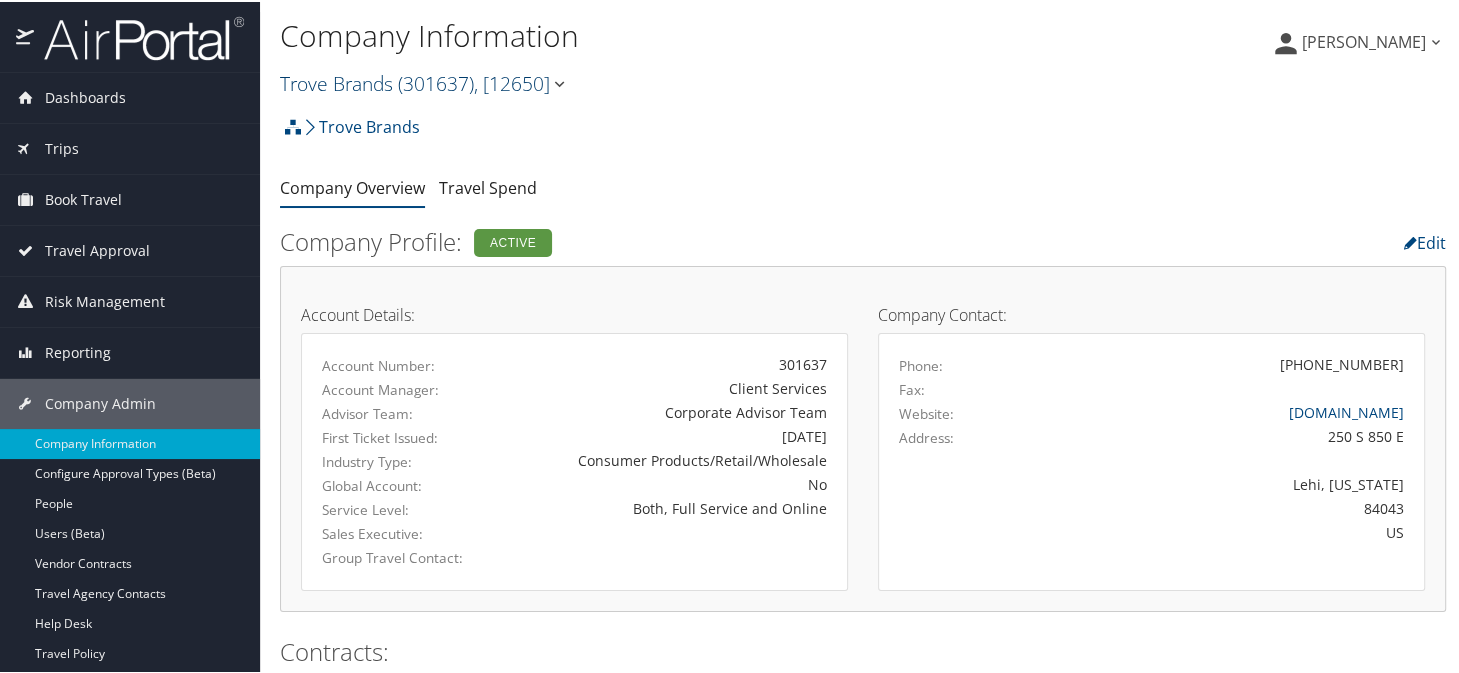 click on "Trove Brands   ( 301637 )  , [ 12650 ]" at bounding box center [424, 81] 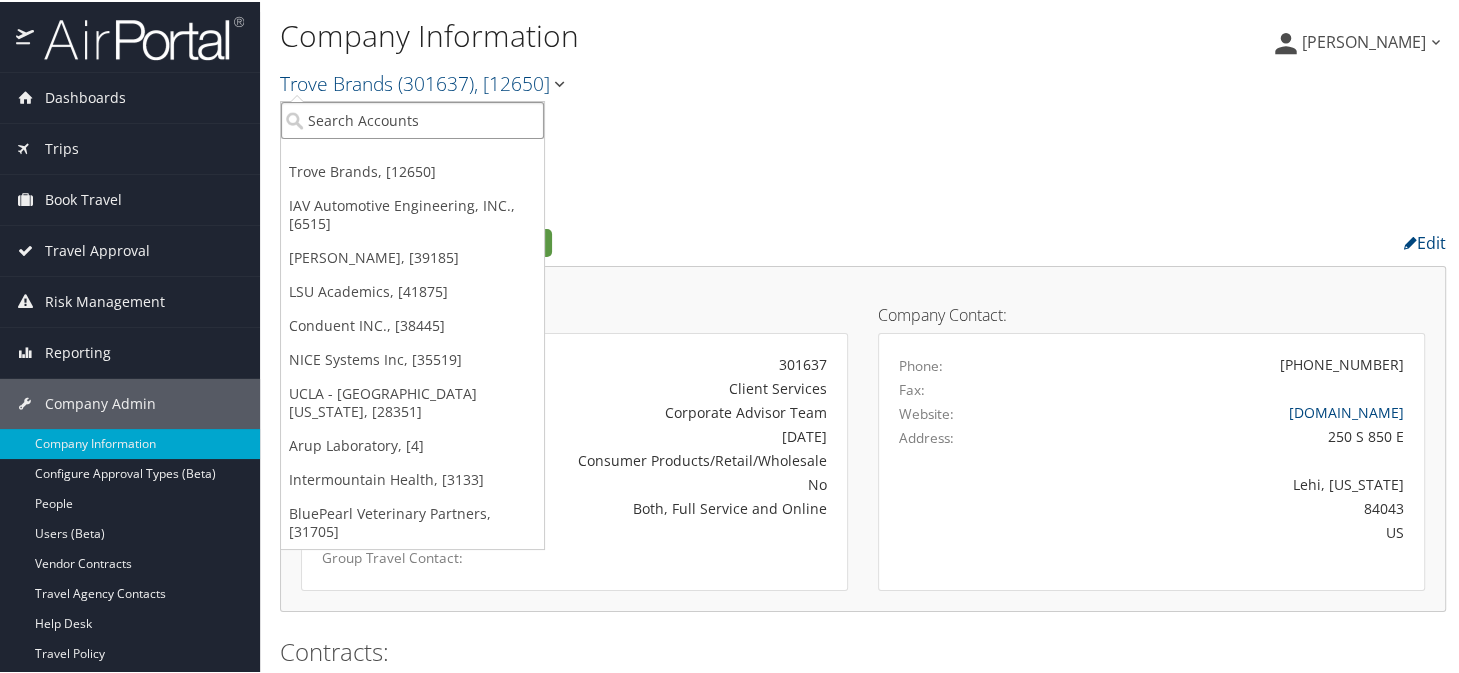 click at bounding box center [412, 118] 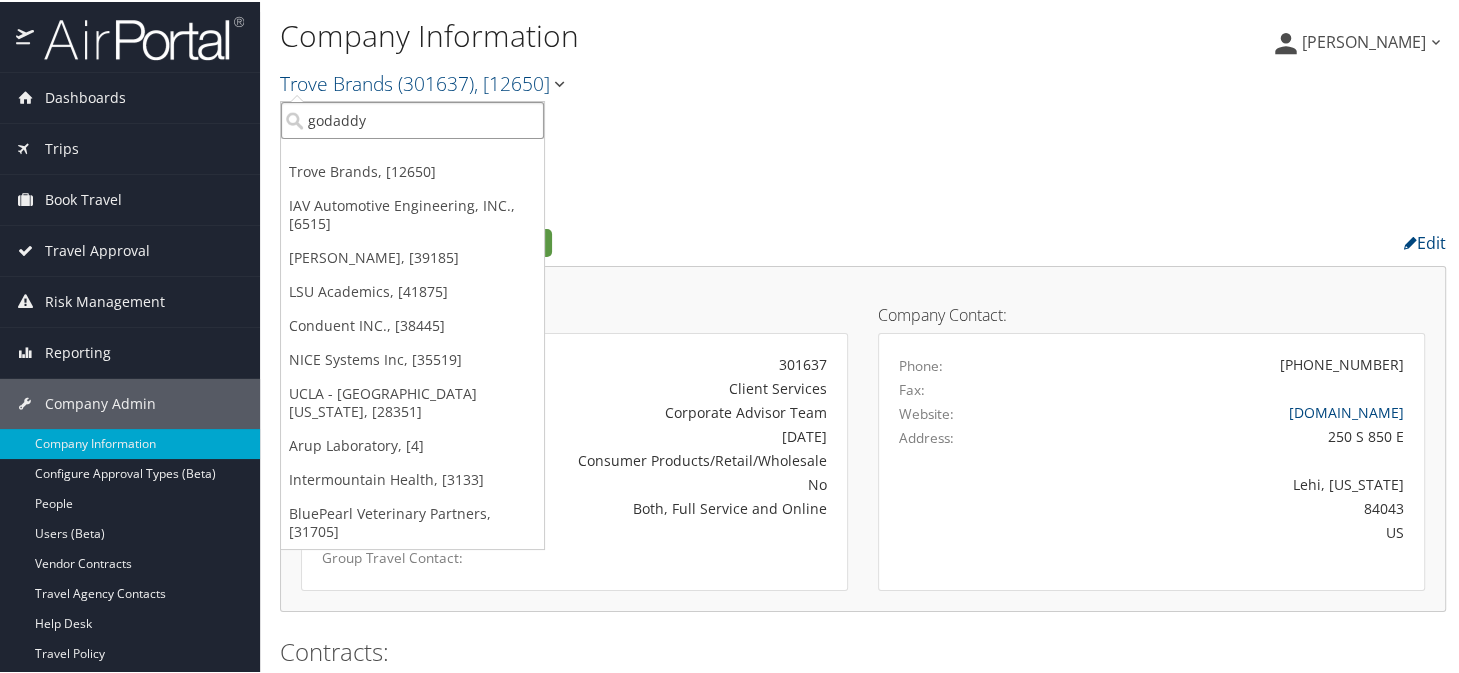 type on "godaddy" 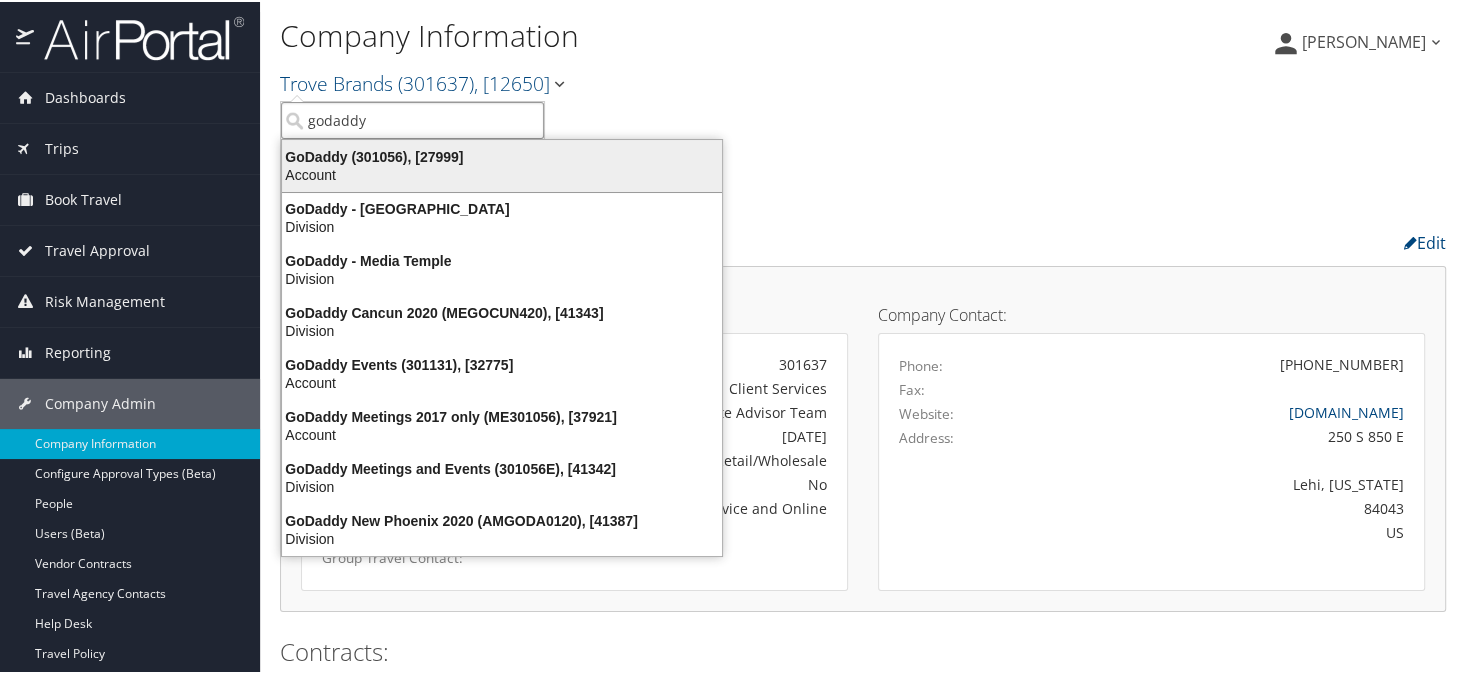 click on "GoDaddy (301056), [27999]" at bounding box center (502, 155) 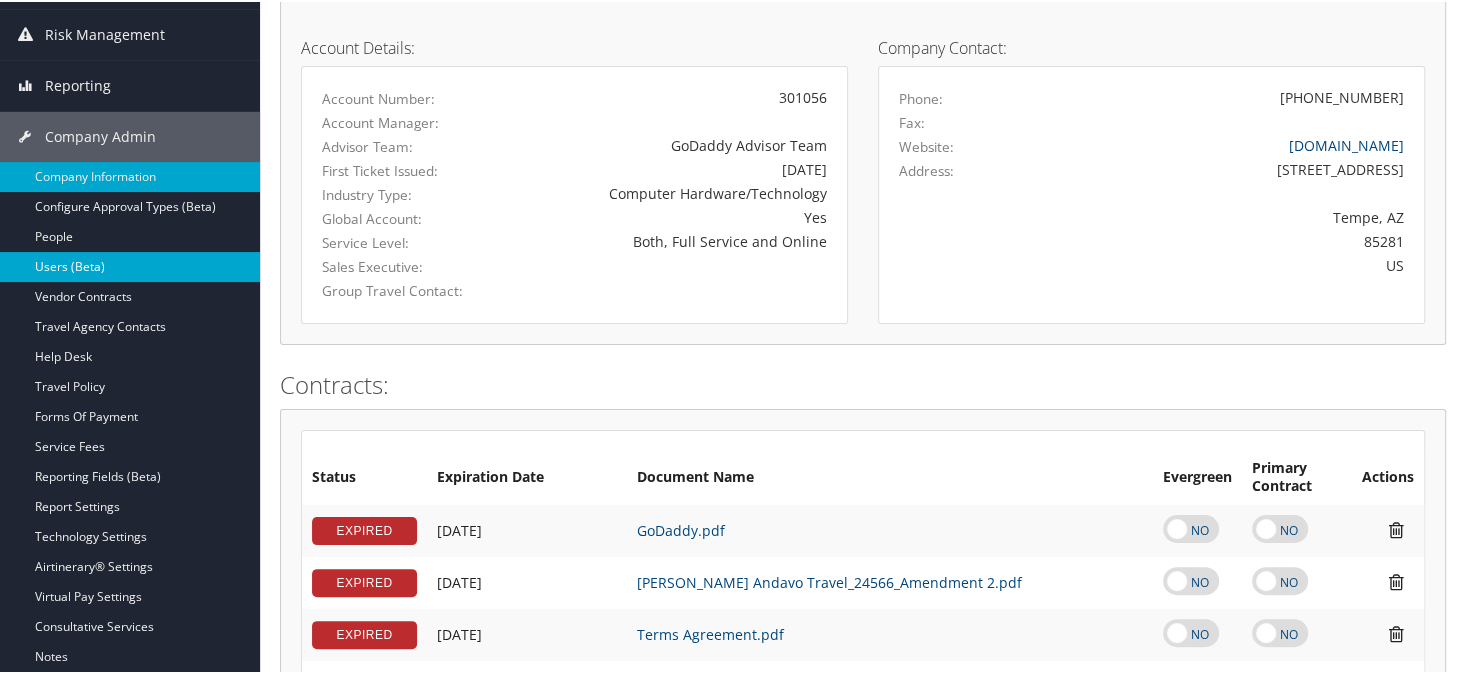 scroll, scrollTop: 300, scrollLeft: 0, axis: vertical 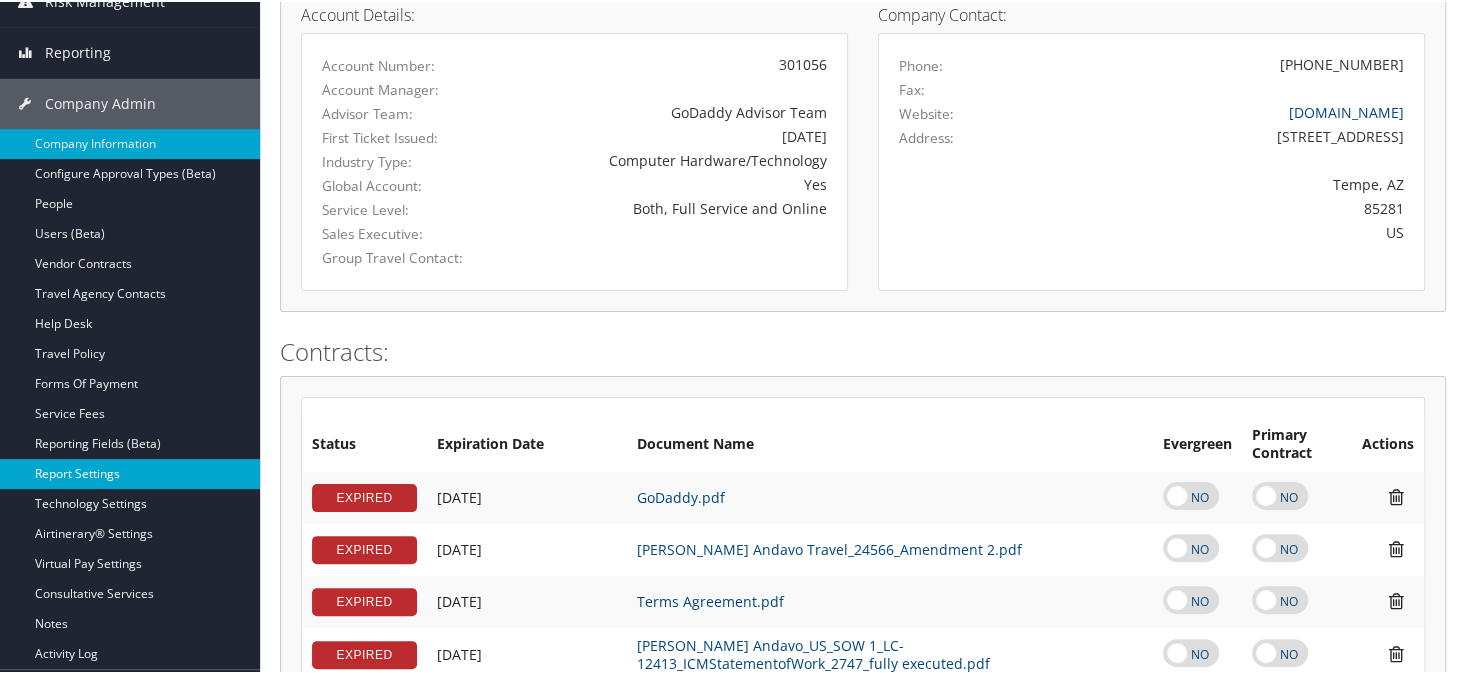 click on "Report Settings" at bounding box center (130, 472) 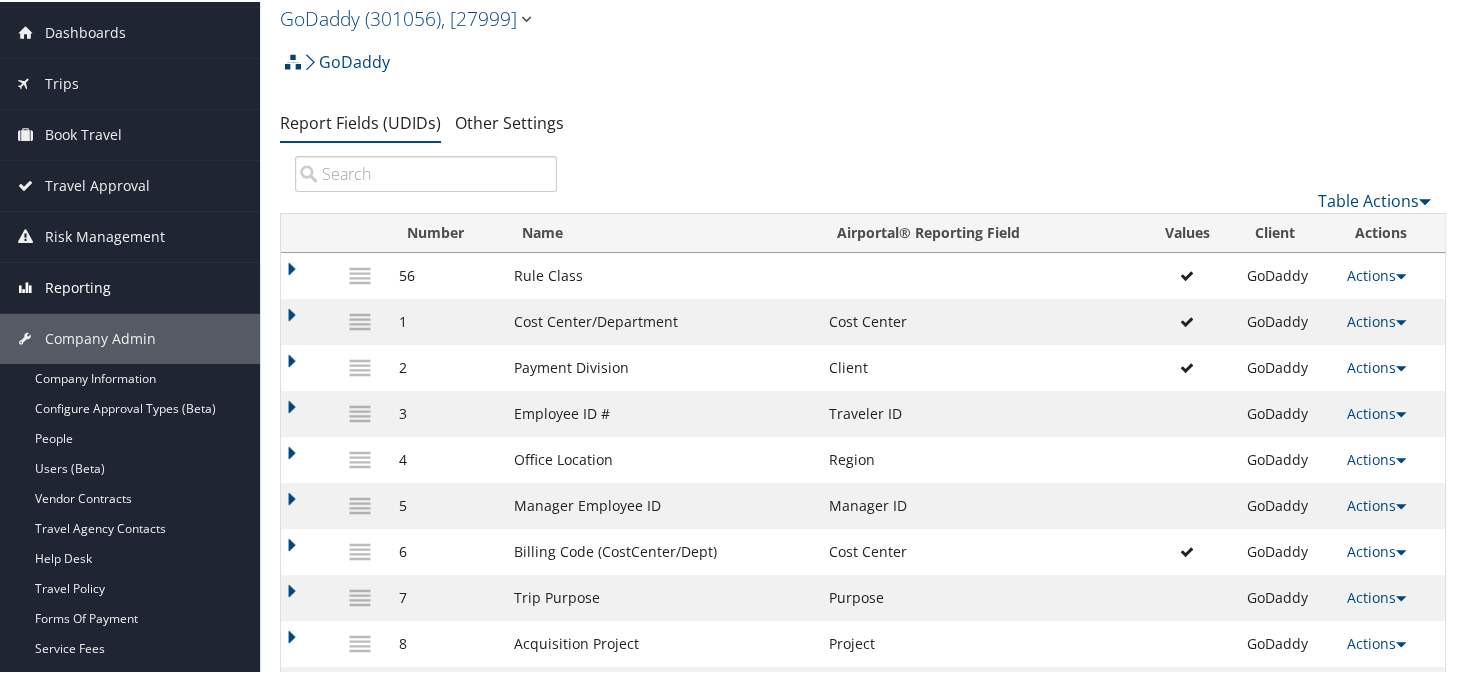 scroll, scrollTop: 0, scrollLeft: 0, axis: both 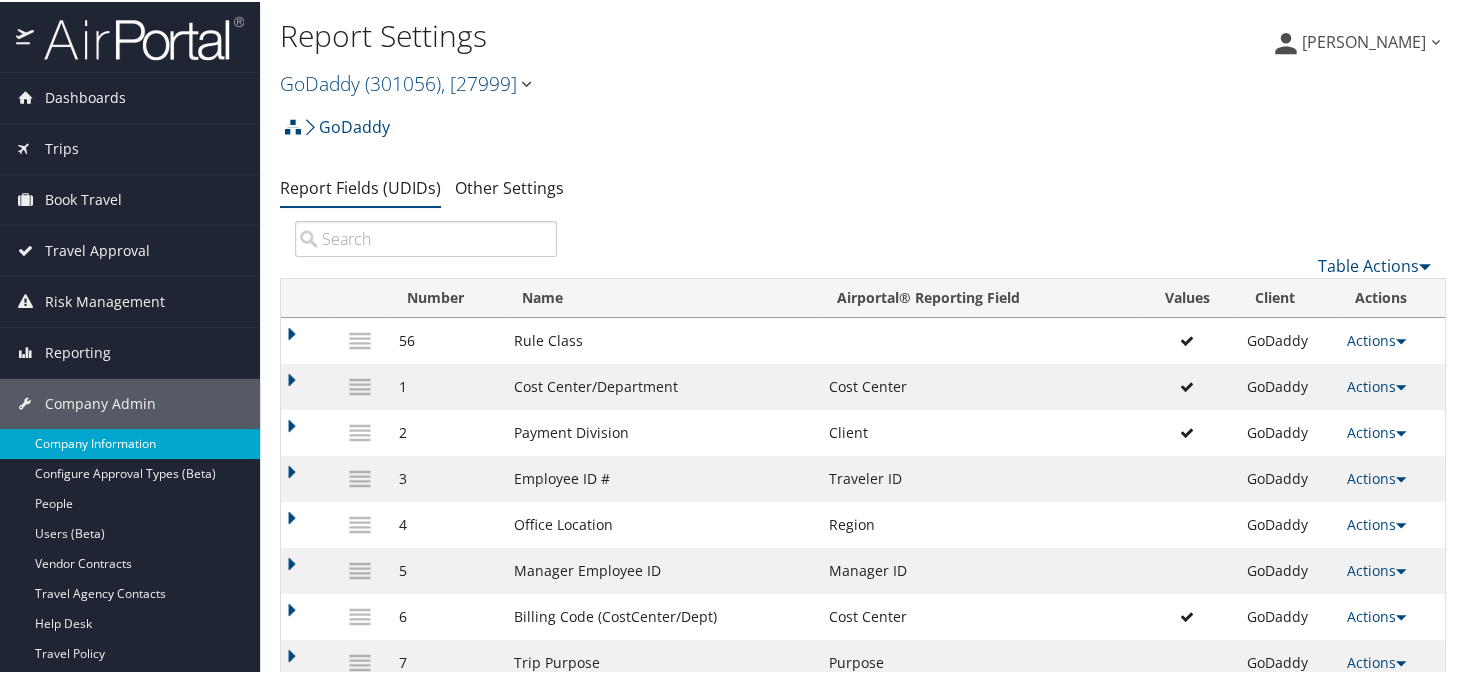click on "Company Information" at bounding box center (130, 442) 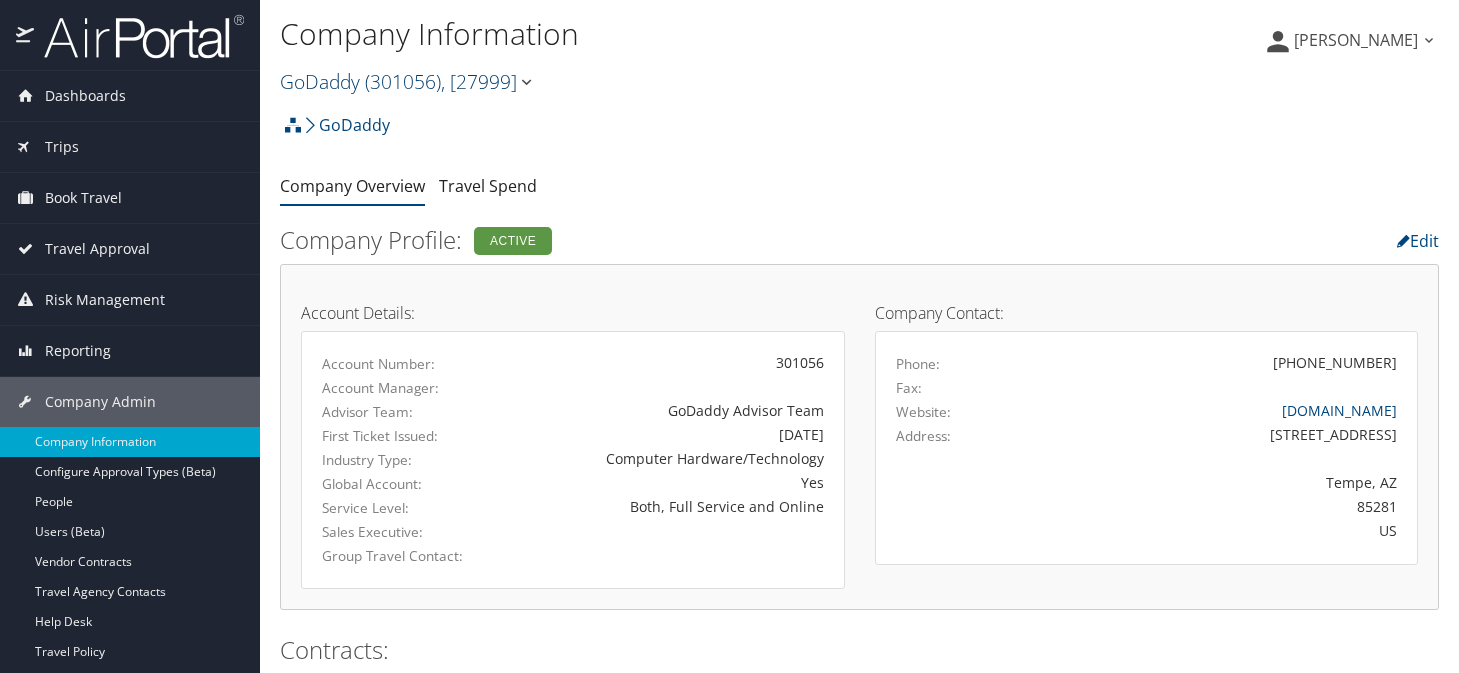 scroll, scrollTop: 0, scrollLeft: 0, axis: both 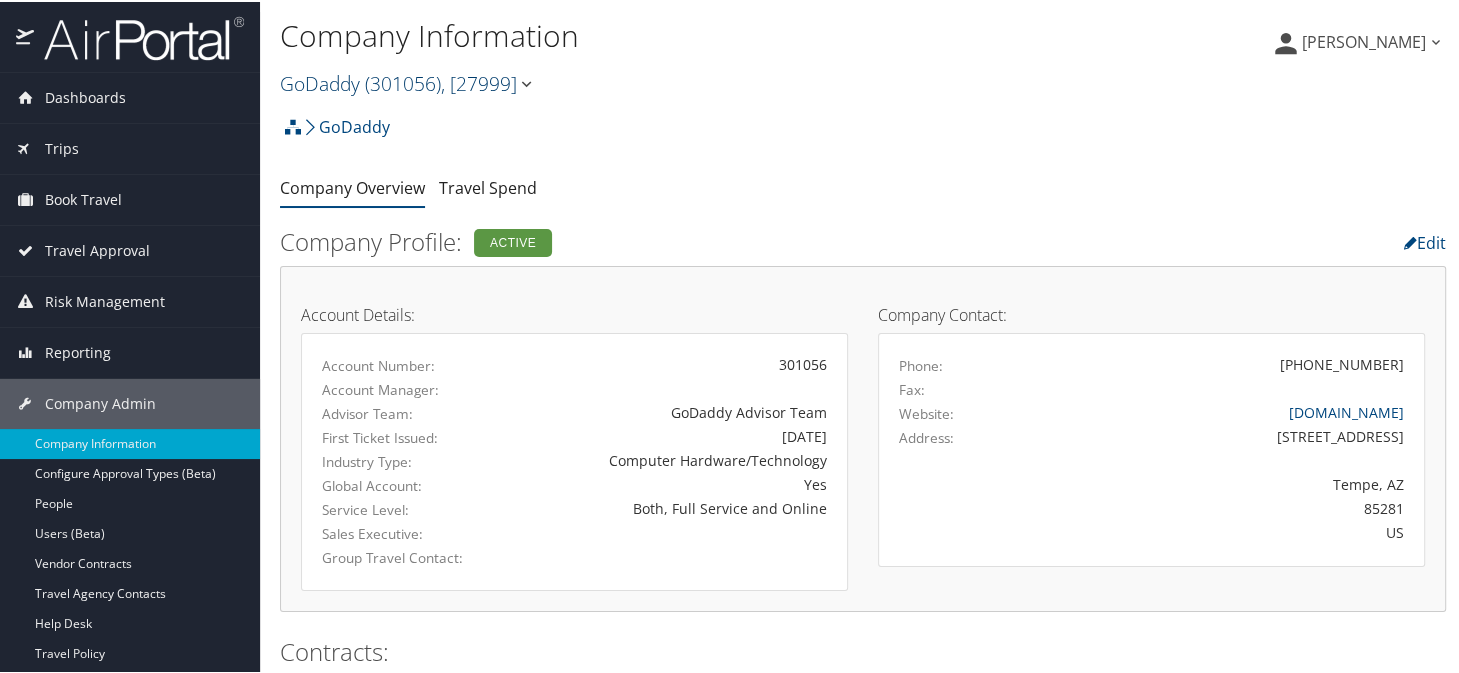 click on "( 301056 )" at bounding box center (403, 81) 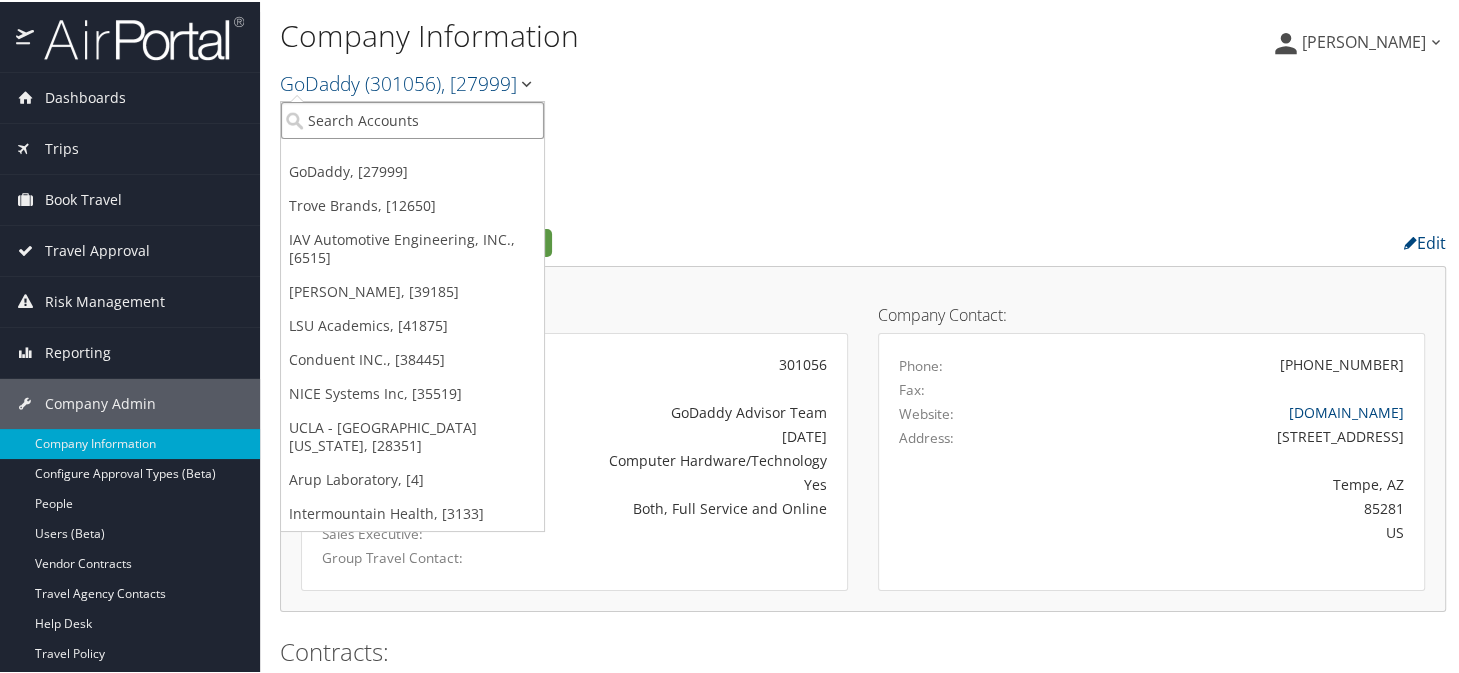 click at bounding box center [412, 118] 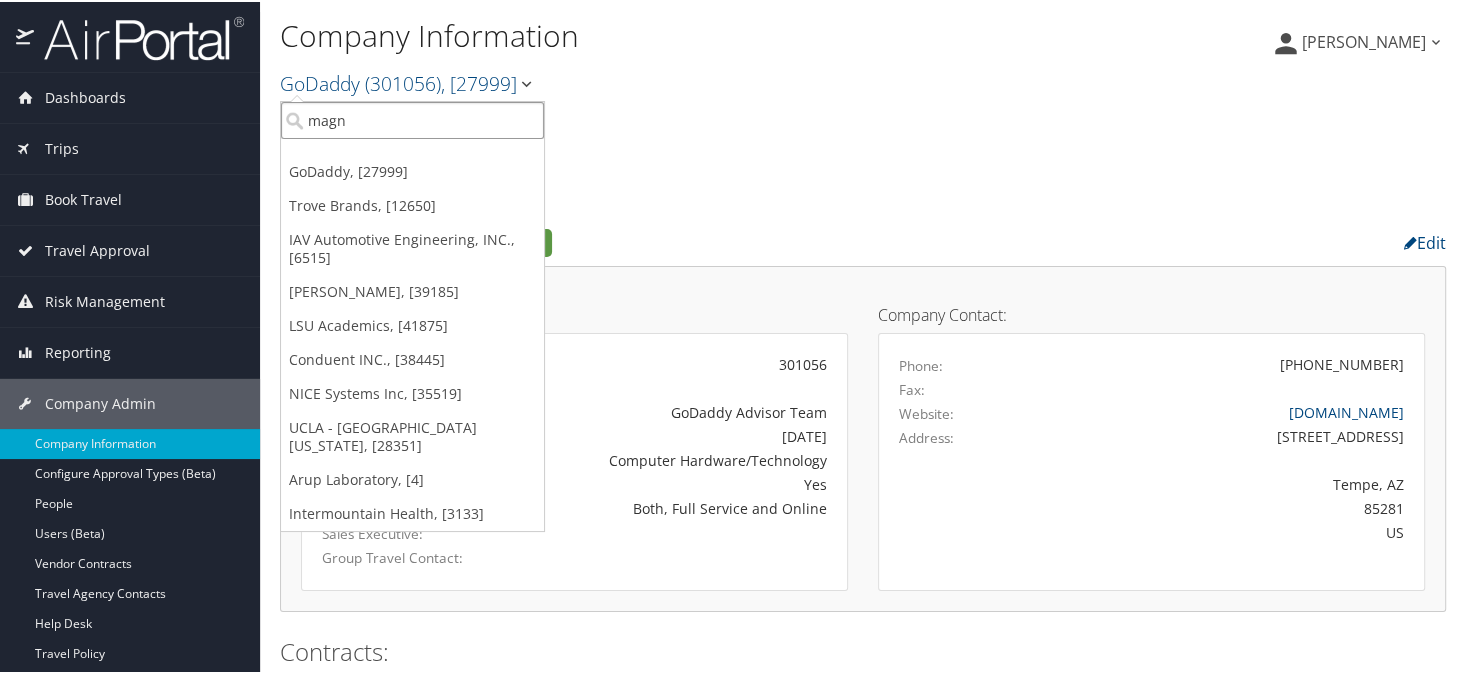 type on "magna" 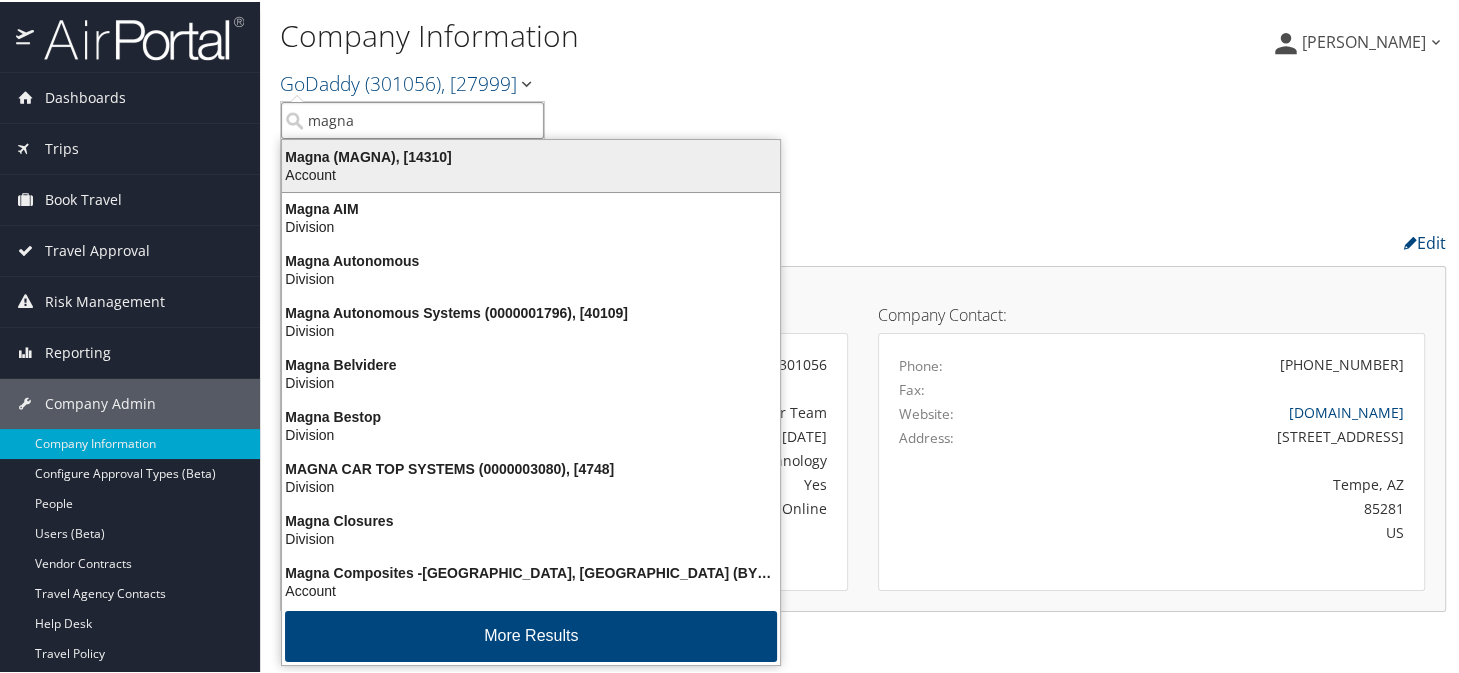 click on "Magna (MAGNA), [14310]" at bounding box center (531, 155) 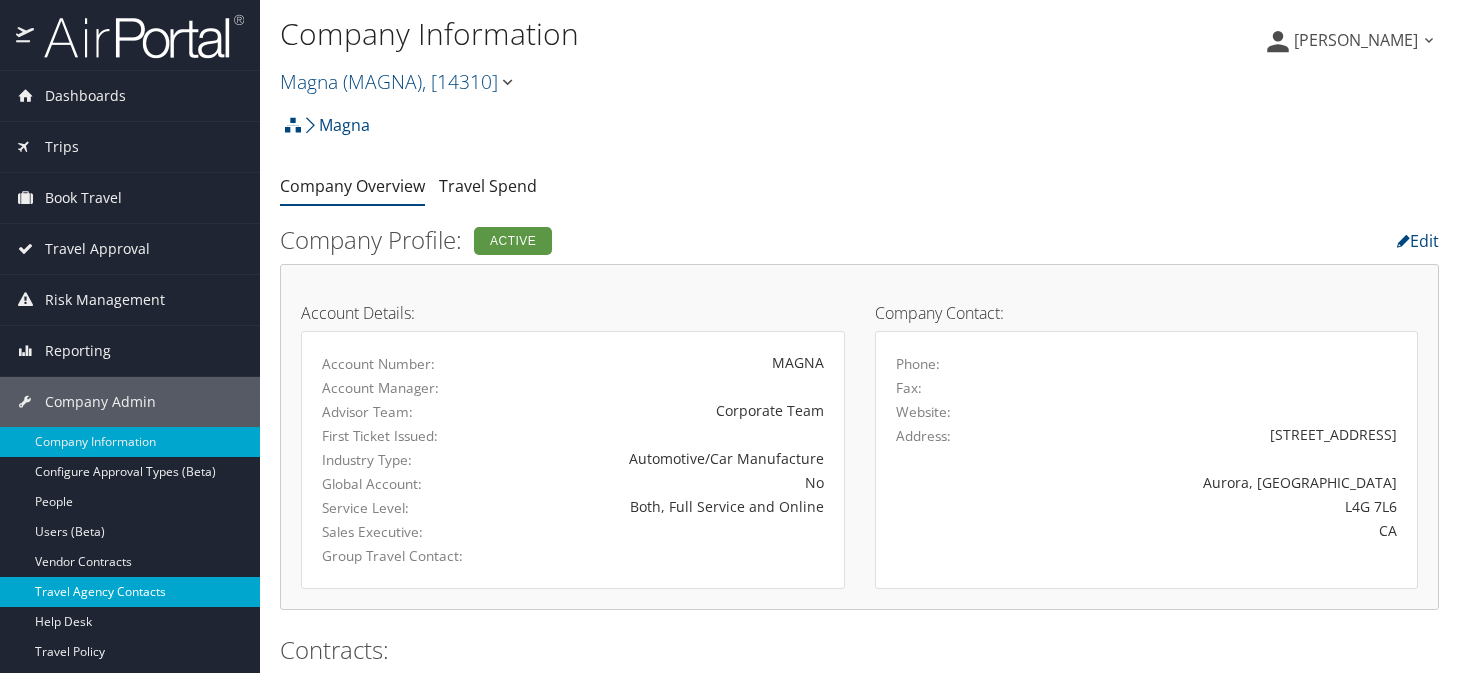 scroll, scrollTop: 0, scrollLeft: 0, axis: both 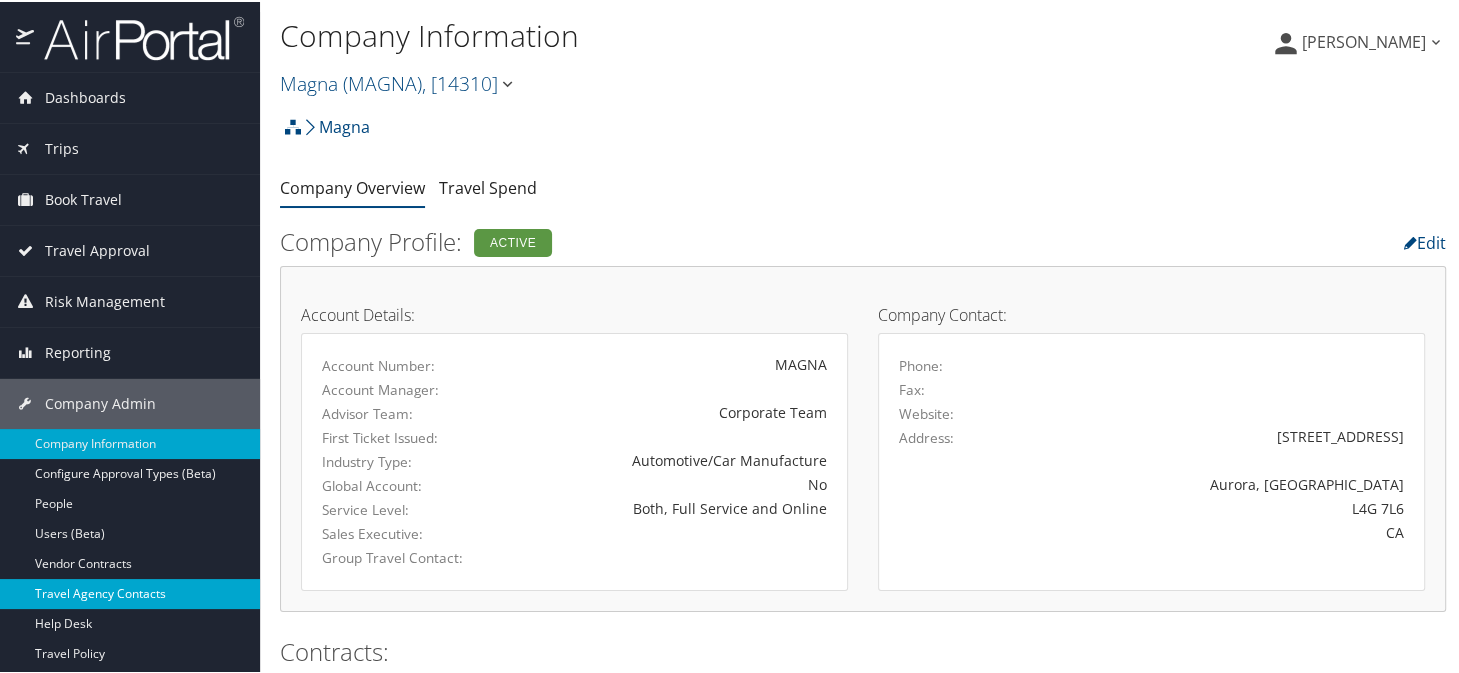 click on "Travel Agency Contacts" at bounding box center (130, 592) 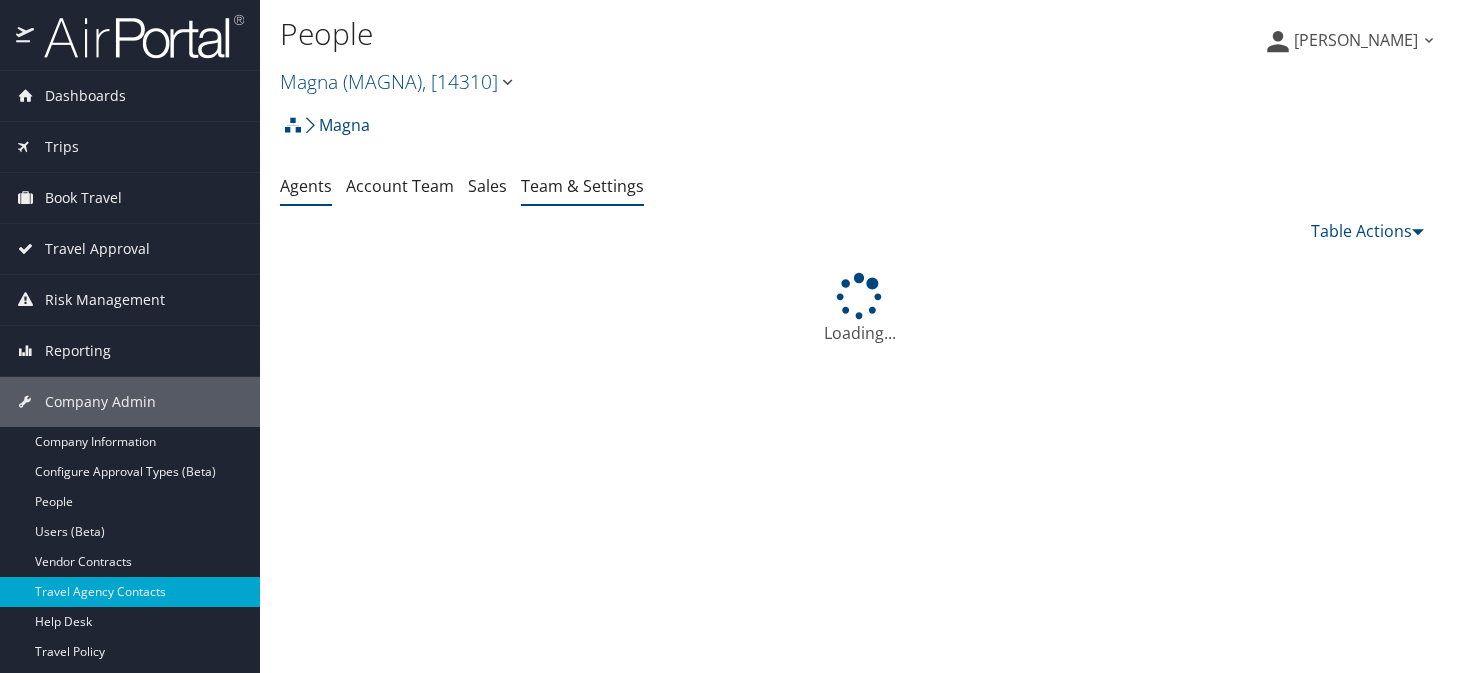 scroll, scrollTop: 0, scrollLeft: 0, axis: both 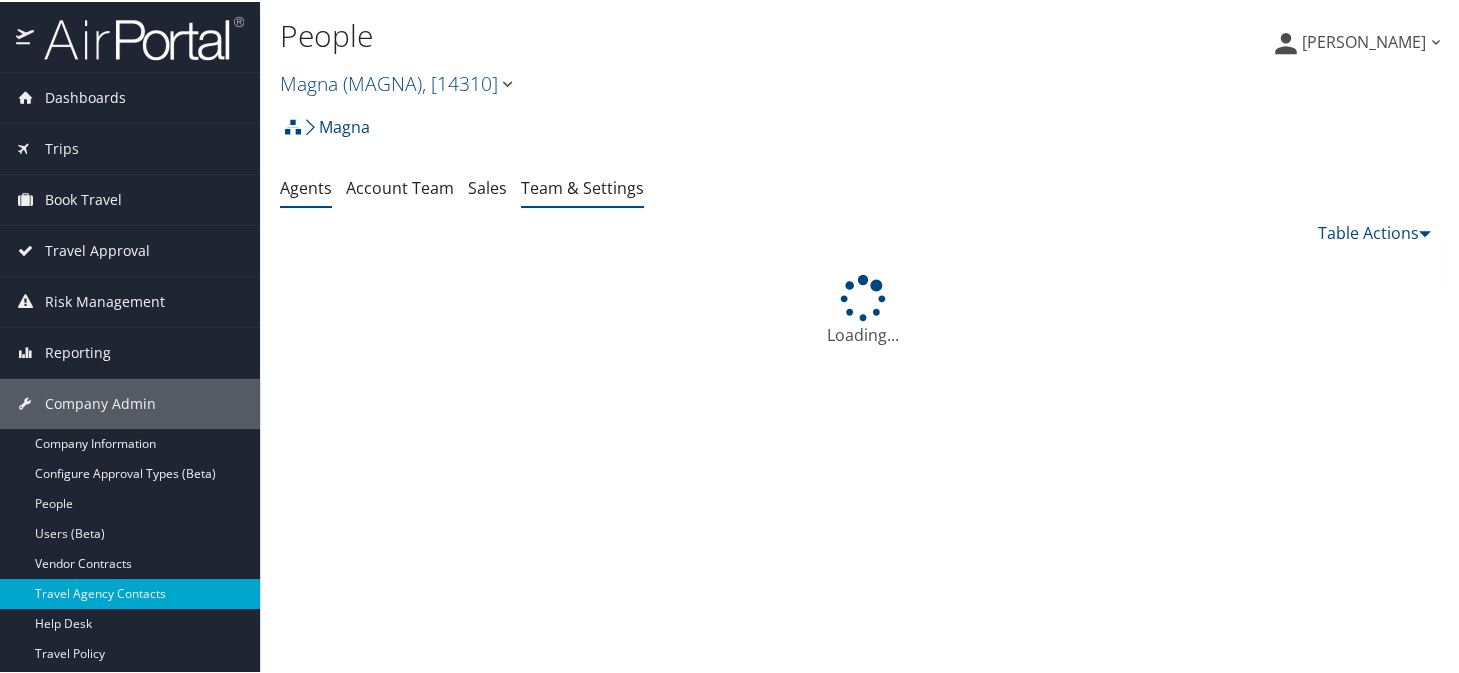 click on "Team & Settings" at bounding box center [582, 186] 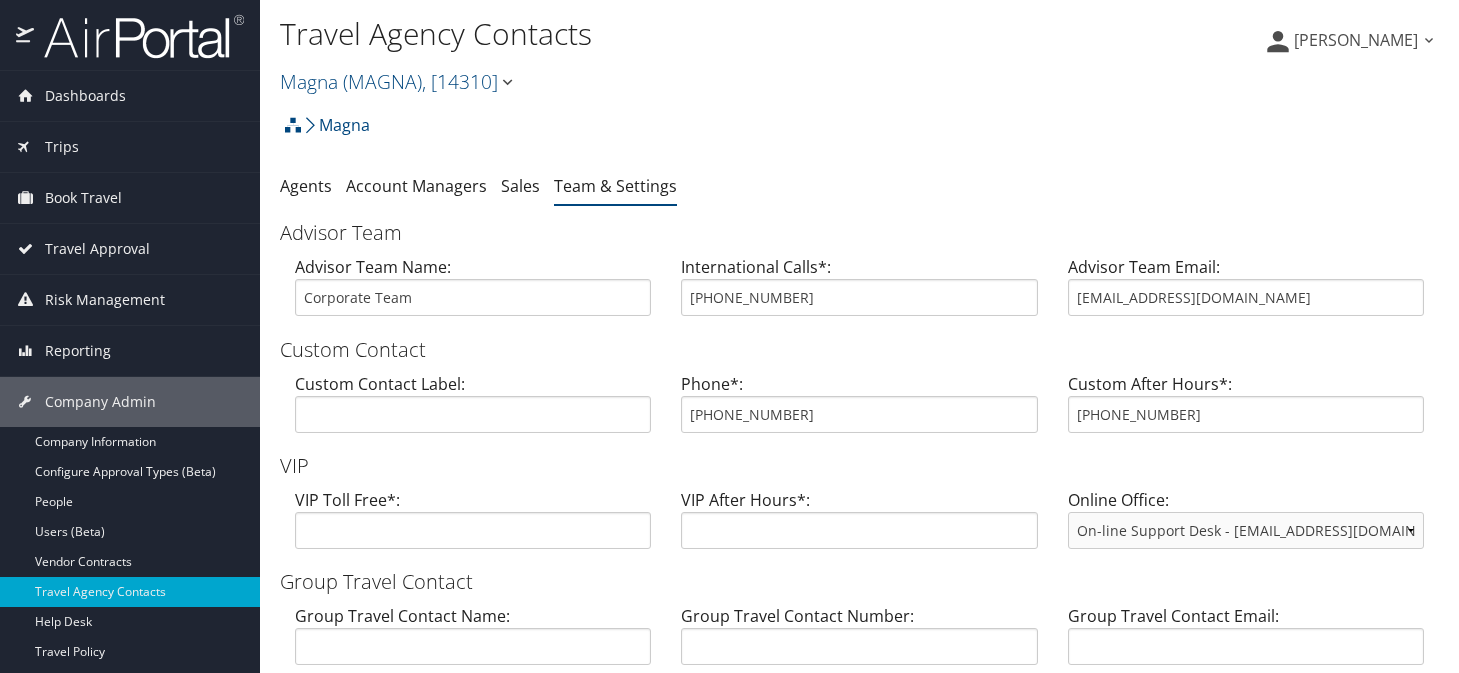 scroll, scrollTop: 0, scrollLeft: 0, axis: both 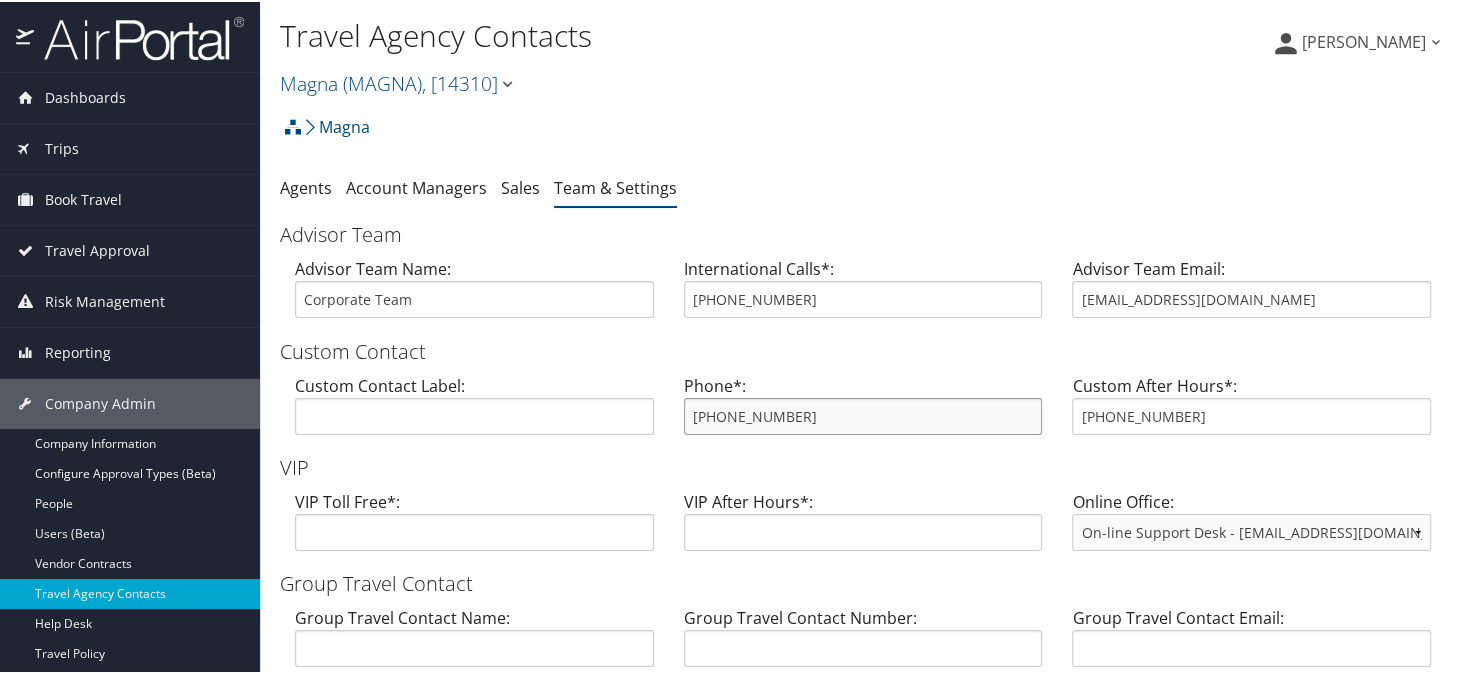 drag, startPoint x: 760, startPoint y: 411, endPoint x: 696, endPoint y: 417, distance: 64.28063 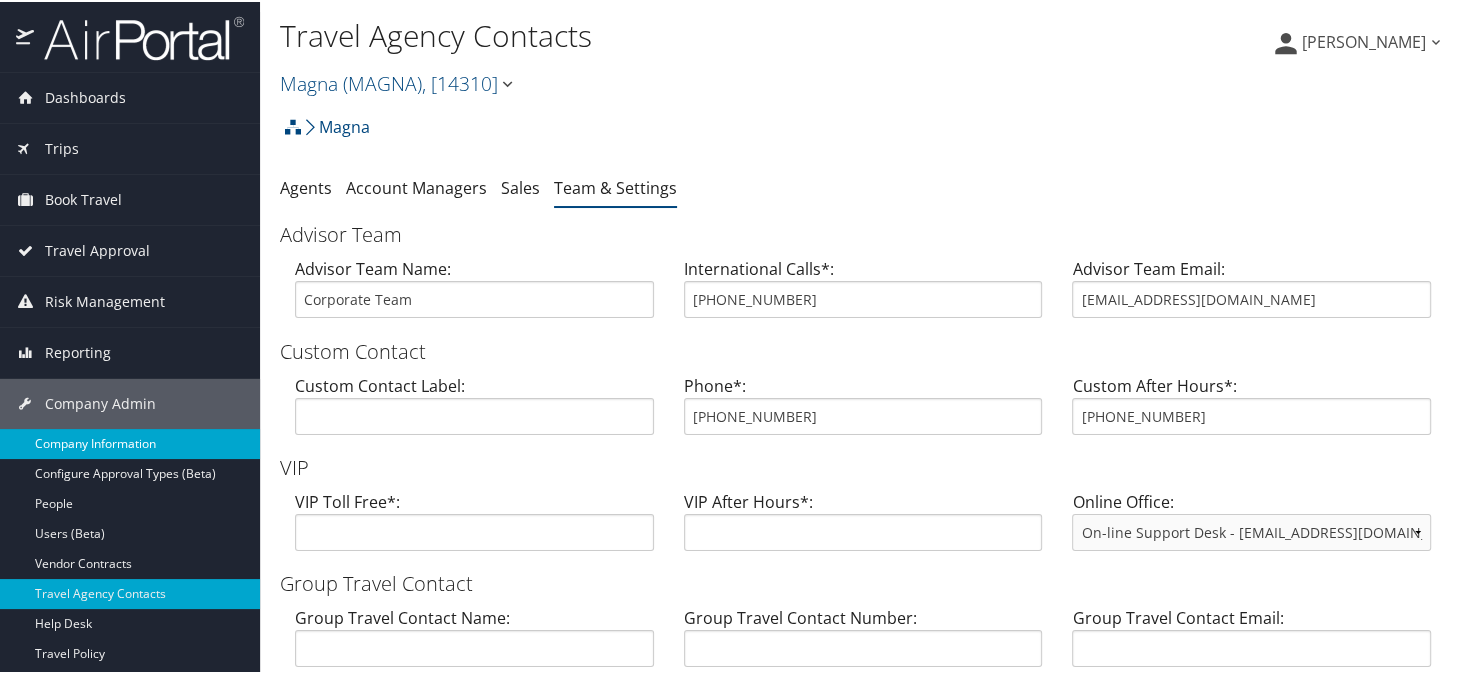 click on "Company Information" at bounding box center (130, 442) 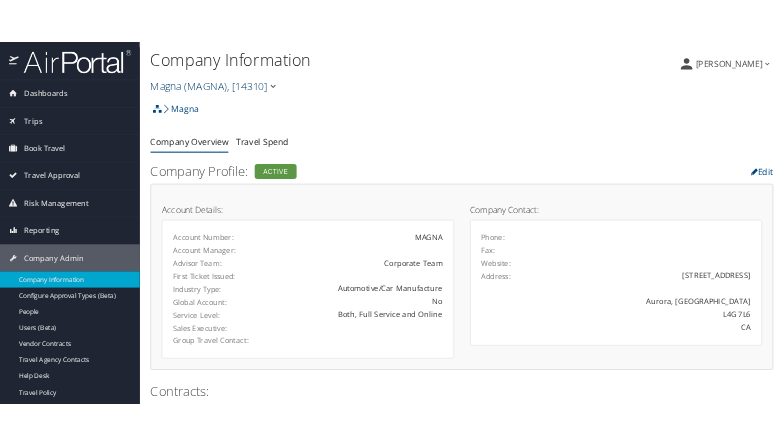 scroll, scrollTop: 0, scrollLeft: 0, axis: both 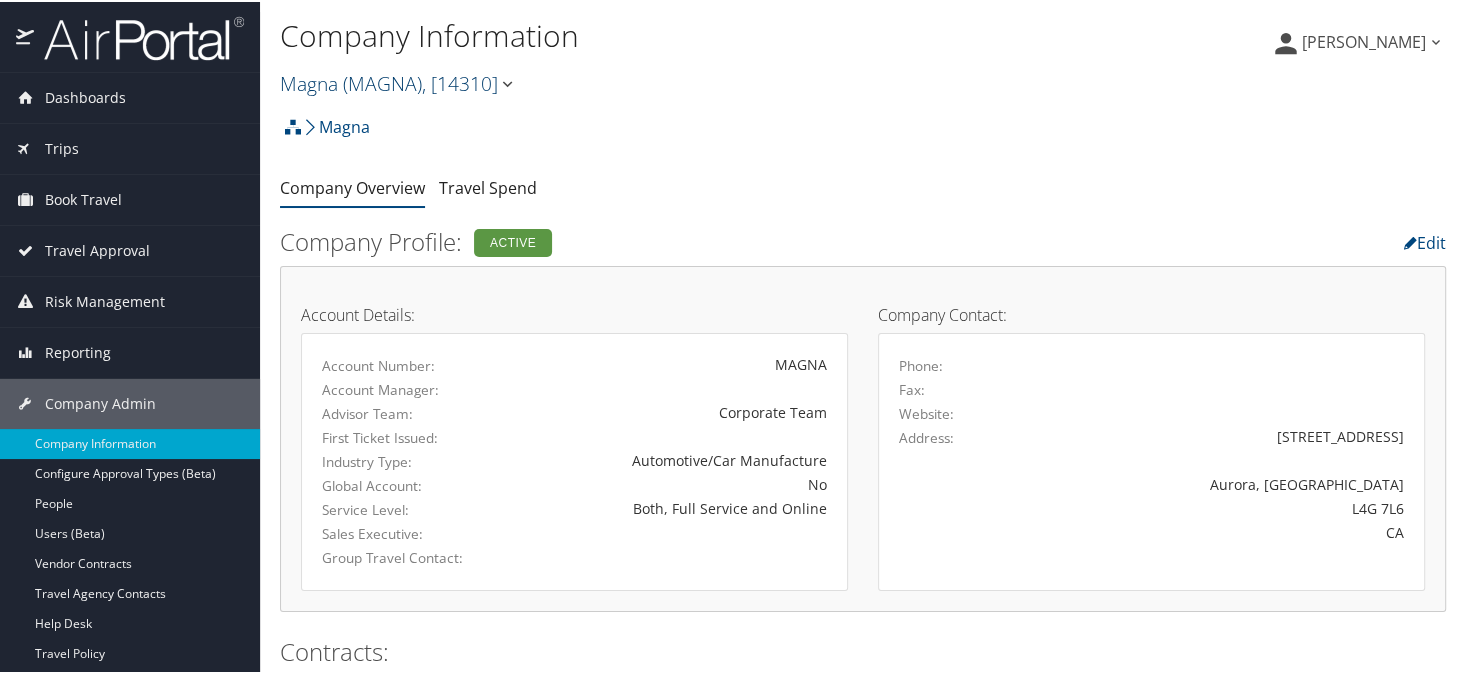 click on "( MAGNA )" at bounding box center [382, 81] 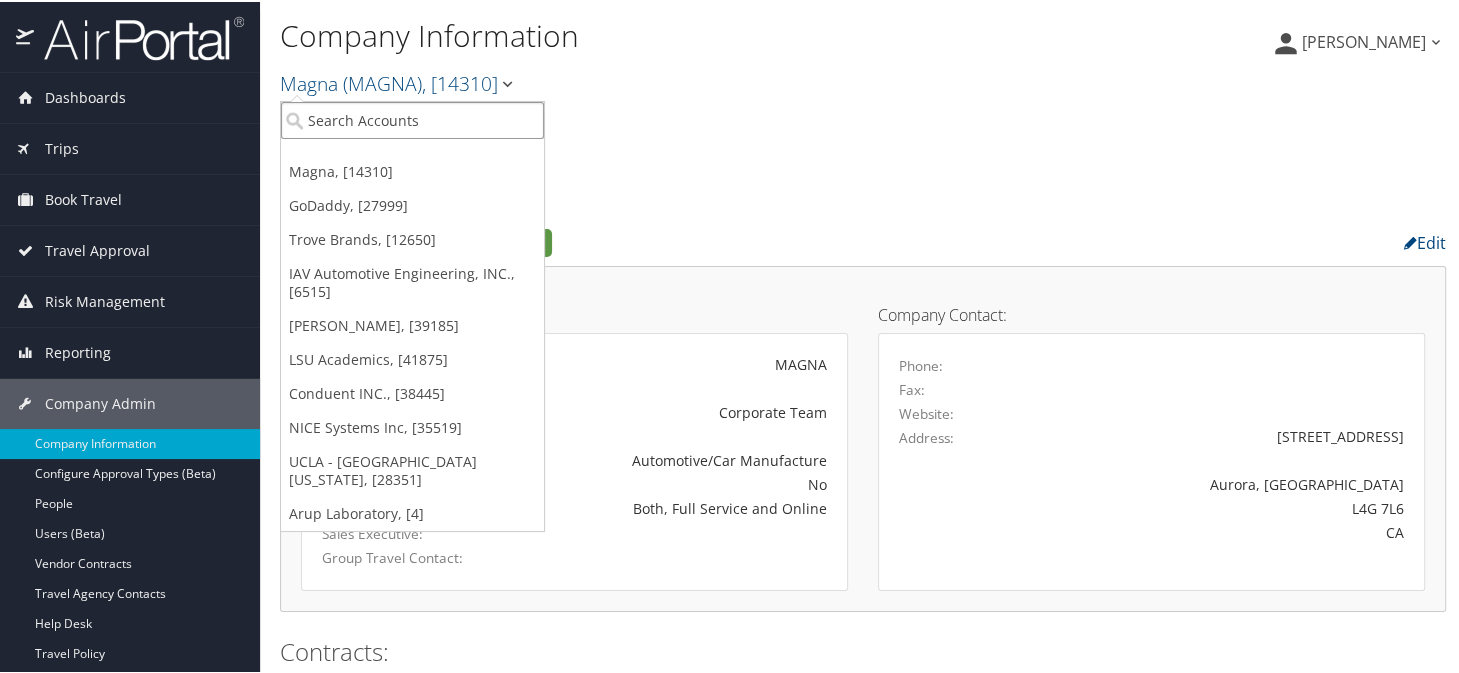 click at bounding box center (412, 118) 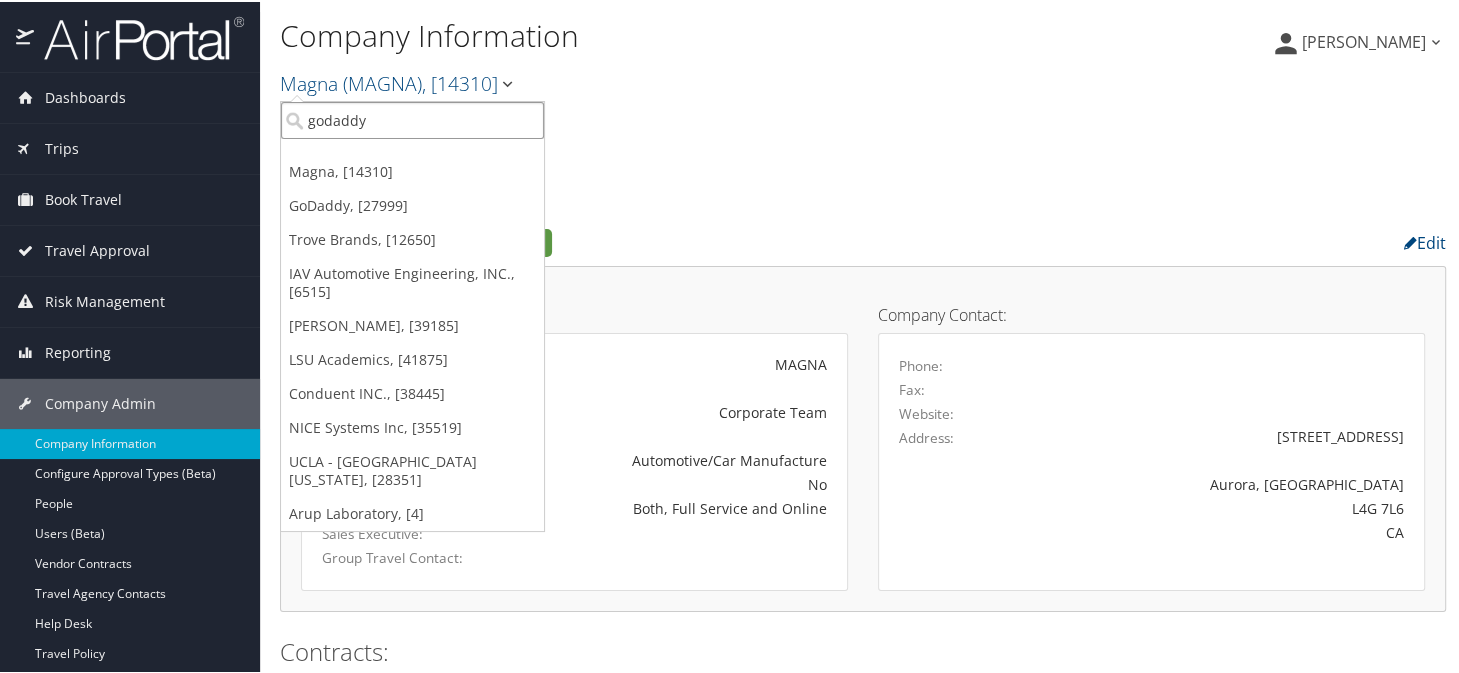 type on "godaddy" 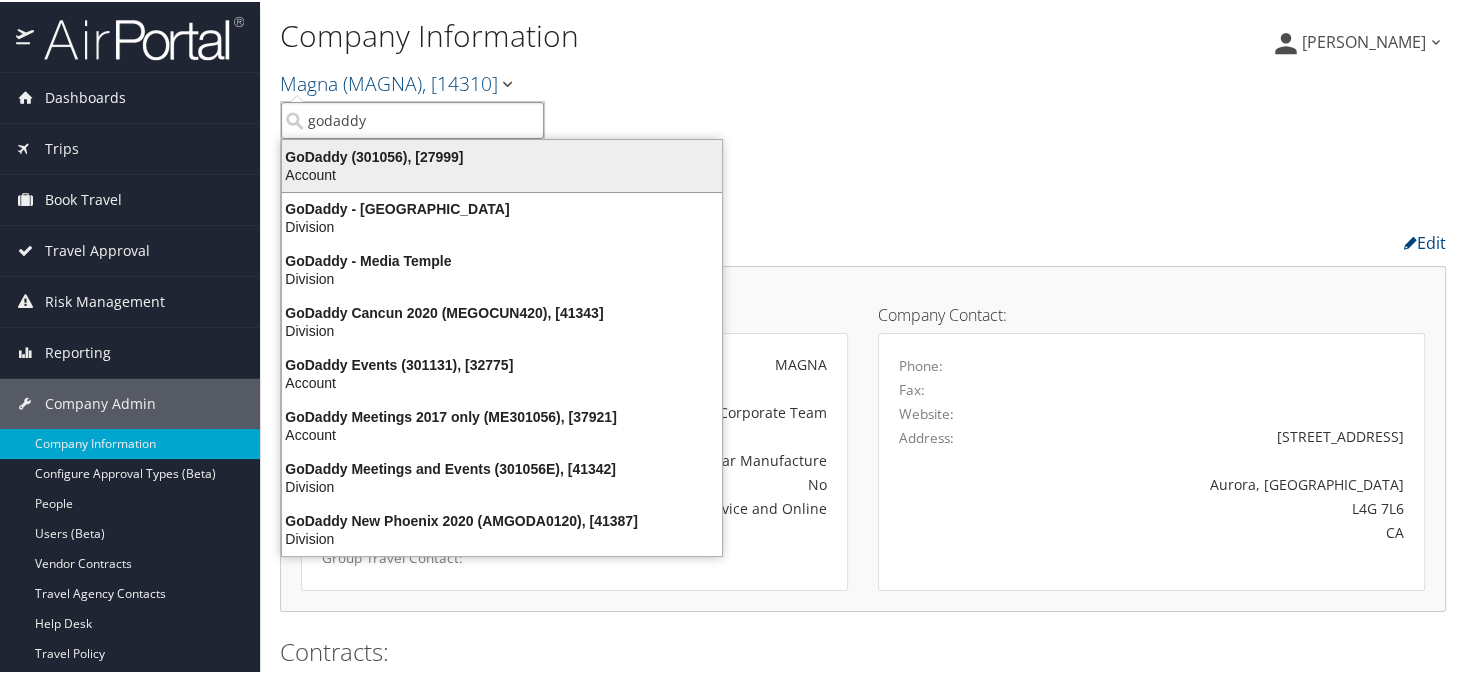 click on "GoDaddy (301056), [27999]" at bounding box center (502, 155) 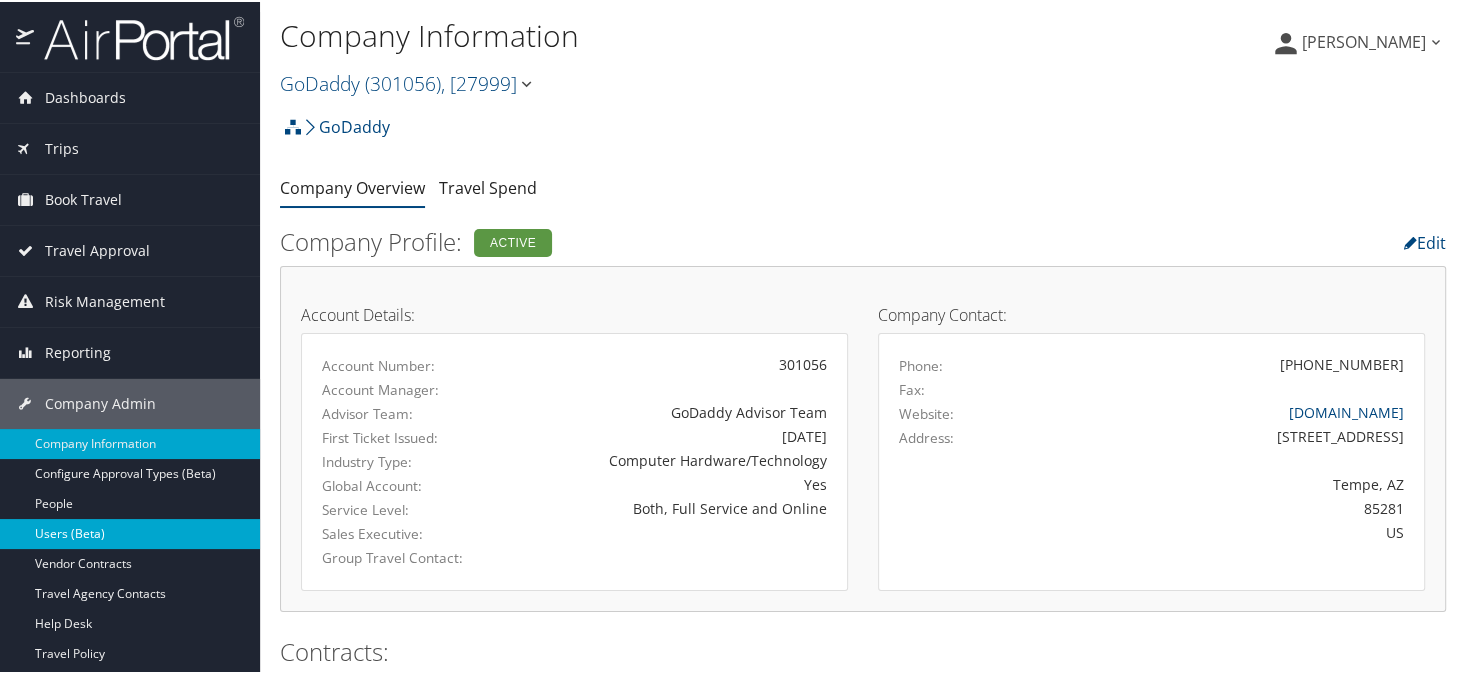 scroll, scrollTop: 200, scrollLeft: 0, axis: vertical 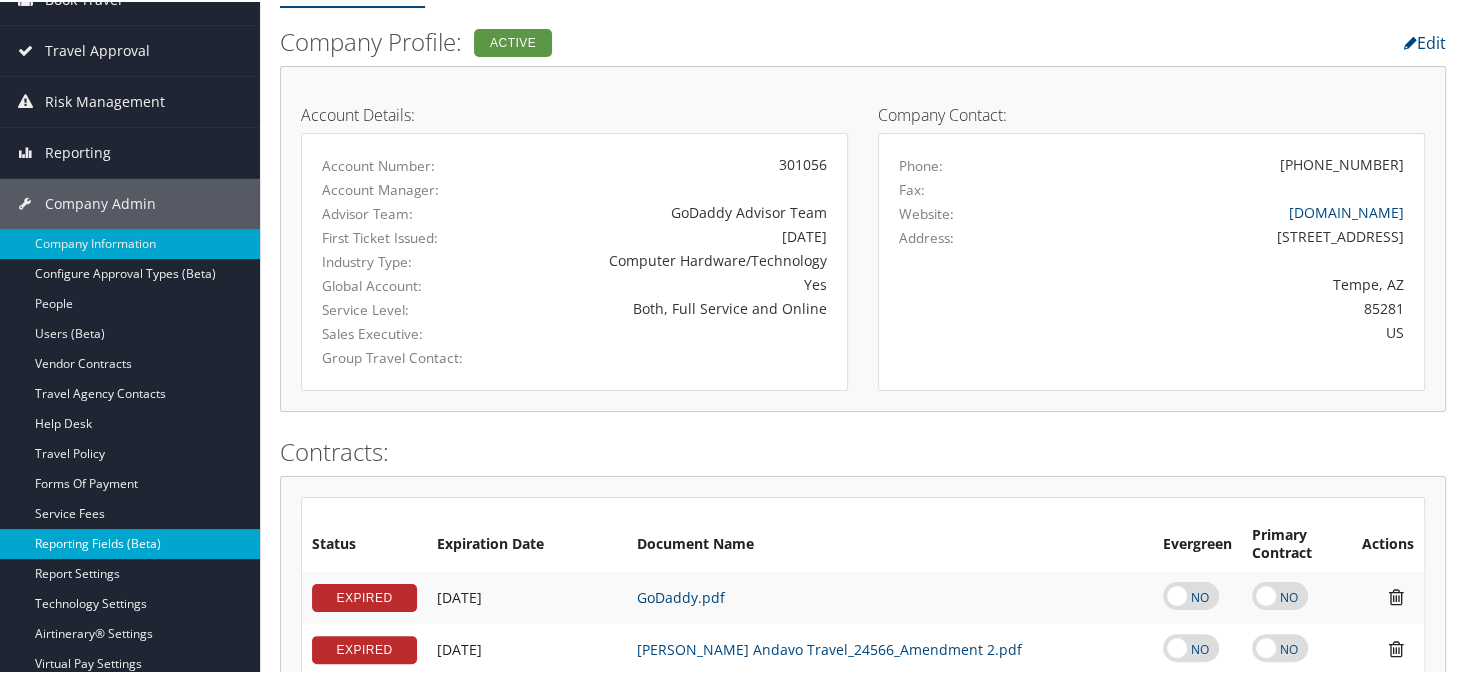 click on "Reporting Fields (Beta)" at bounding box center [130, 542] 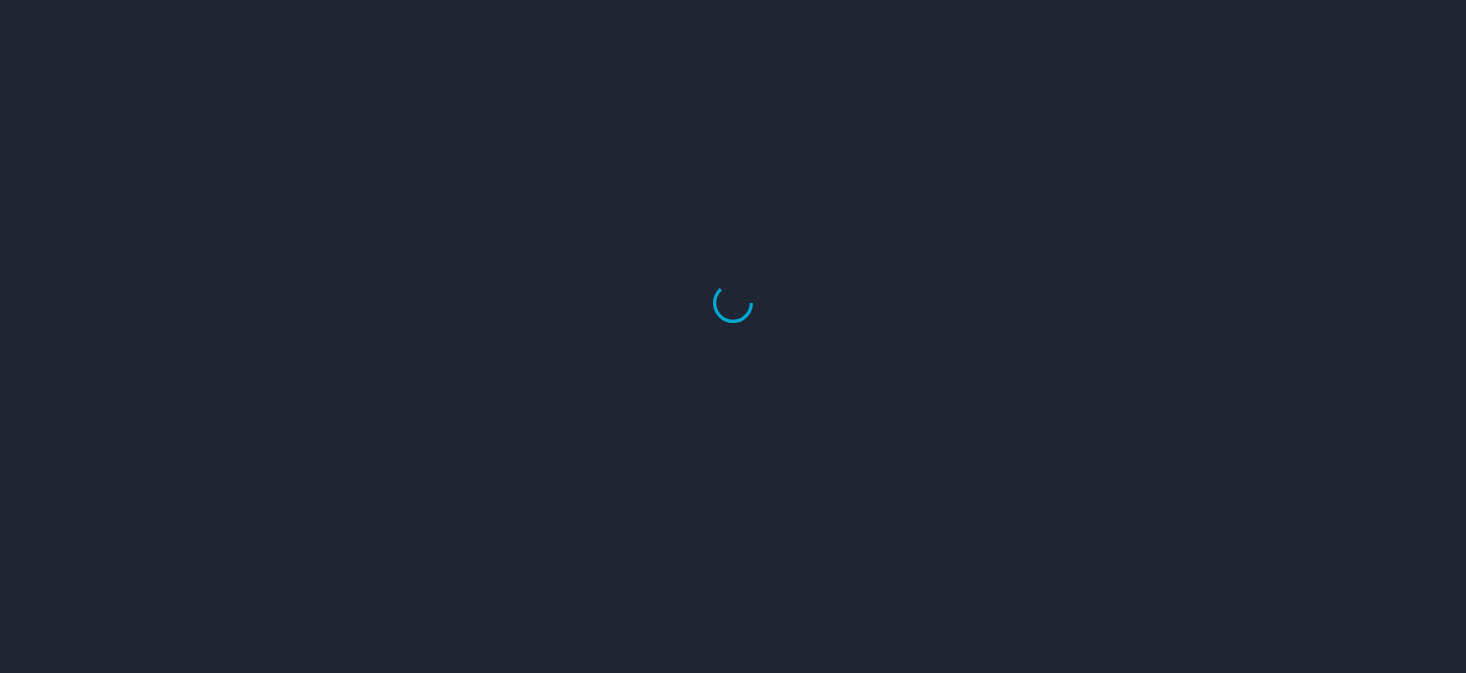 scroll, scrollTop: 0, scrollLeft: 0, axis: both 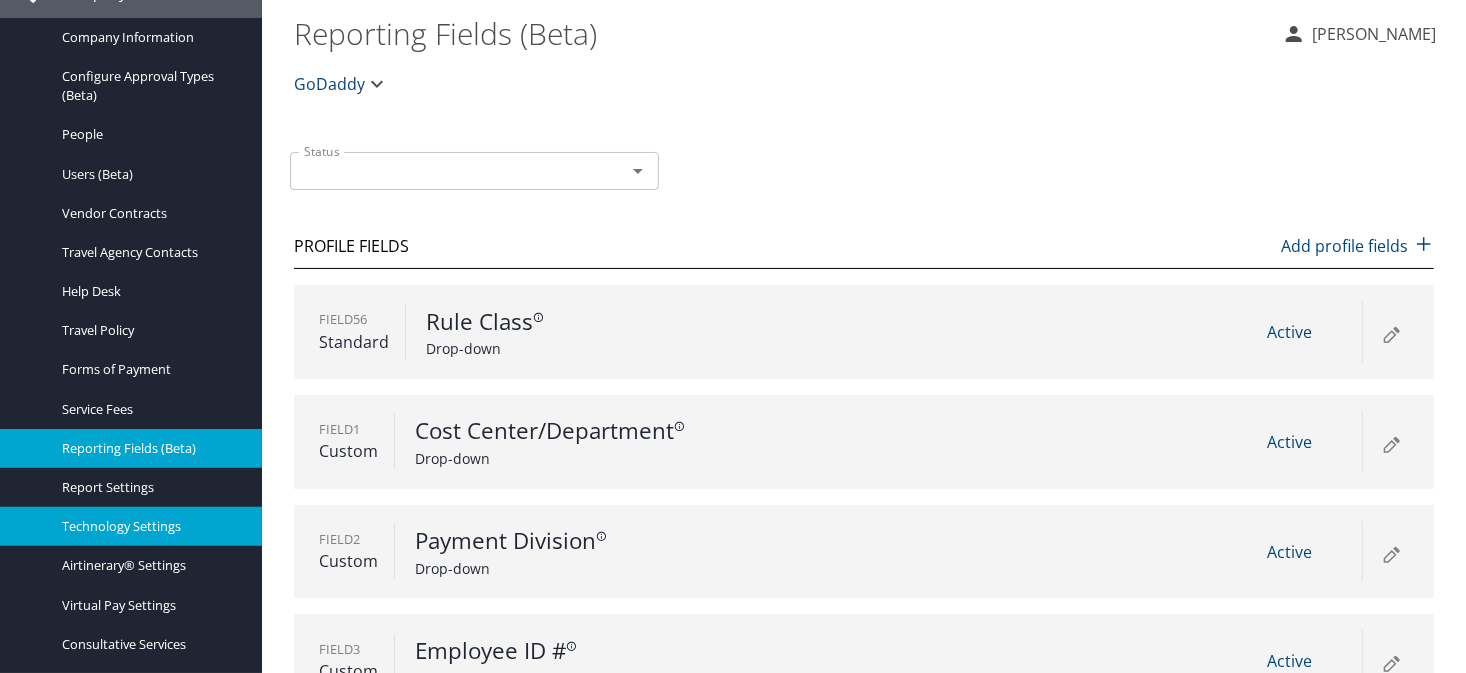 click on "Technology Settings" at bounding box center (150, 526) 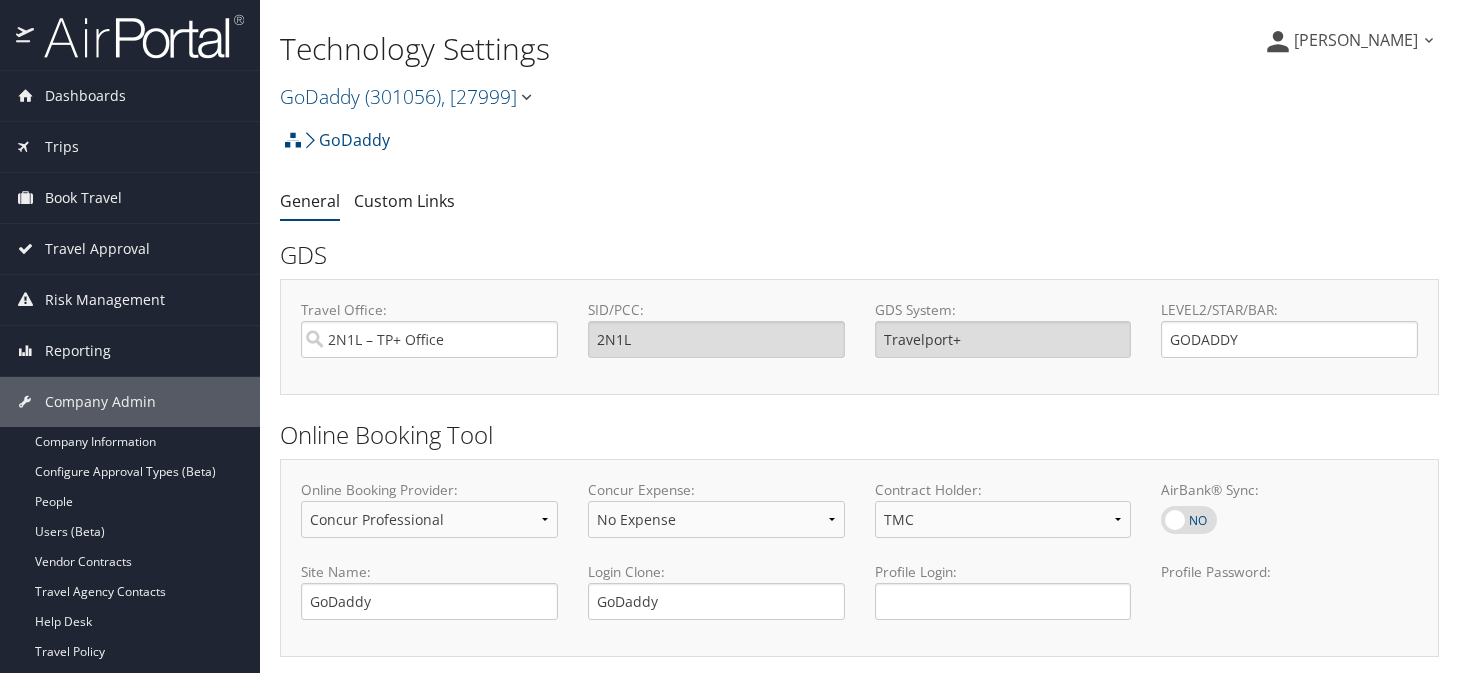 select on "4" 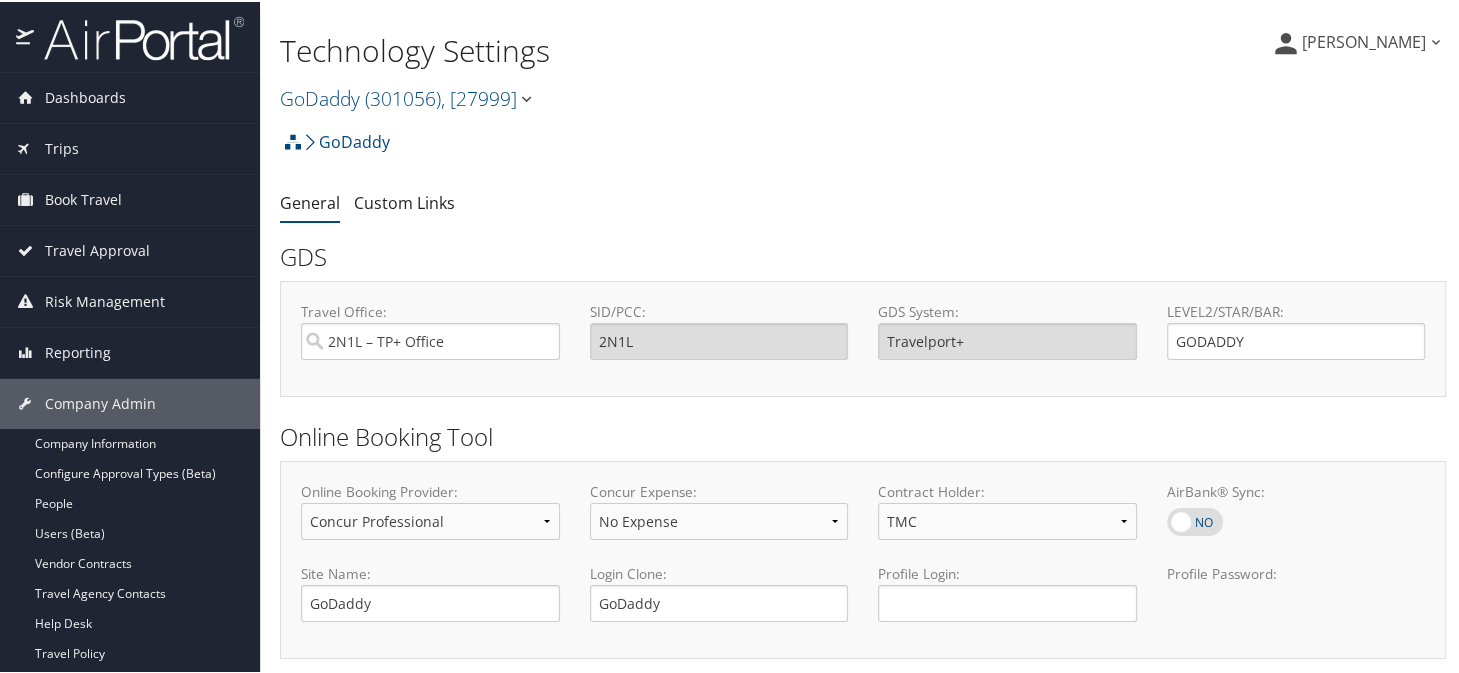 scroll, scrollTop: 300, scrollLeft: 0, axis: vertical 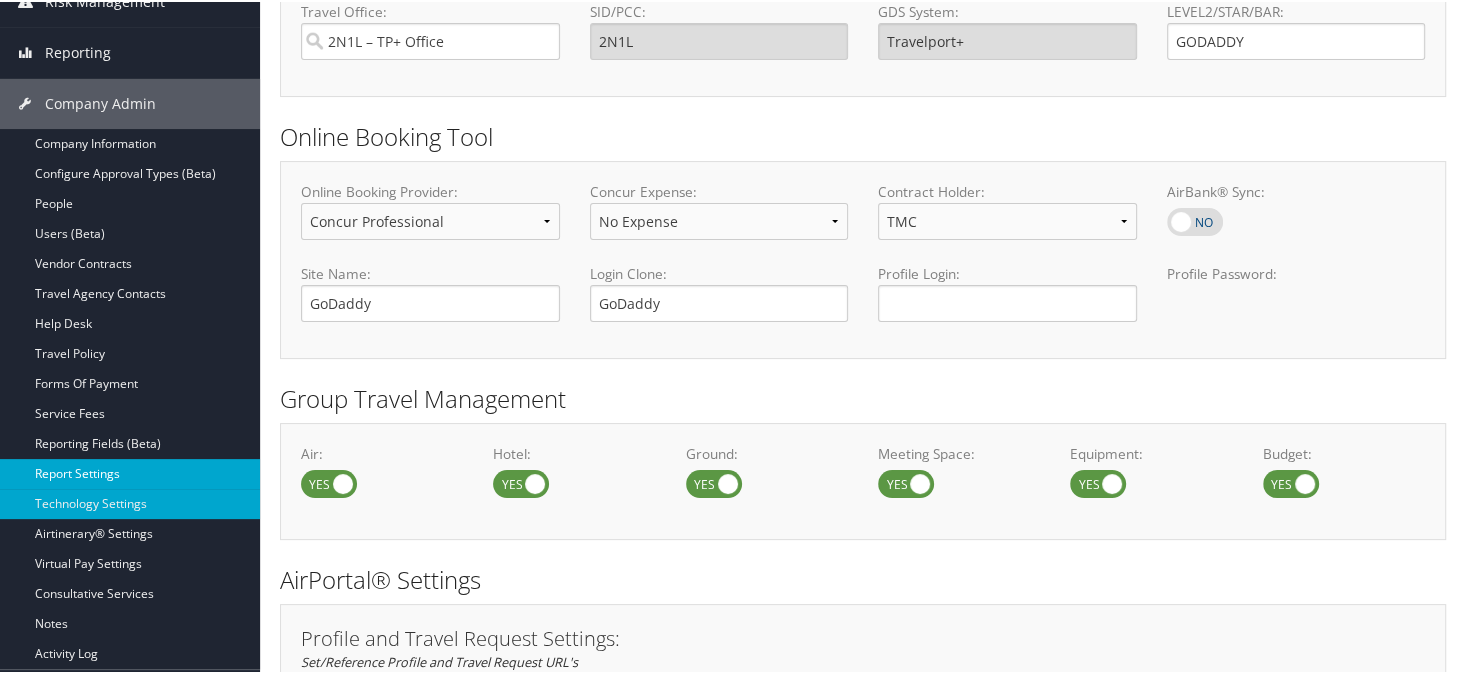 click on "Report Settings" at bounding box center [130, 472] 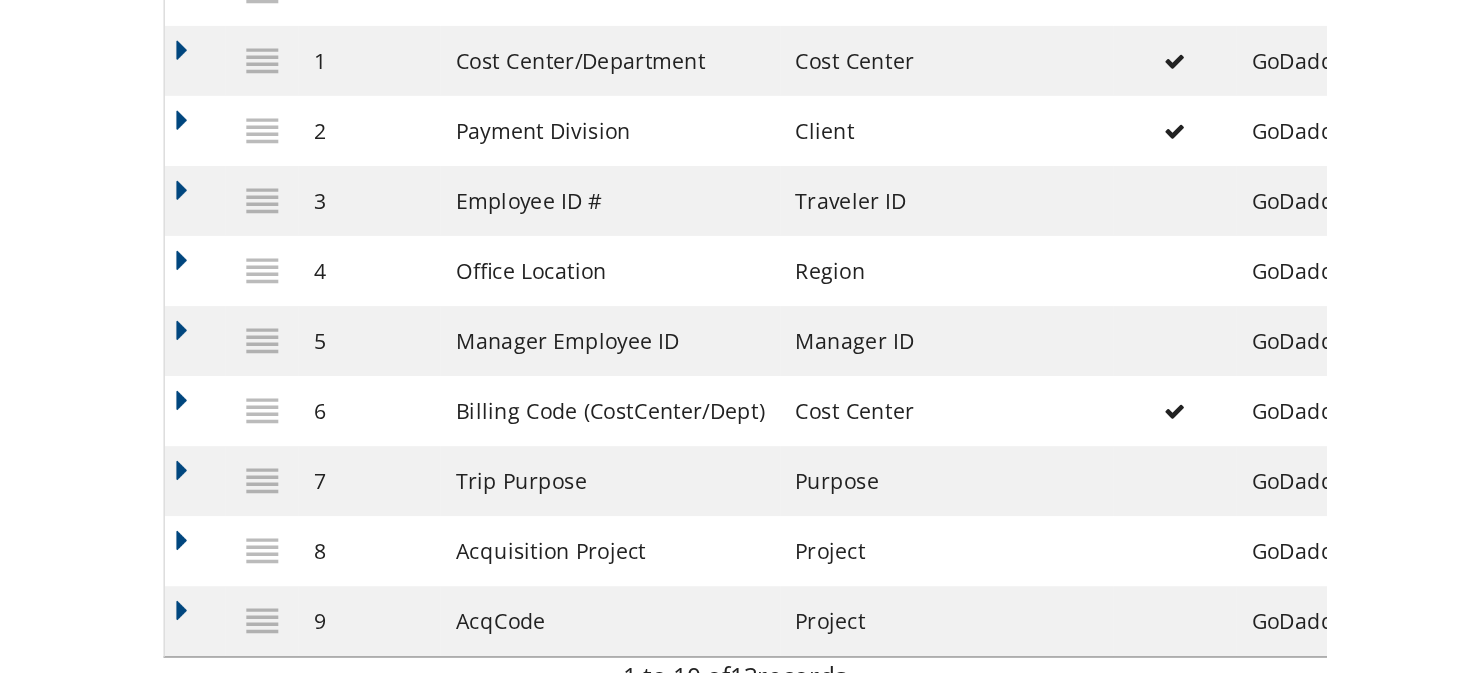 scroll, scrollTop: 394, scrollLeft: 0, axis: vertical 